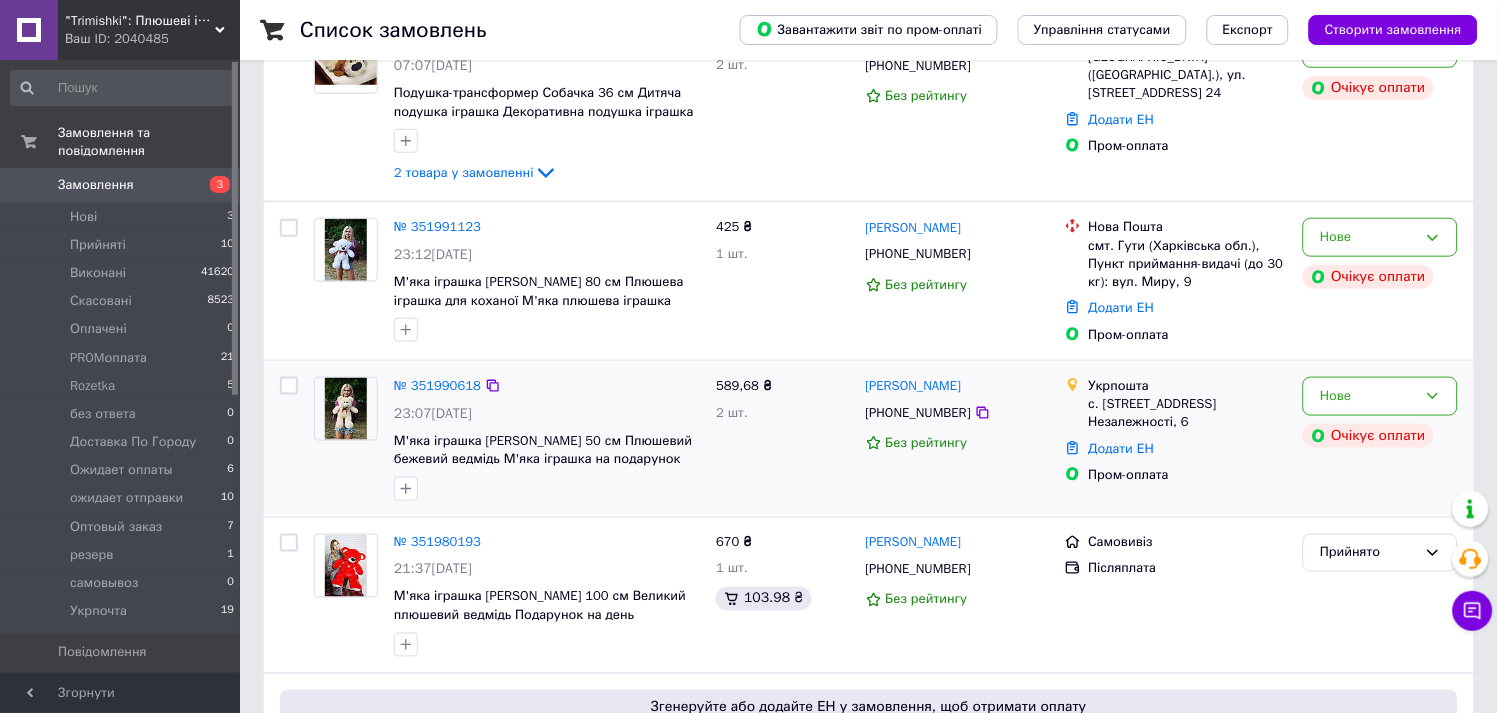 scroll, scrollTop: 333, scrollLeft: 0, axis: vertical 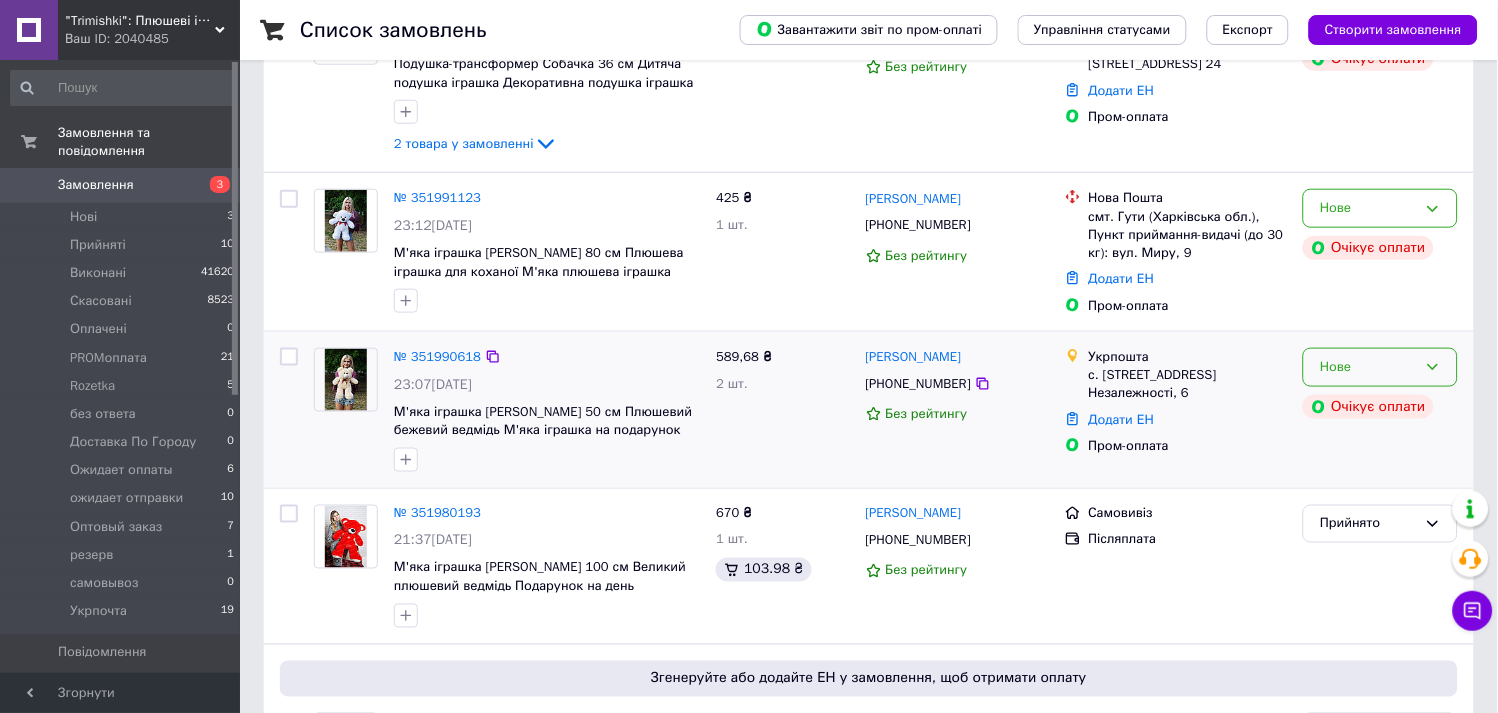 click on "Нове" at bounding box center (1368, 367) 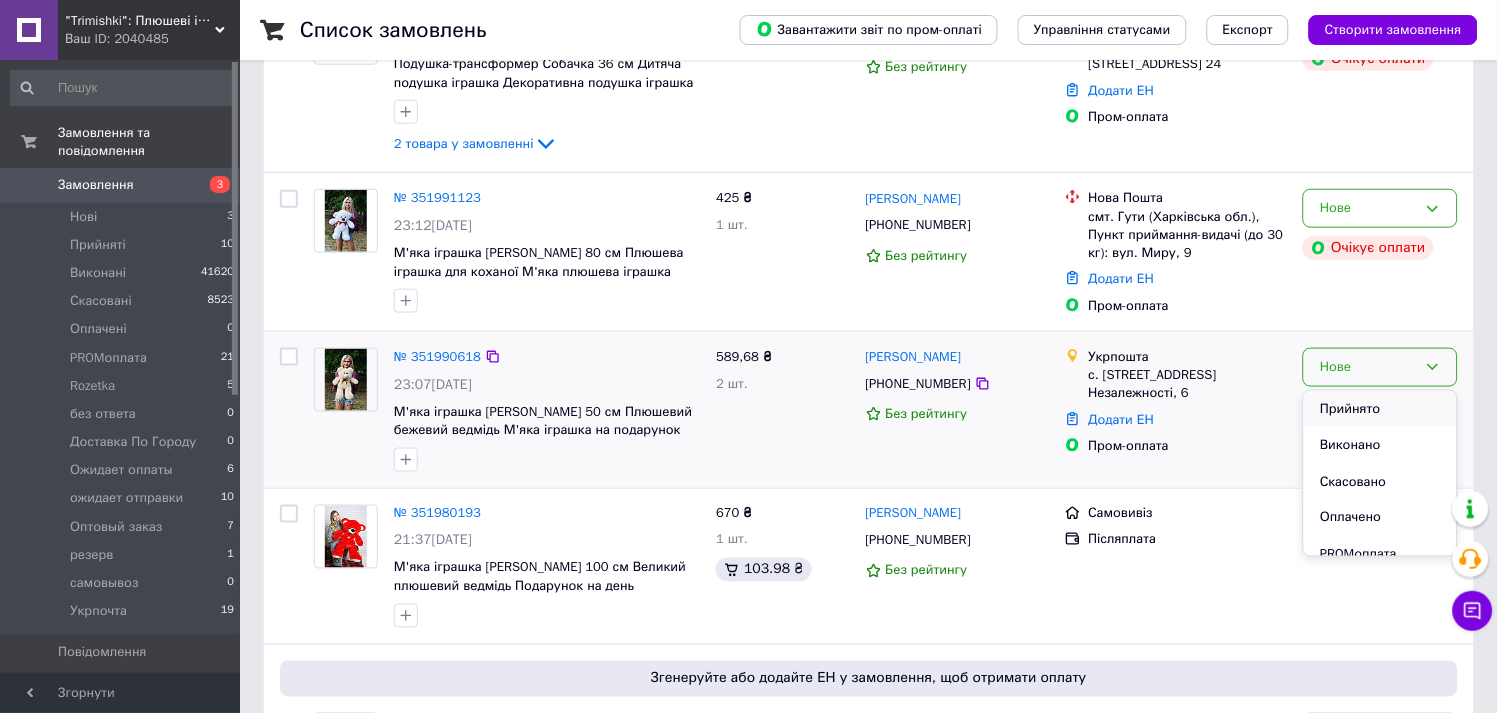 click on "Прийнято" at bounding box center (1380, 409) 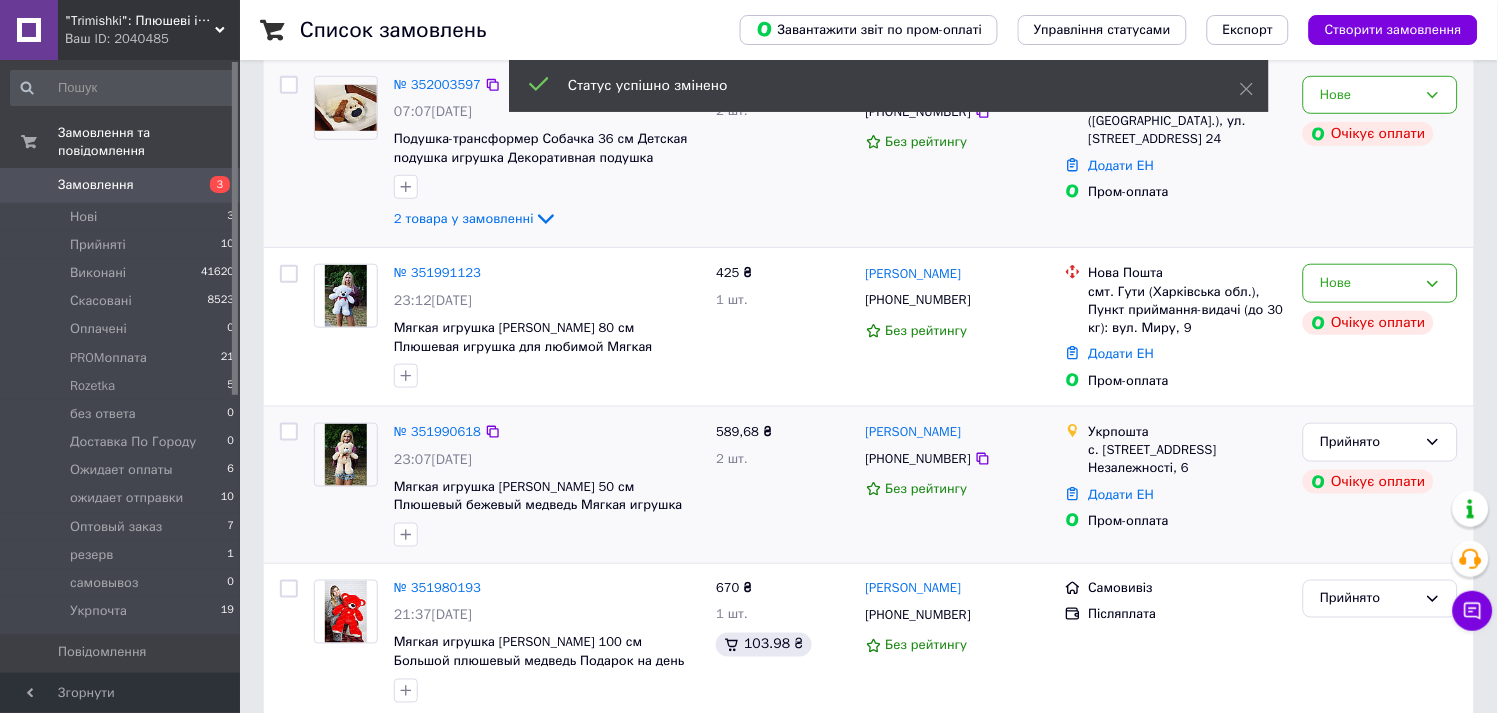 scroll, scrollTop: 222, scrollLeft: 0, axis: vertical 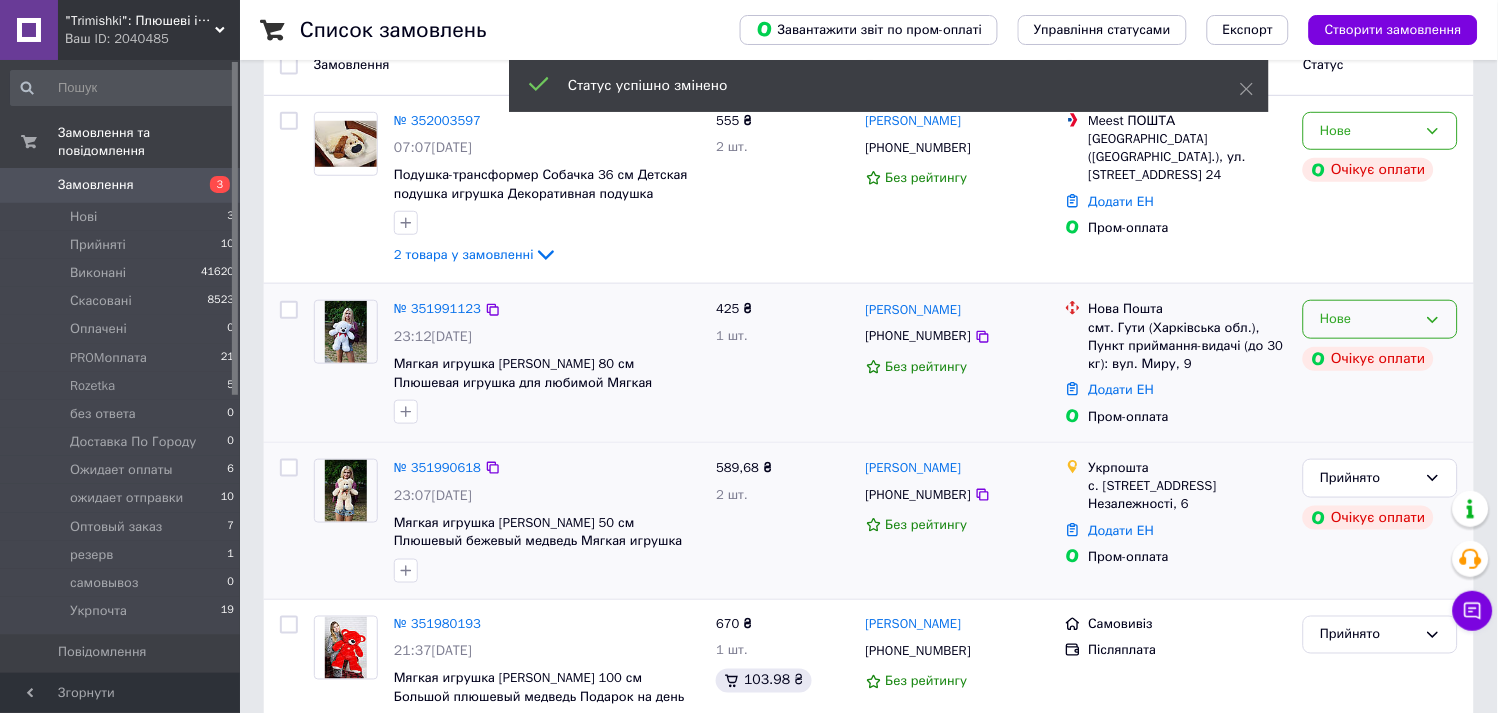 click on "Нове" at bounding box center [1368, 319] 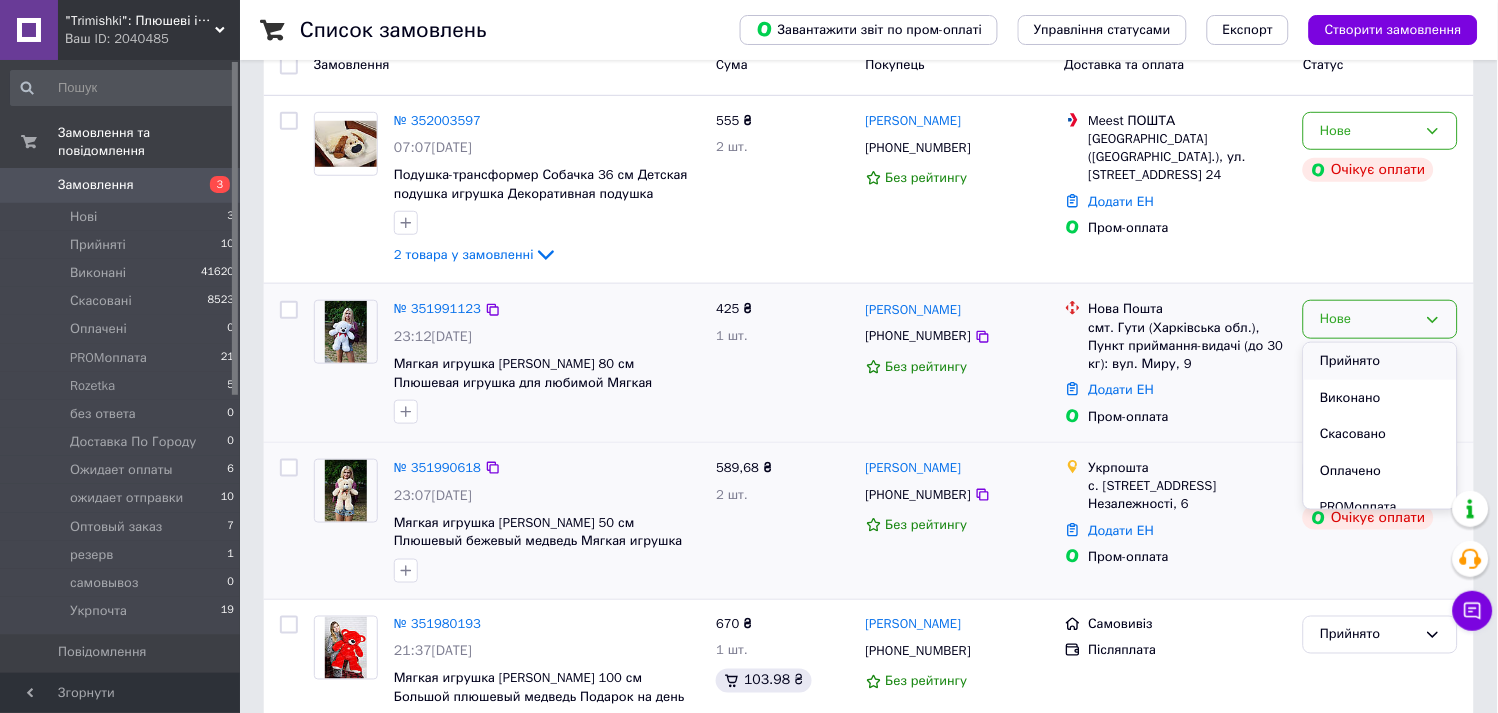 click on "Прийнято" at bounding box center (1380, 361) 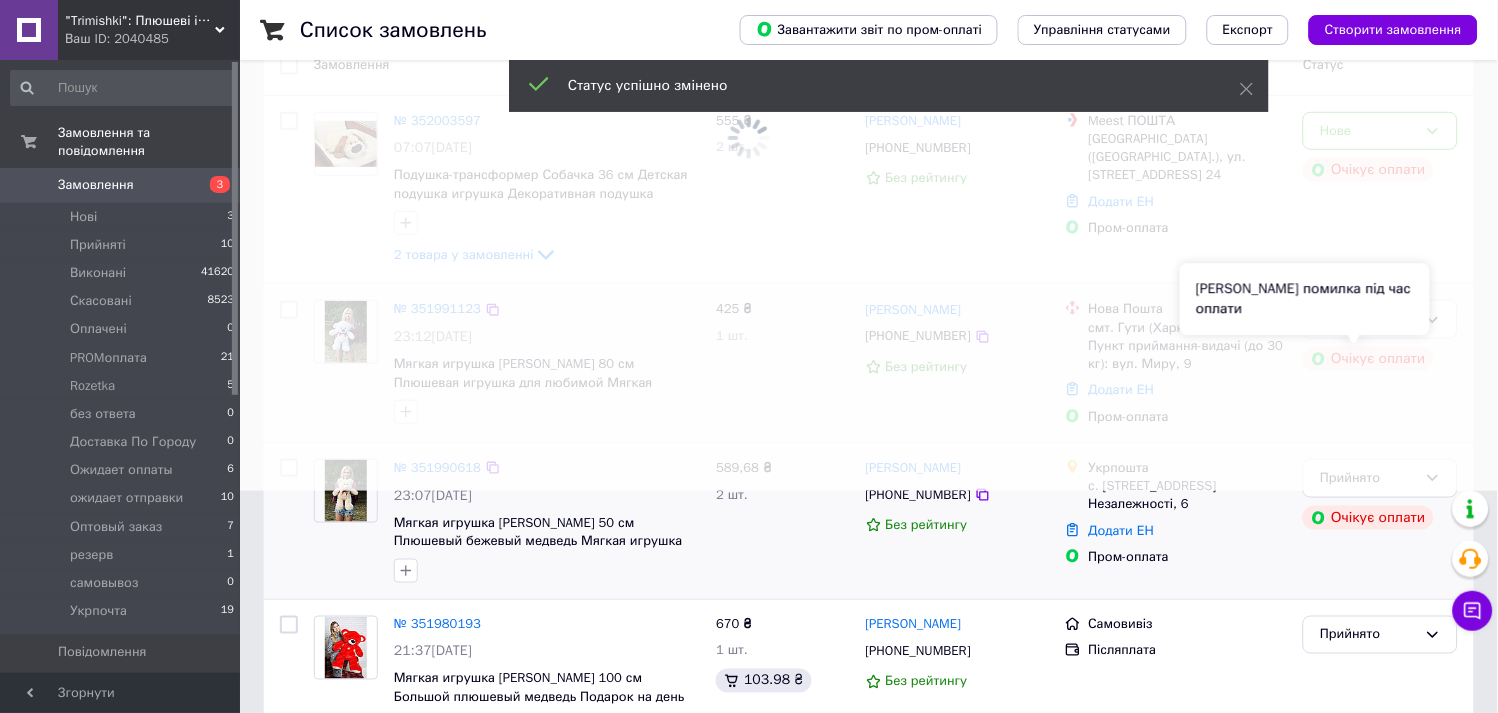 scroll, scrollTop: 111, scrollLeft: 0, axis: vertical 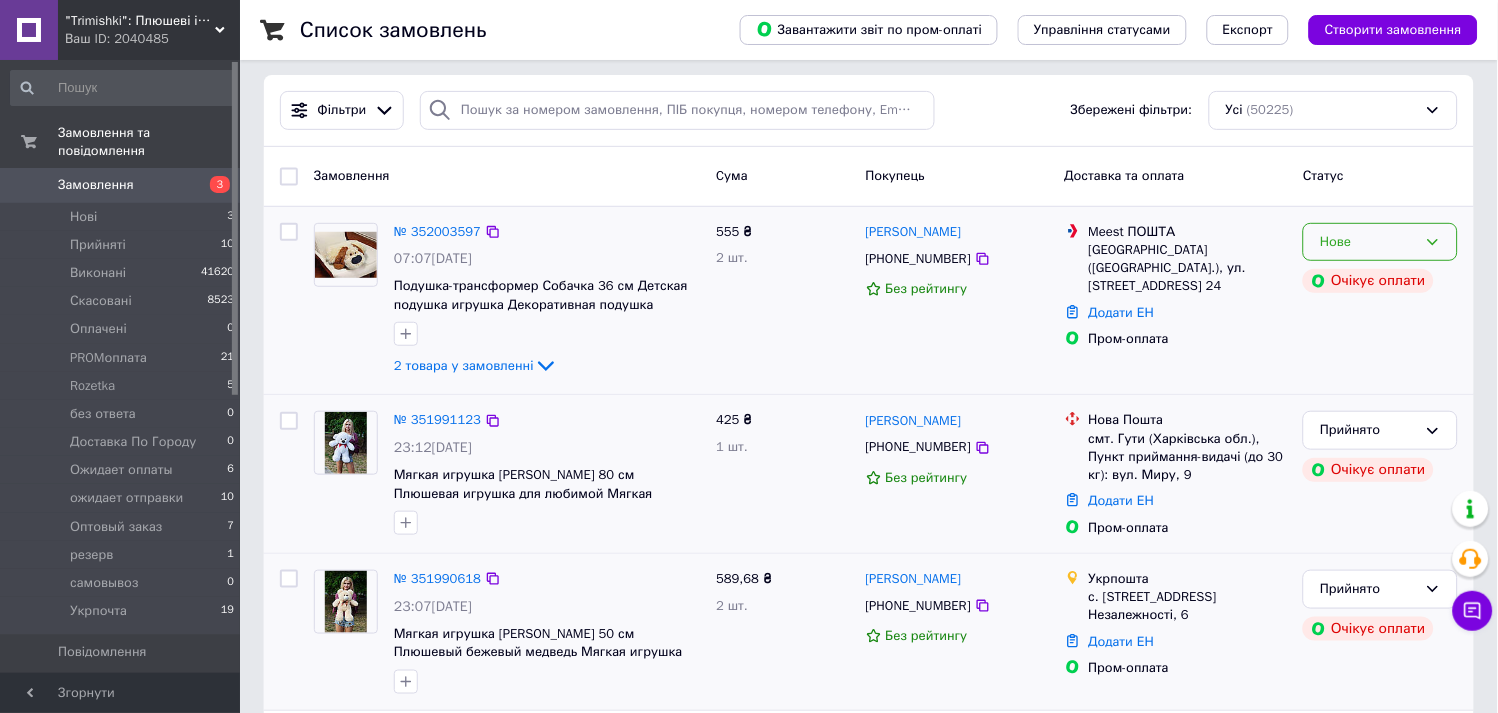click on "Нове" at bounding box center [1368, 242] 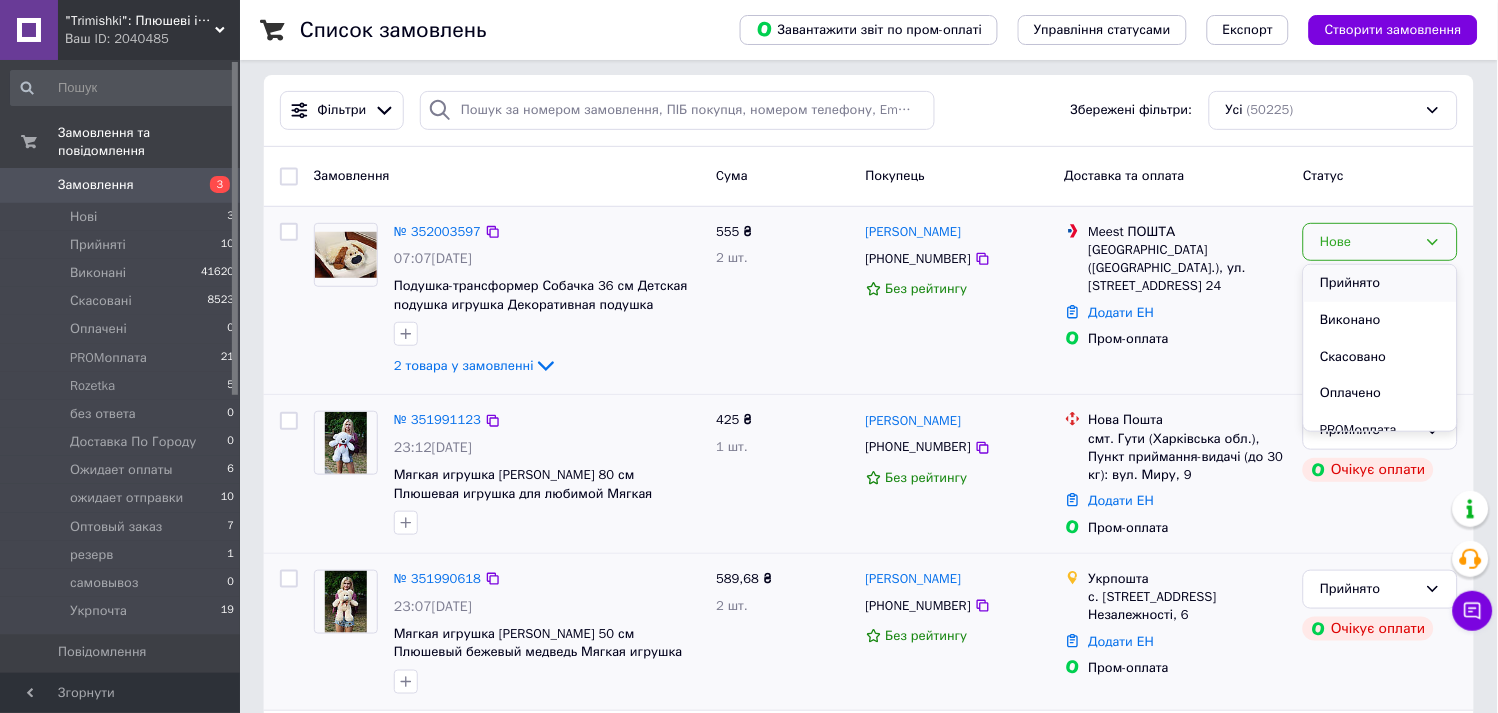 click on "Прийнято" at bounding box center [1380, 283] 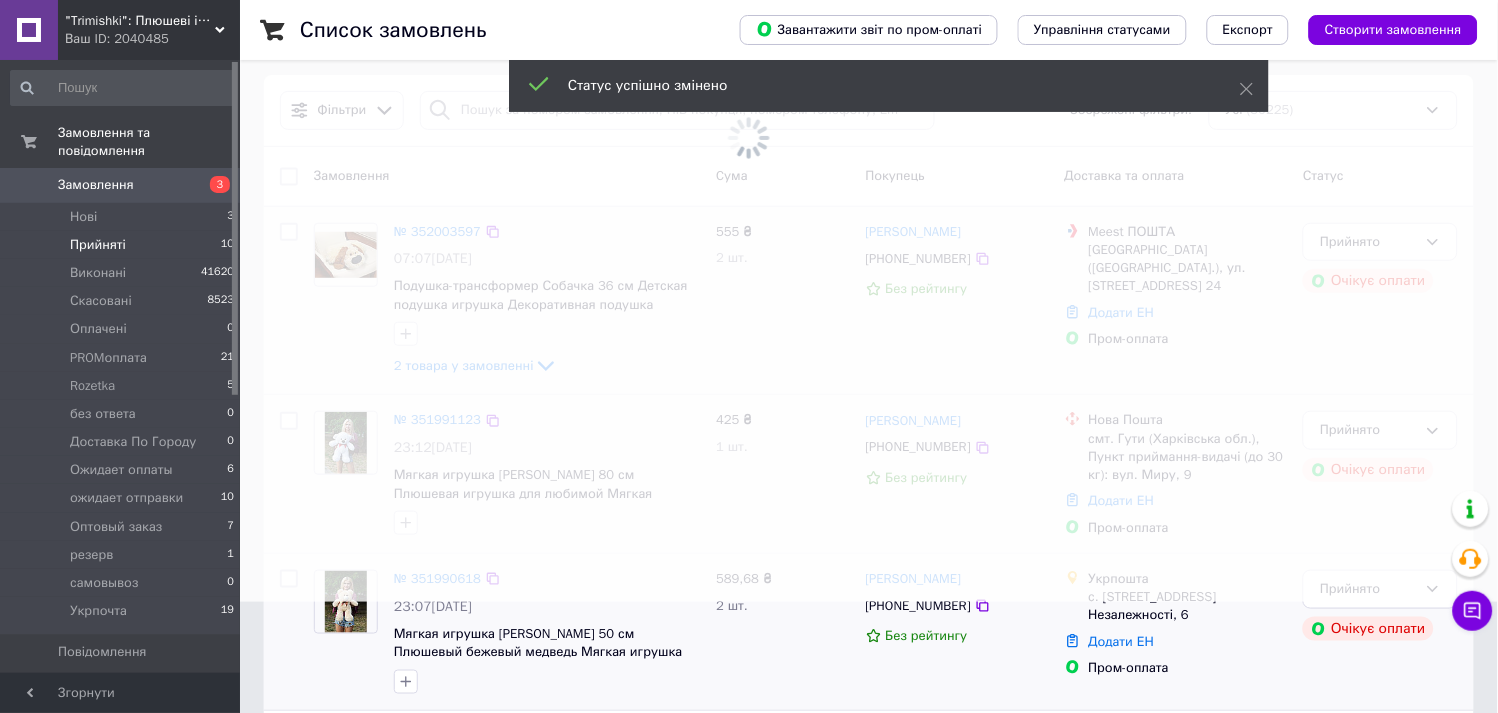 click on "Прийняті" at bounding box center [98, 245] 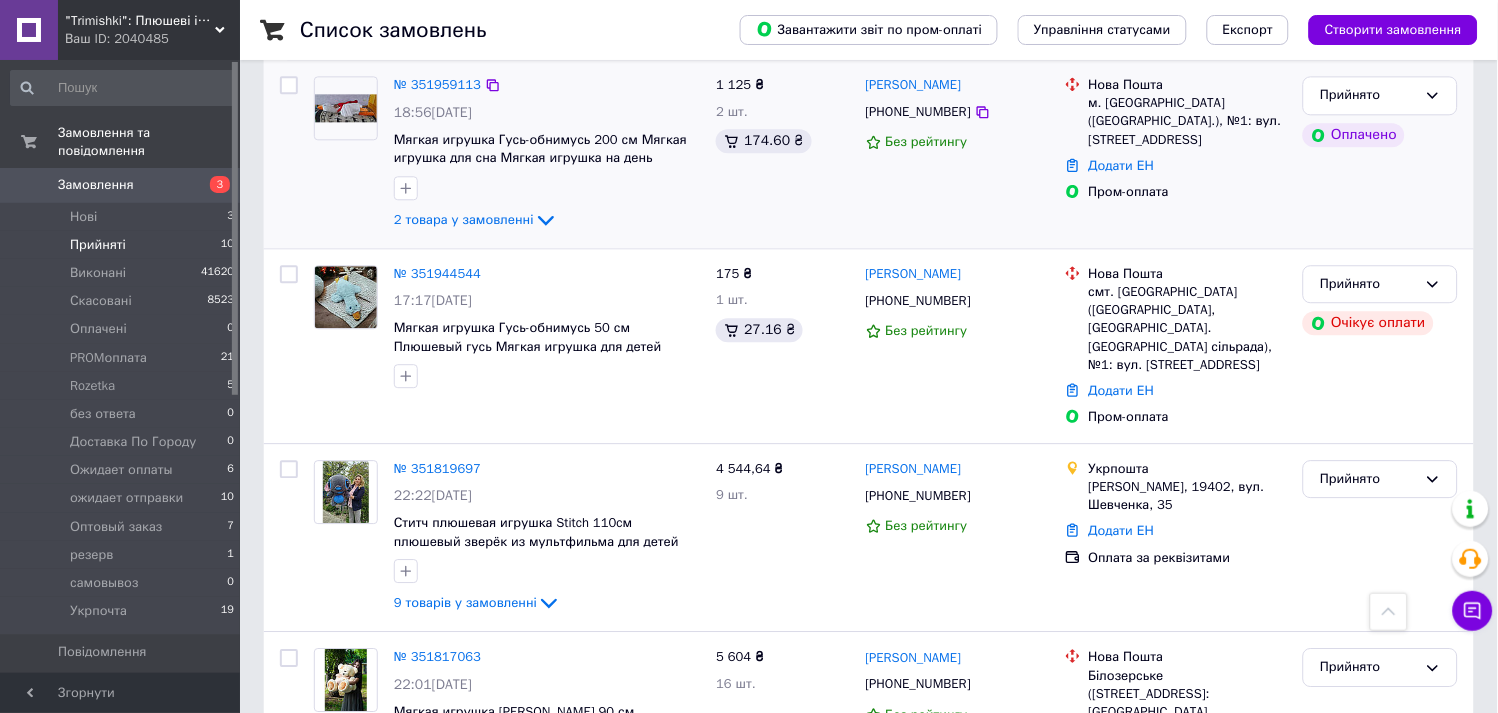 scroll, scrollTop: 1000, scrollLeft: 0, axis: vertical 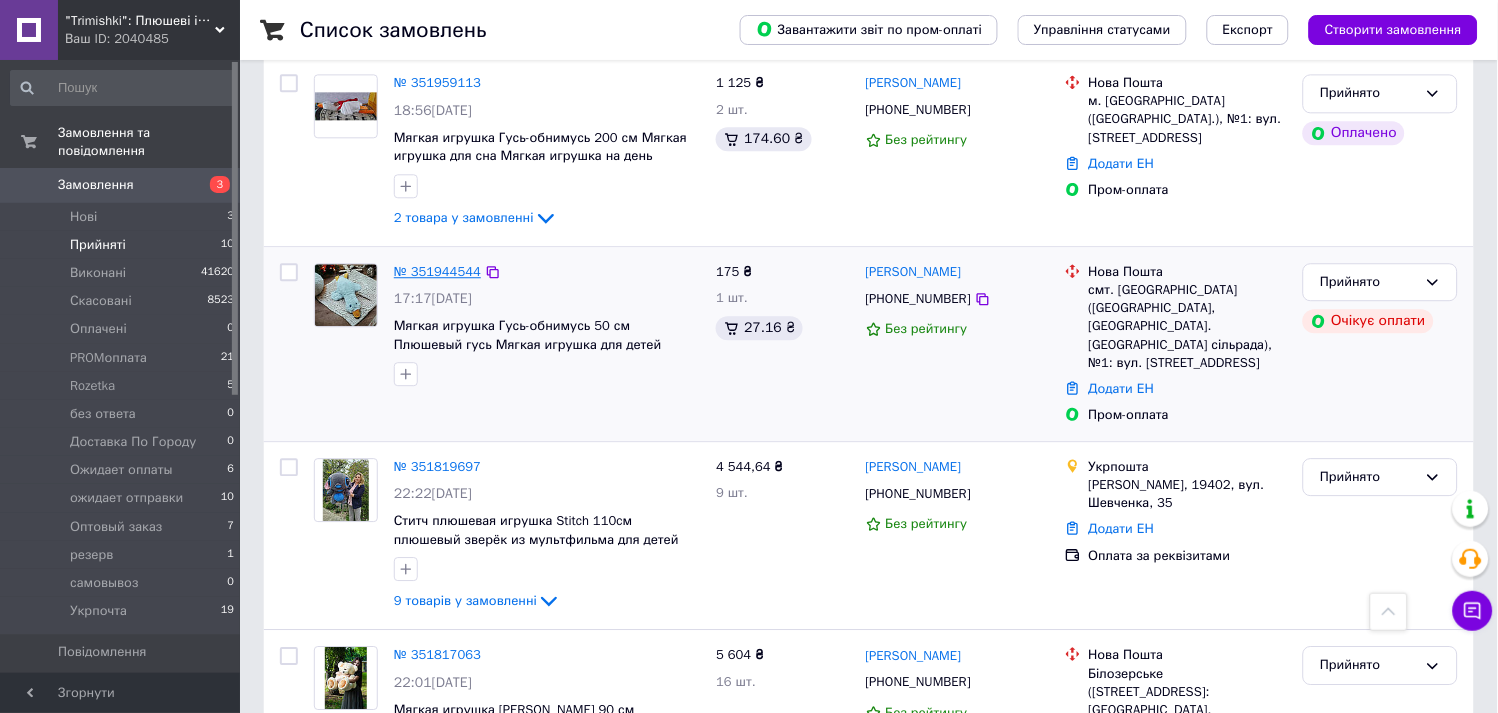 click on "№ 351944544" at bounding box center (437, 271) 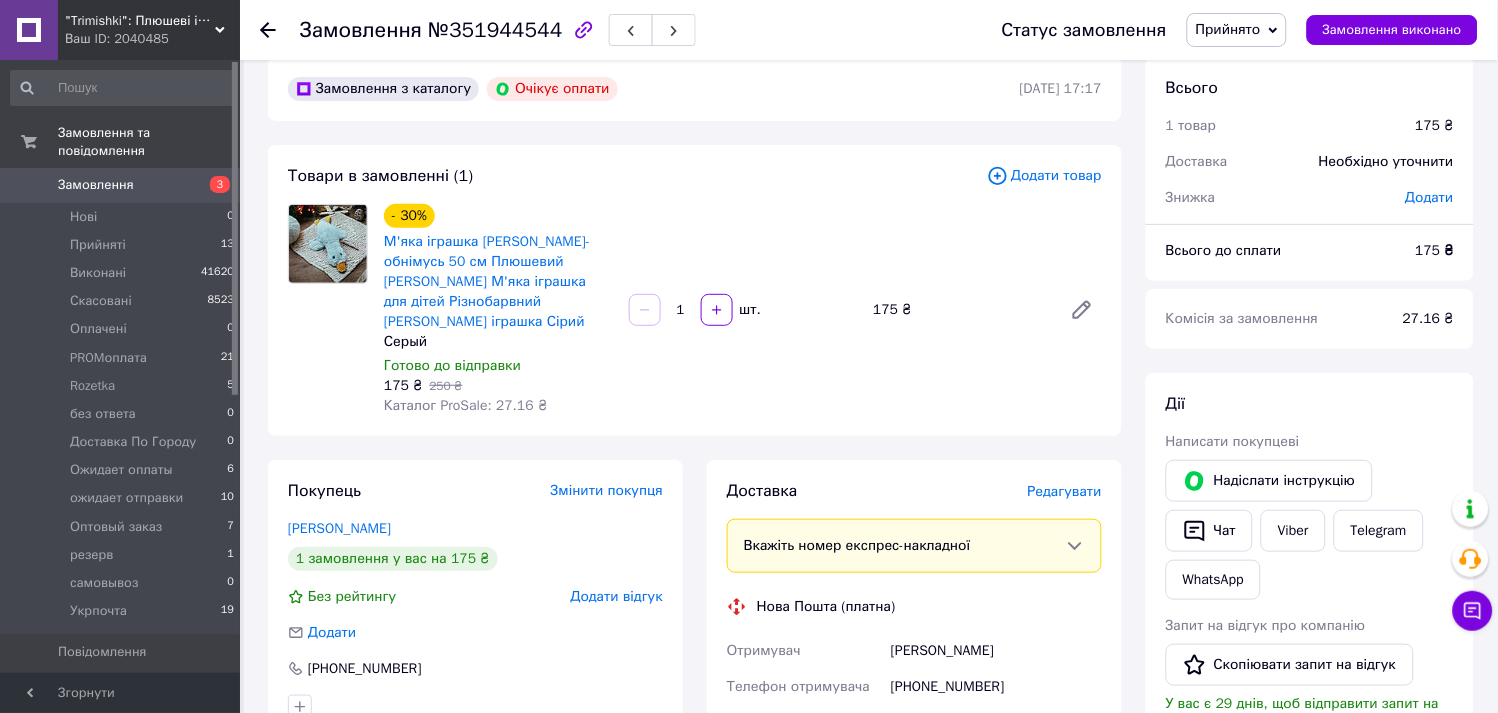 scroll, scrollTop: 0, scrollLeft: 0, axis: both 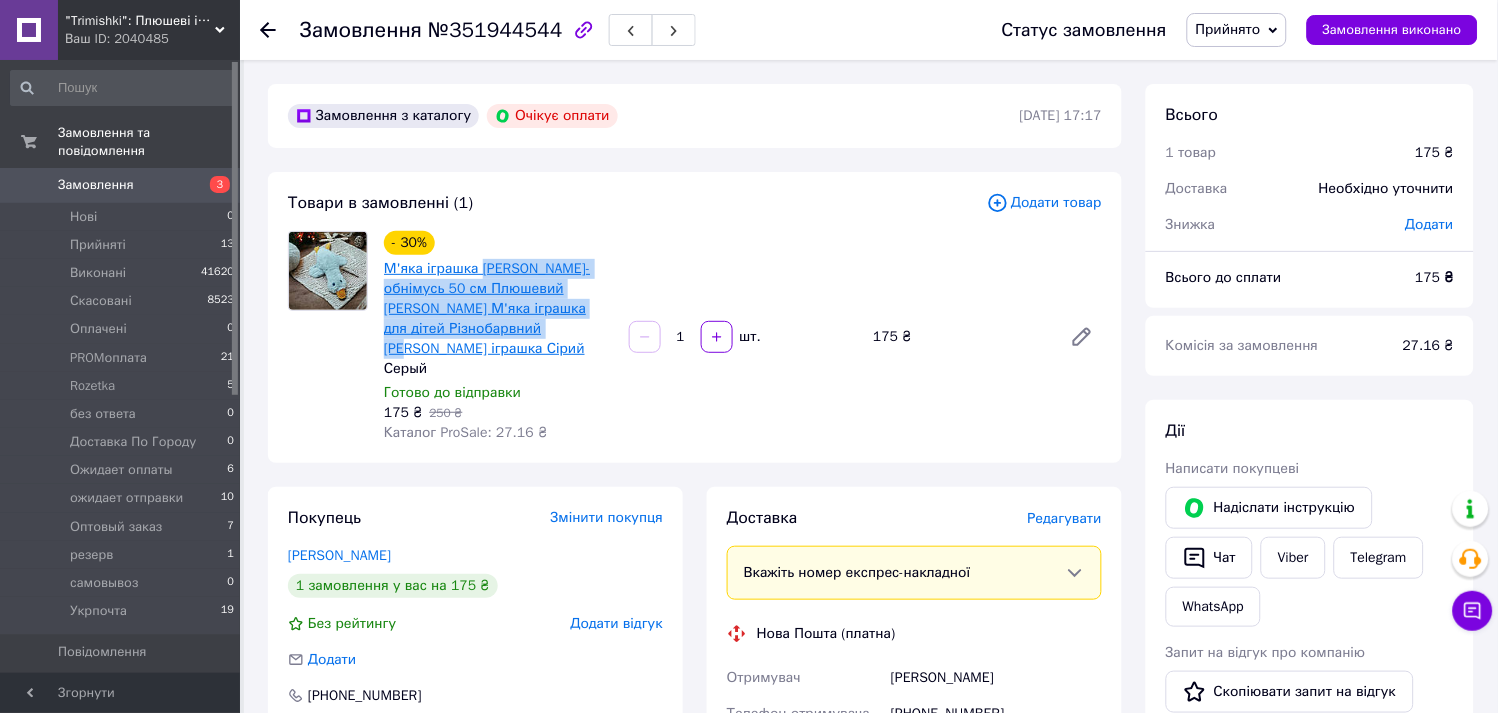 drag, startPoint x: 493, startPoint y: 338, endPoint x: 481, endPoint y: 268, distance: 71.021126 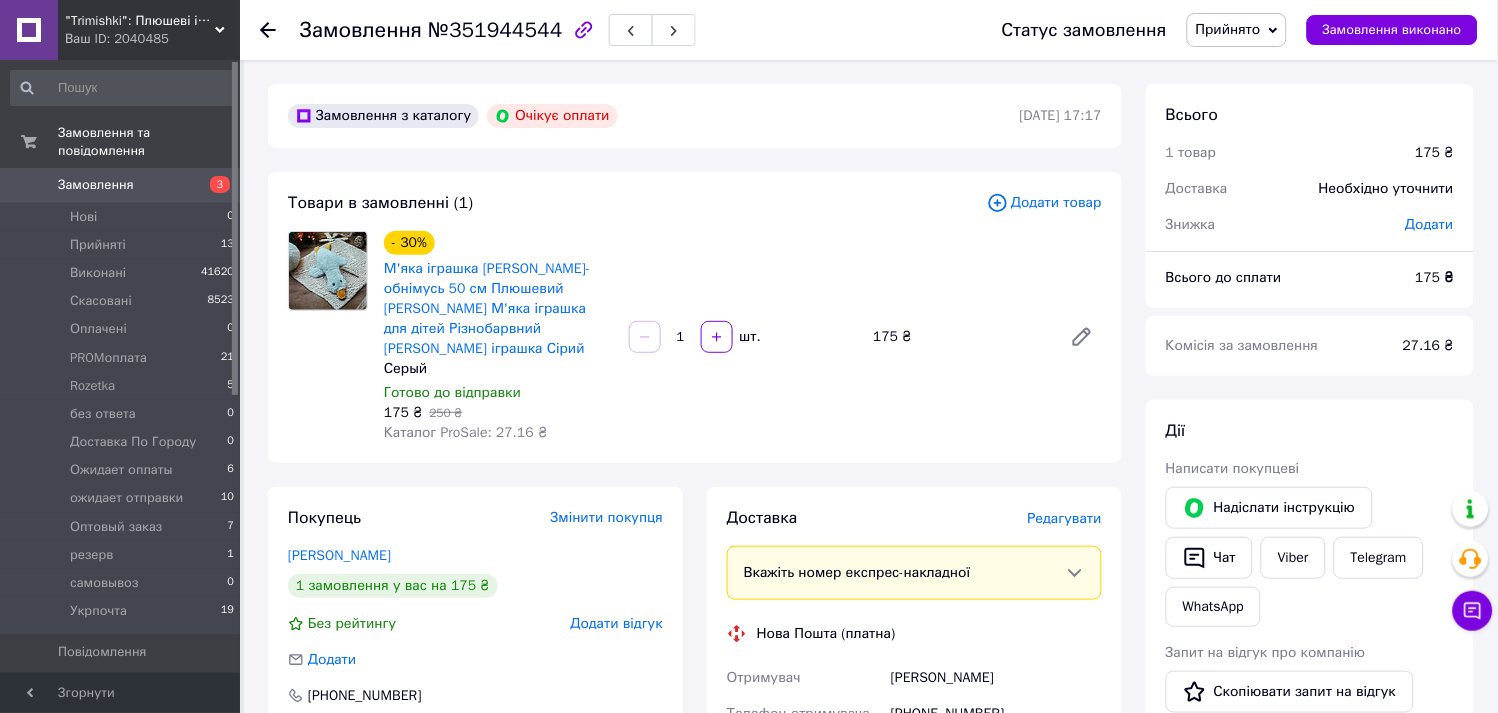 click on "Замовлення №351944544" at bounding box center [631, 30] 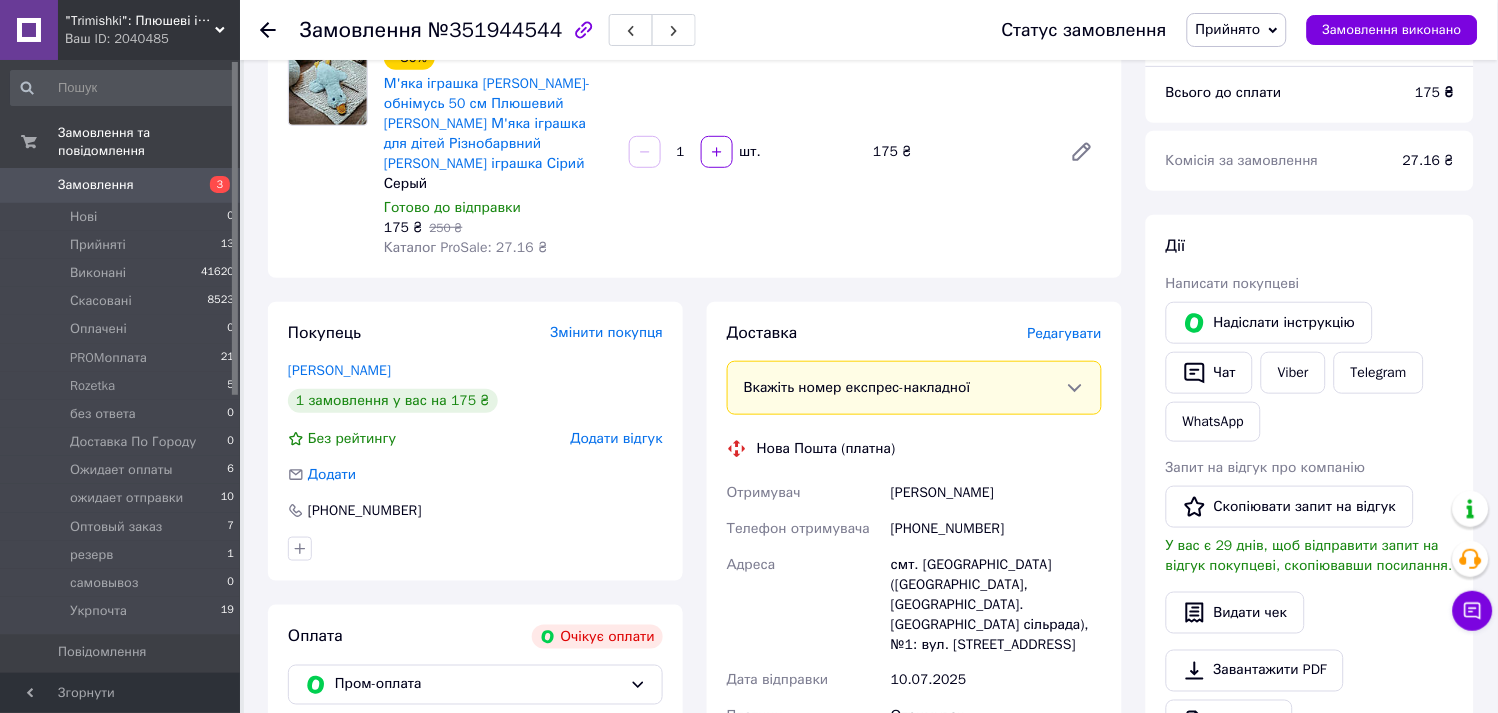 scroll, scrollTop: 333, scrollLeft: 0, axis: vertical 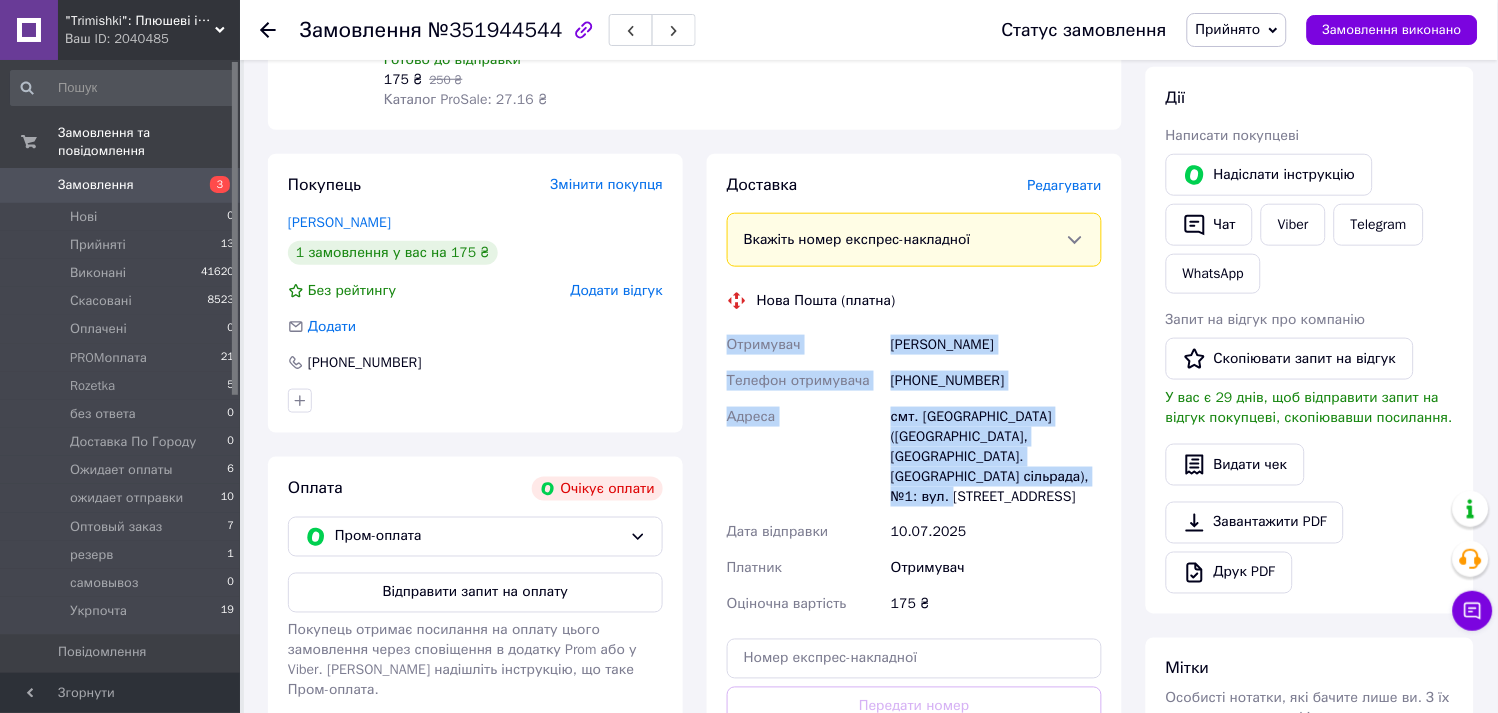 drag, startPoint x: 1055, startPoint y: 458, endPoint x: 722, endPoint y: 328, distance: 357.47586 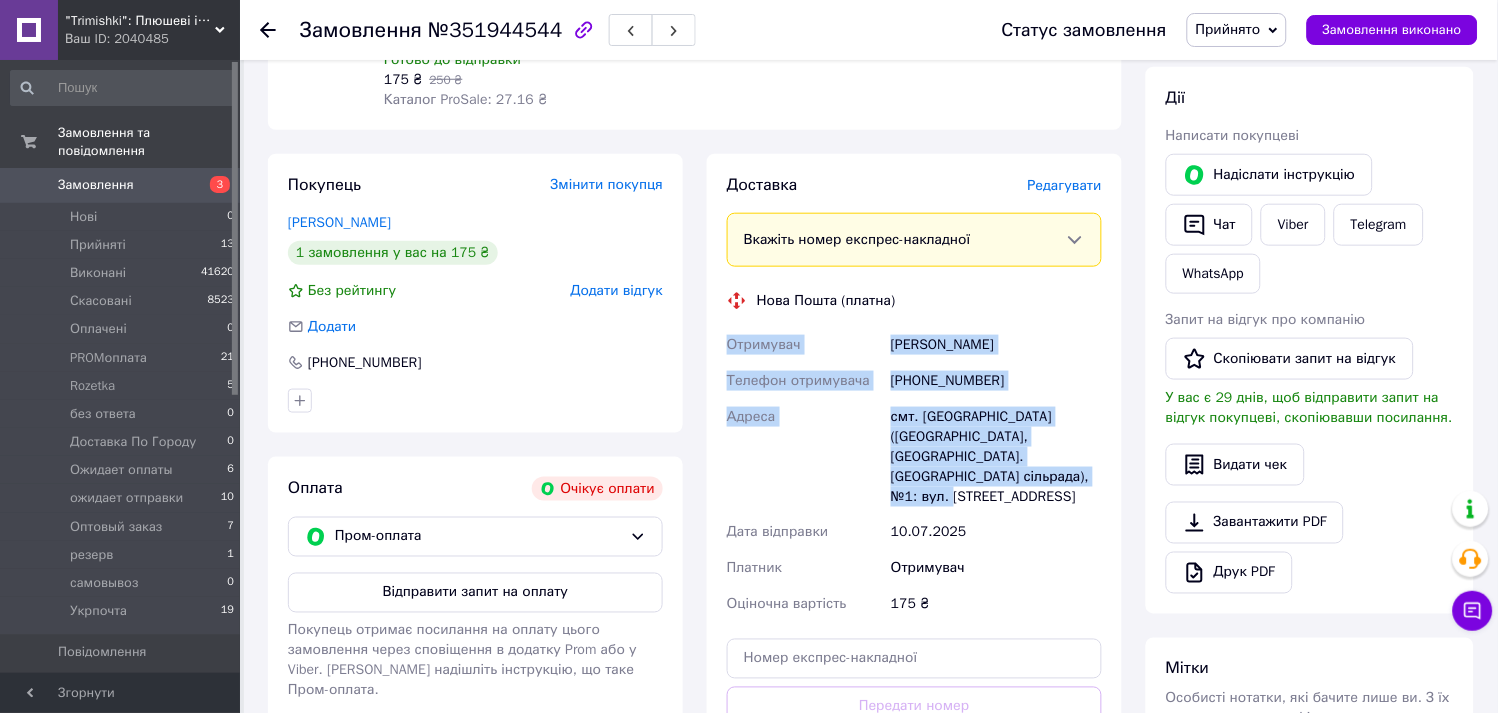 click on "Прийнято" at bounding box center [1228, 29] 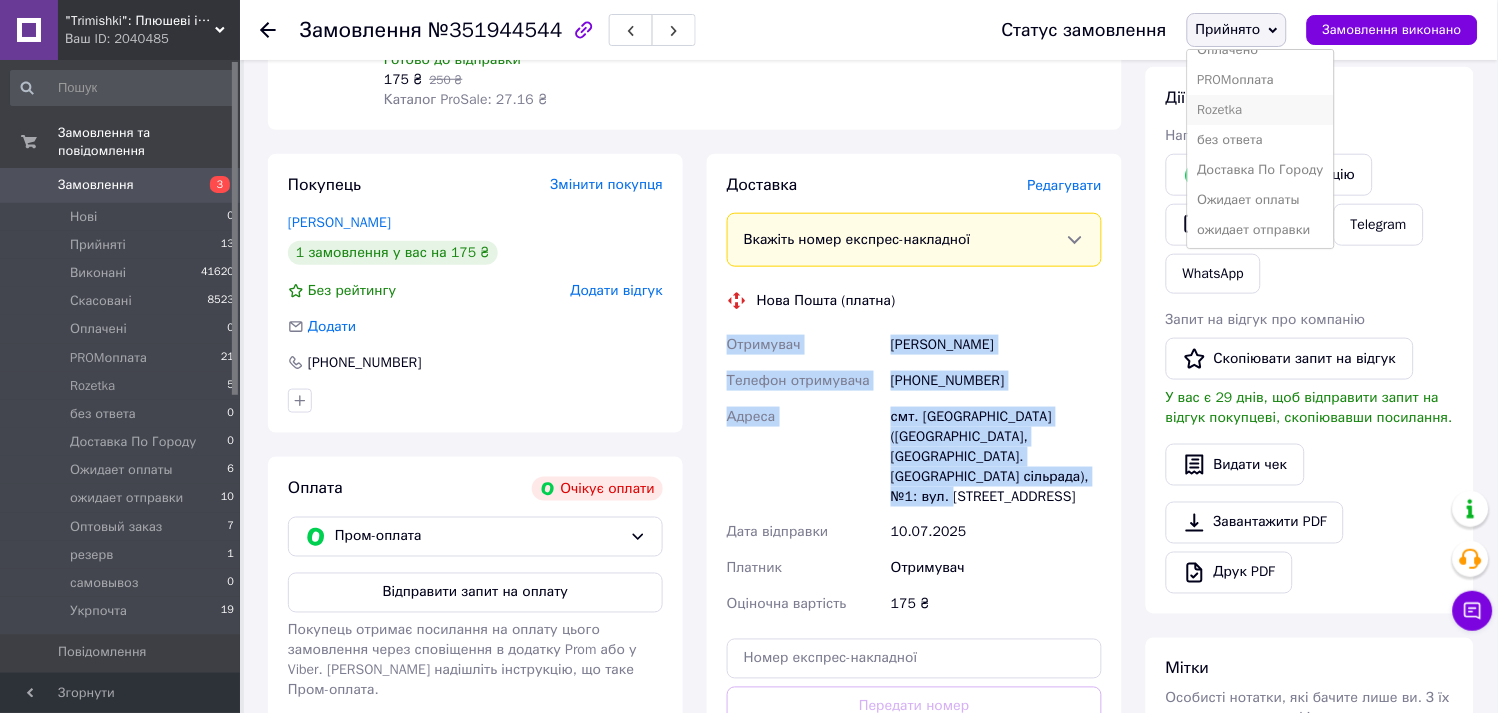 scroll, scrollTop: 202, scrollLeft: 0, axis: vertical 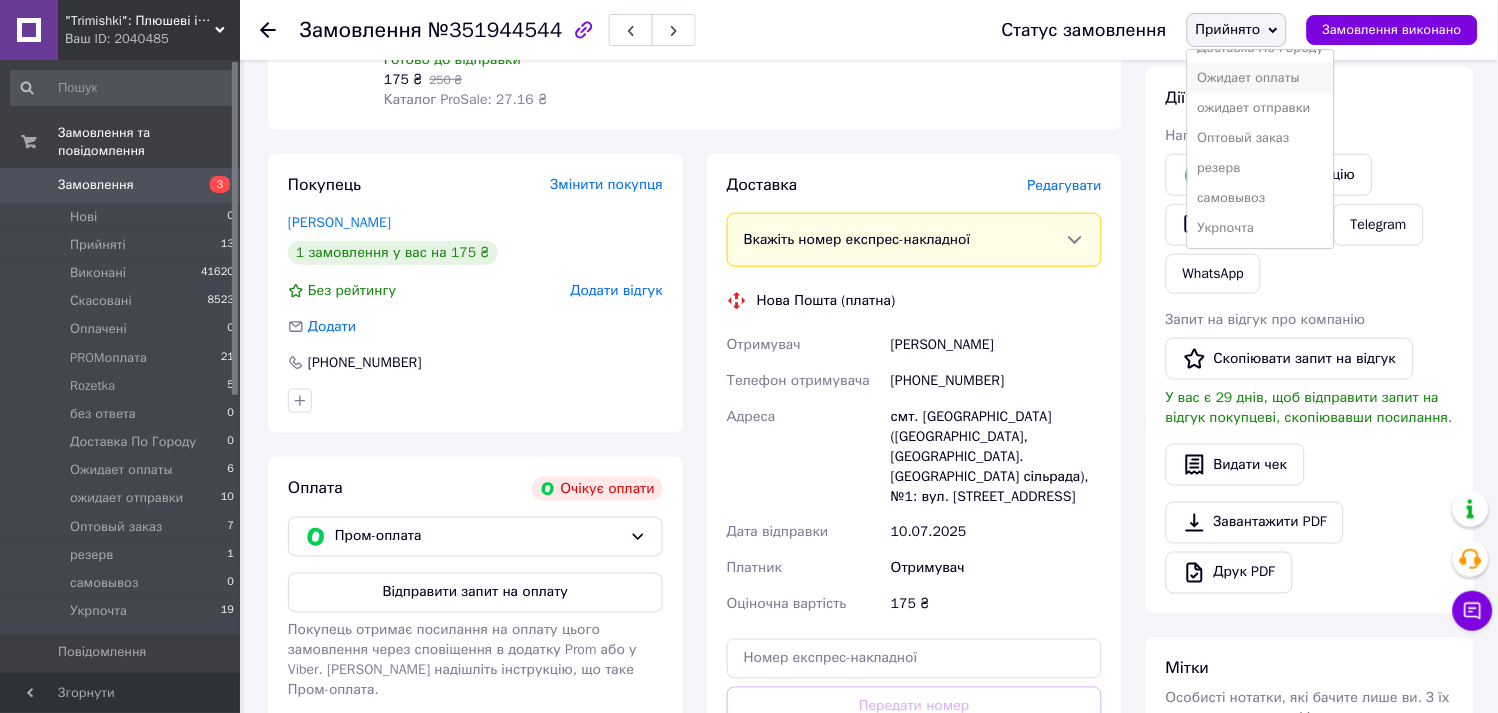 click on "Ожидает оплаты" at bounding box center [1261, 78] 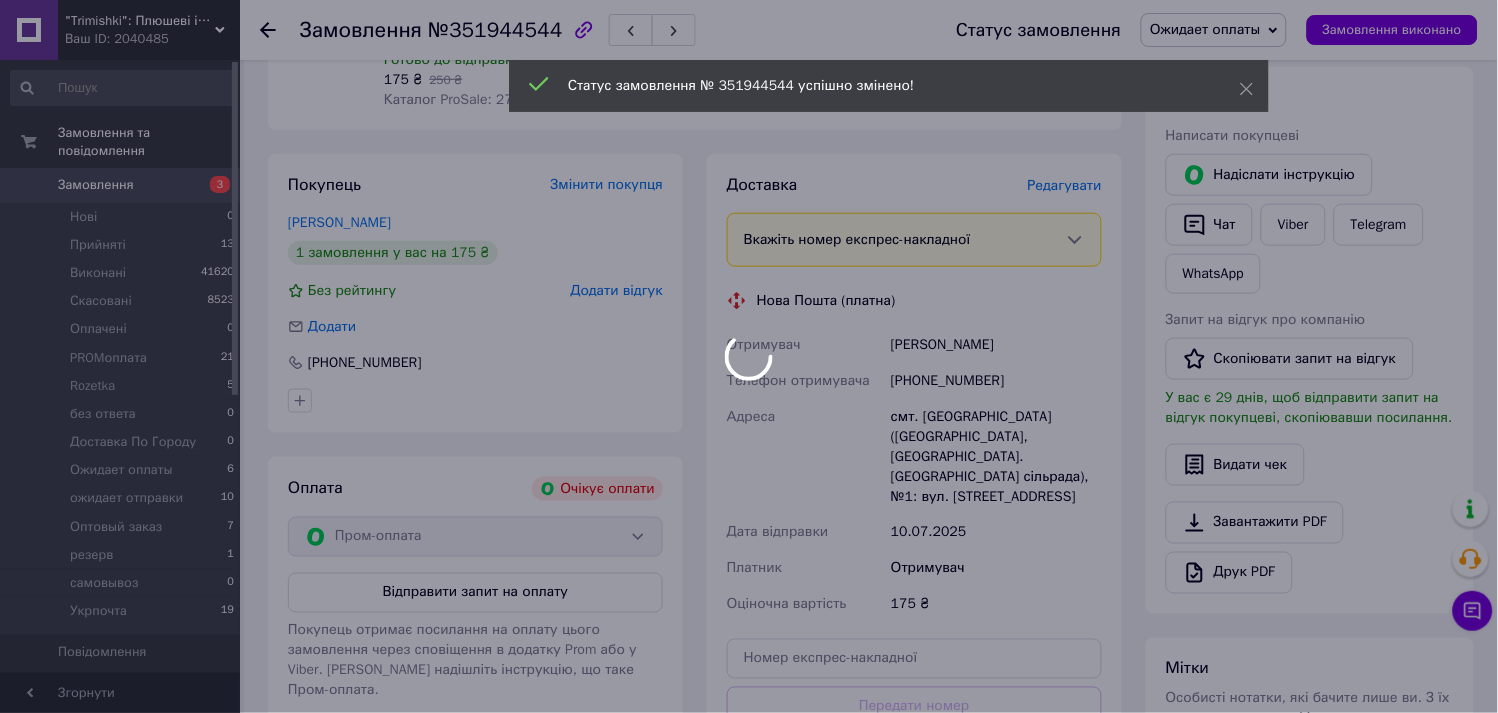 click at bounding box center (749, 356) 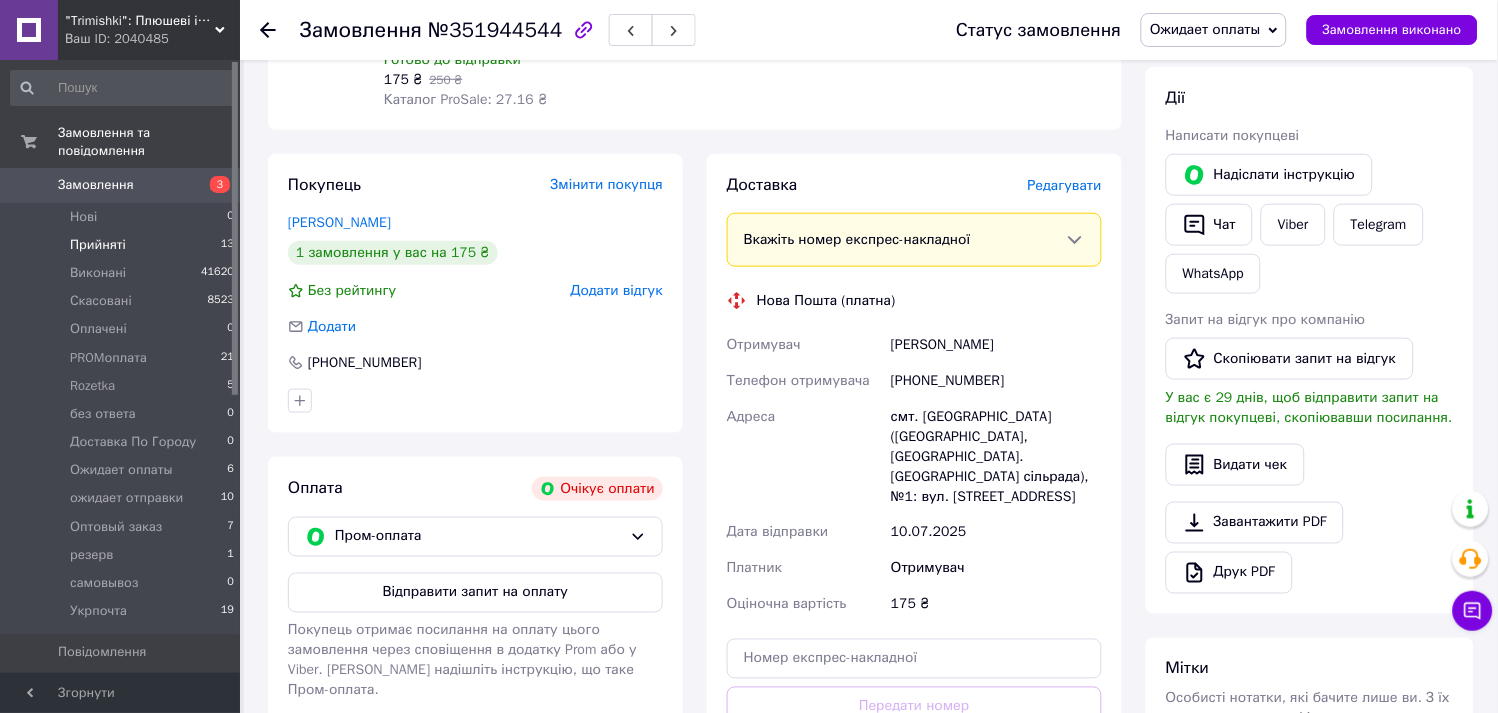 click on "Прийняті 13" at bounding box center (123, 245) 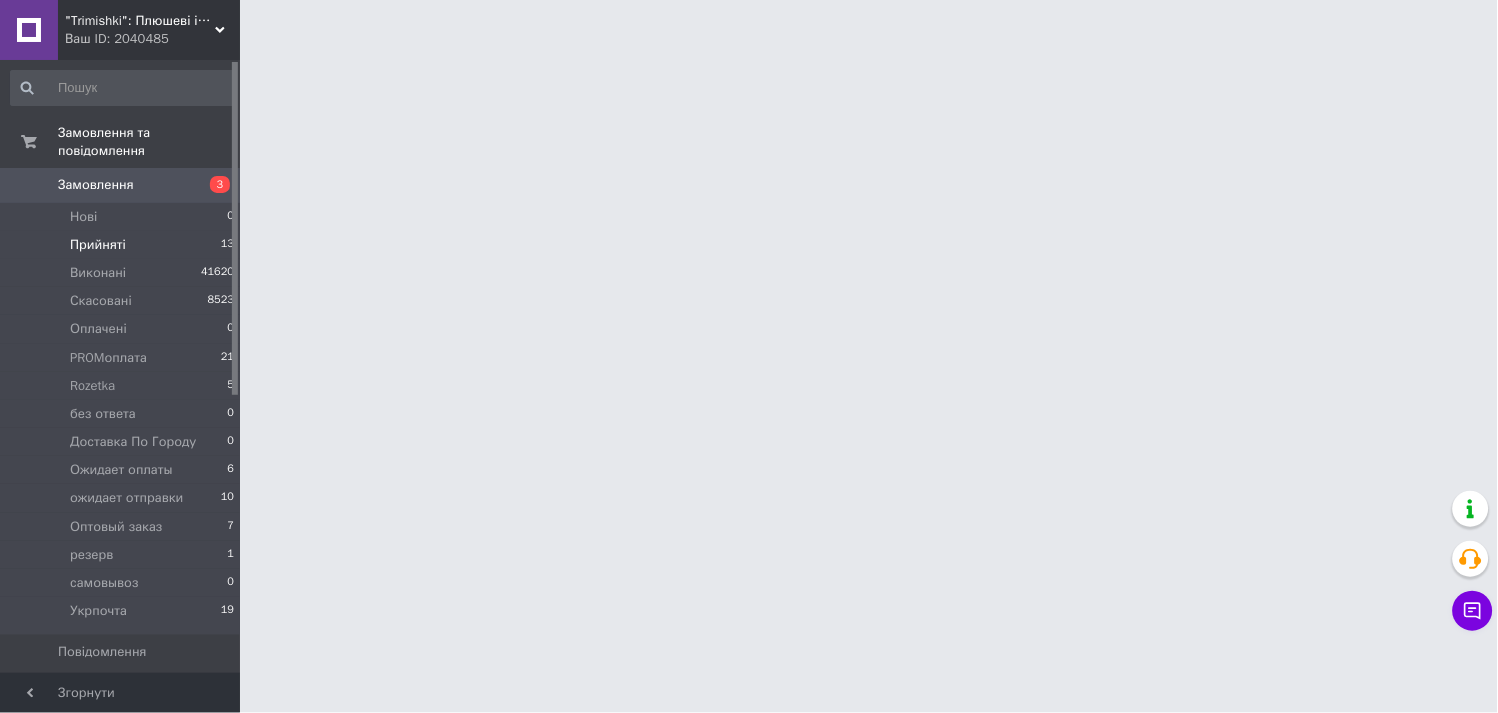 scroll, scrollTop: 0, scrollLeft: 0, axis: both 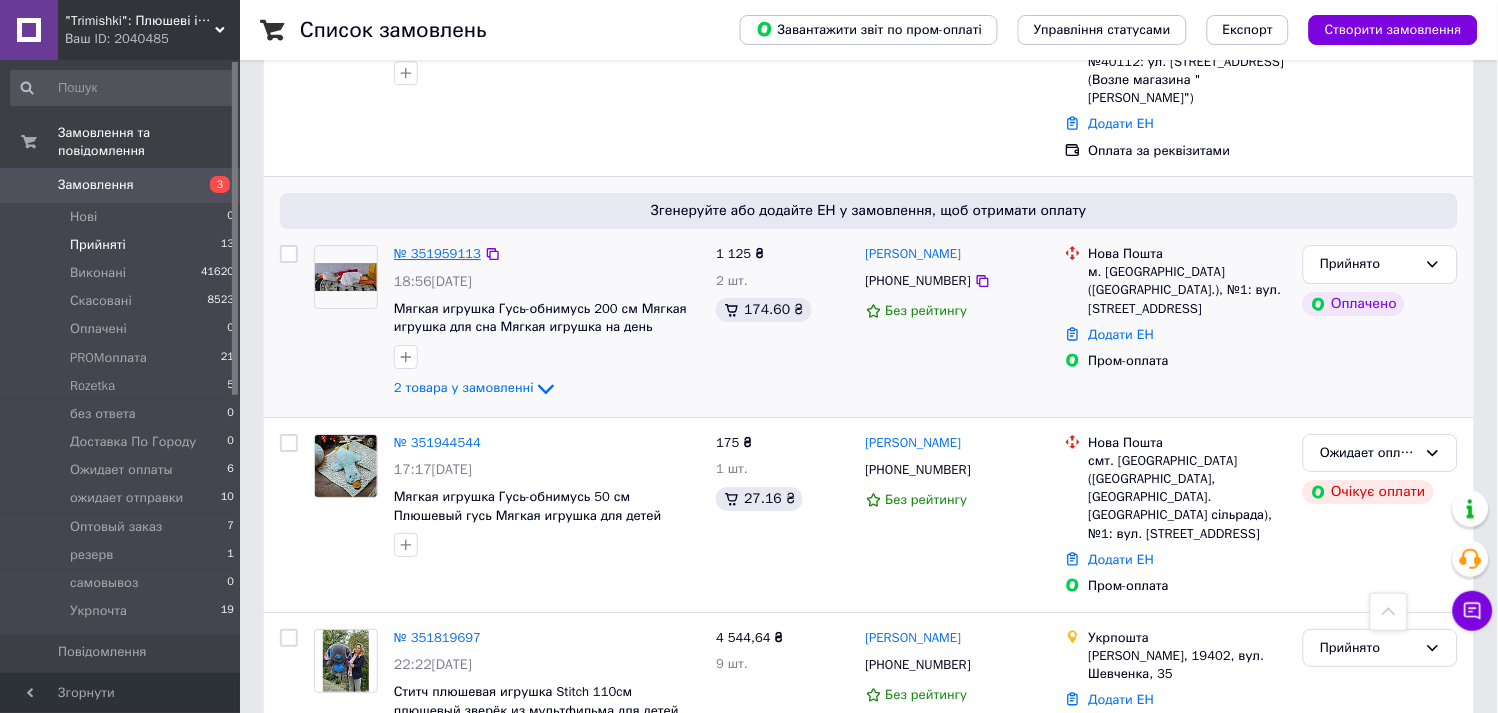 click on "№ 351959113" at bounding box center [437, 253] 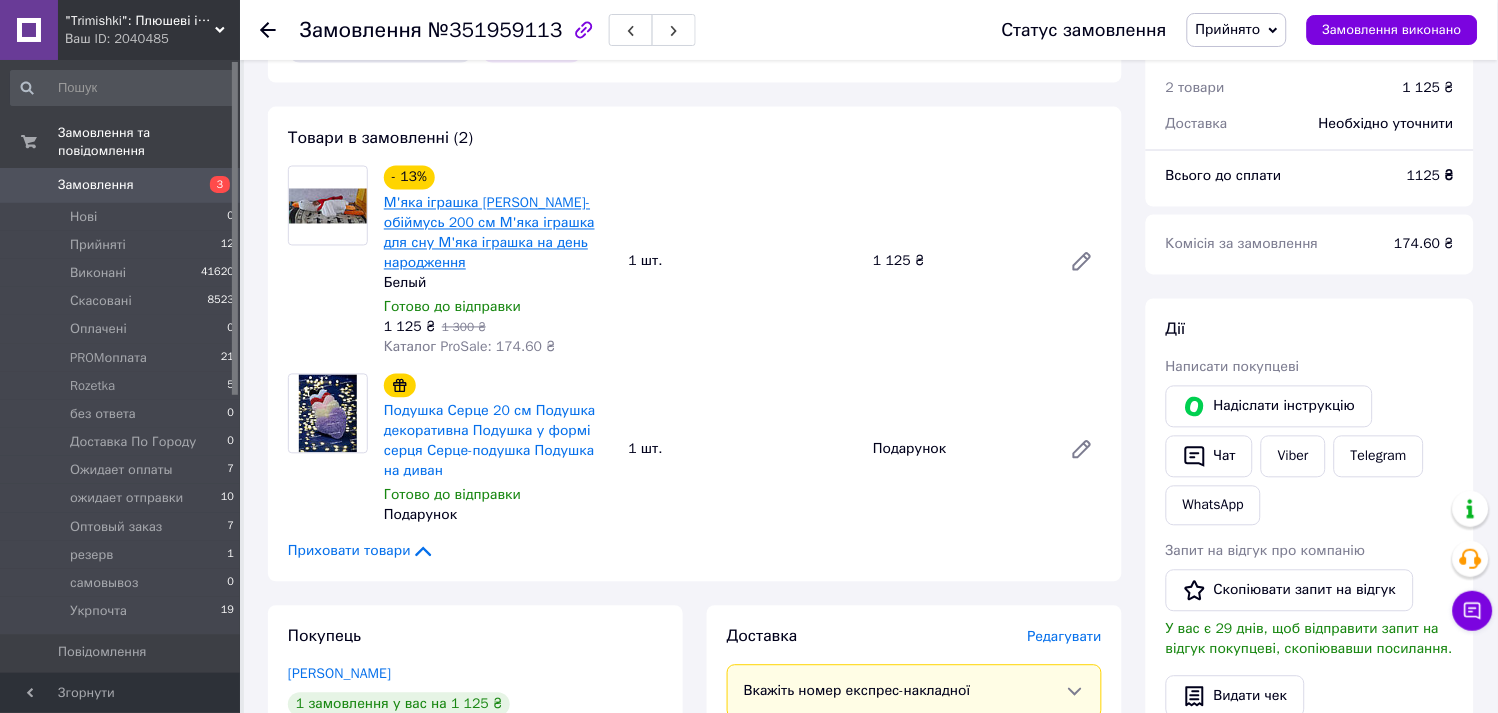 scroll, scrollTop: 666, scrollLeft: 0, axis: vertical 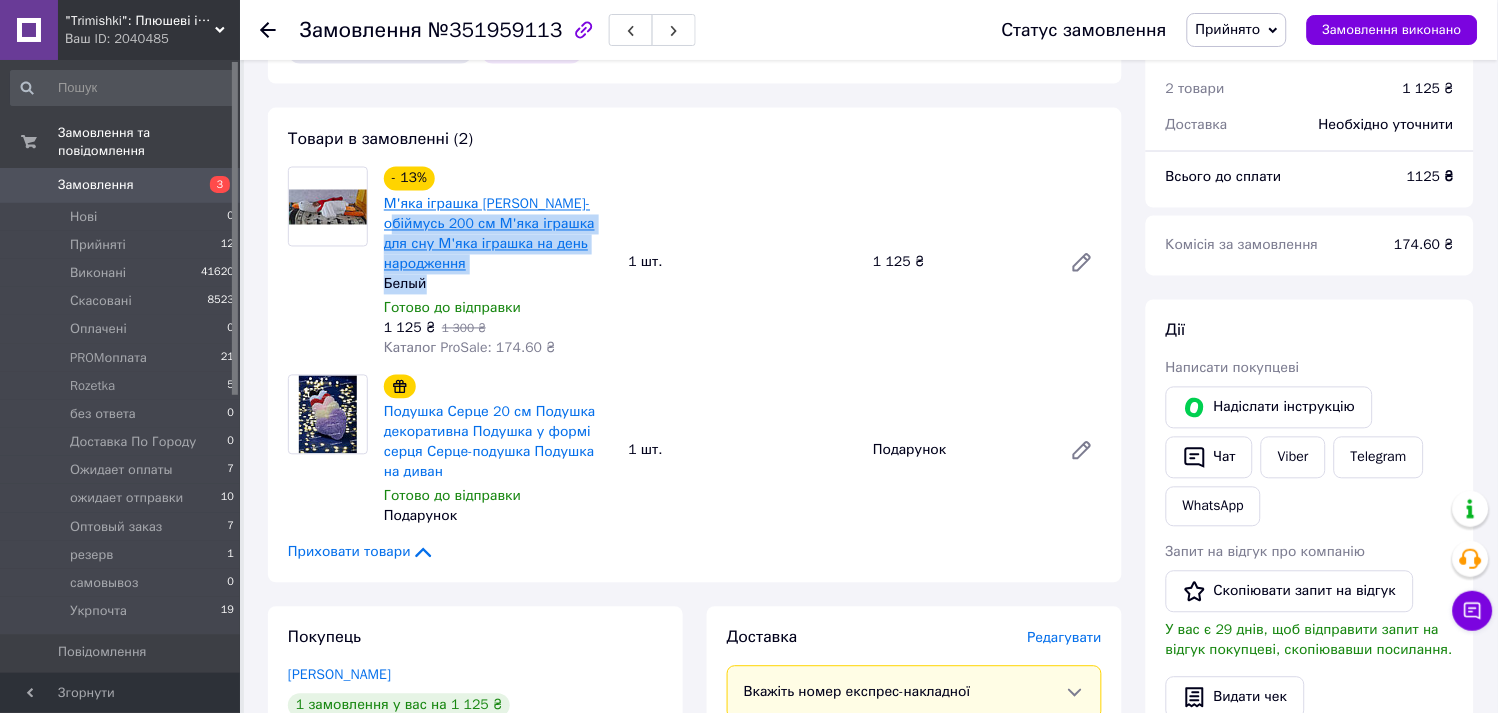 drag, startPoint x: 550, startPoint y: 258, endPoint x: 581, endPoint y: 203, distance: 63.134777 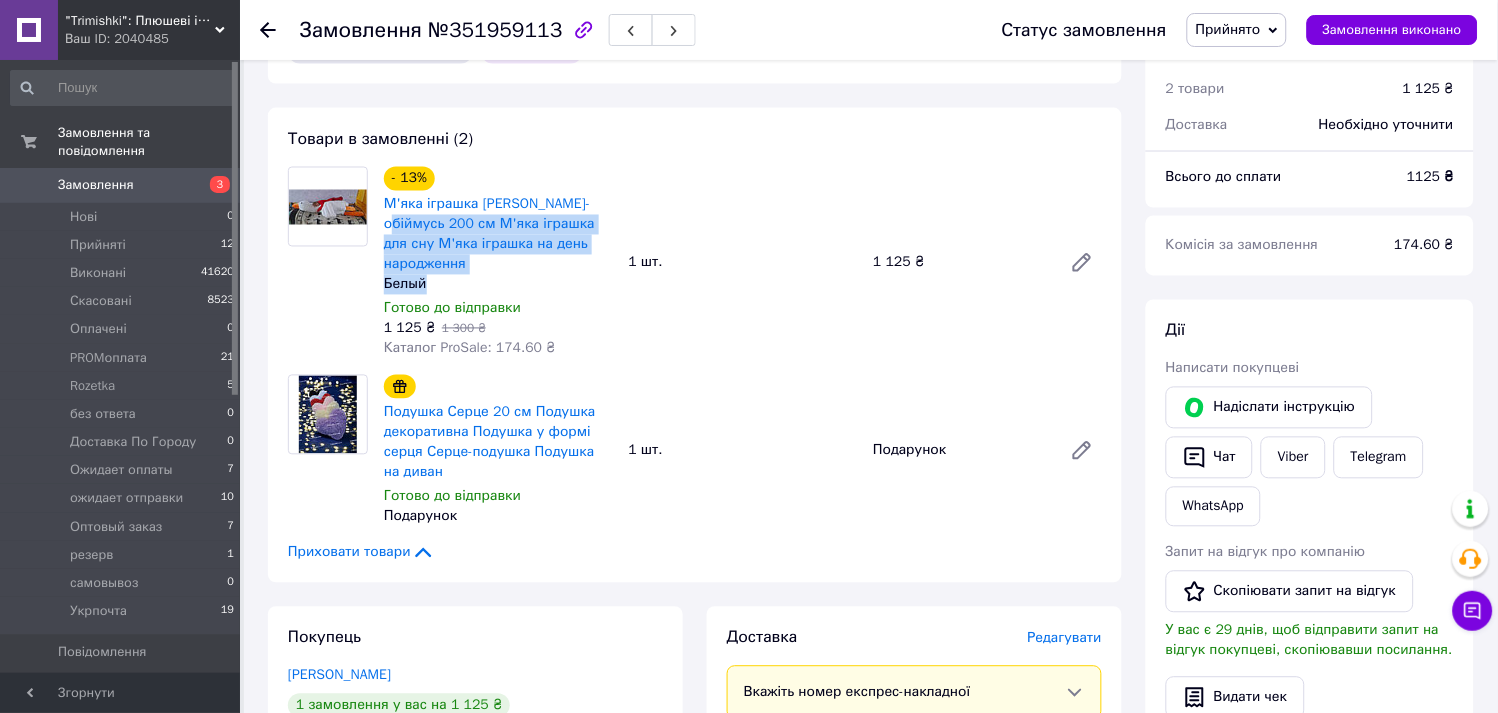 copy on "200 см М'яка іграшка для сну М'яка іграшка на день народження [PERSON_NAME]" 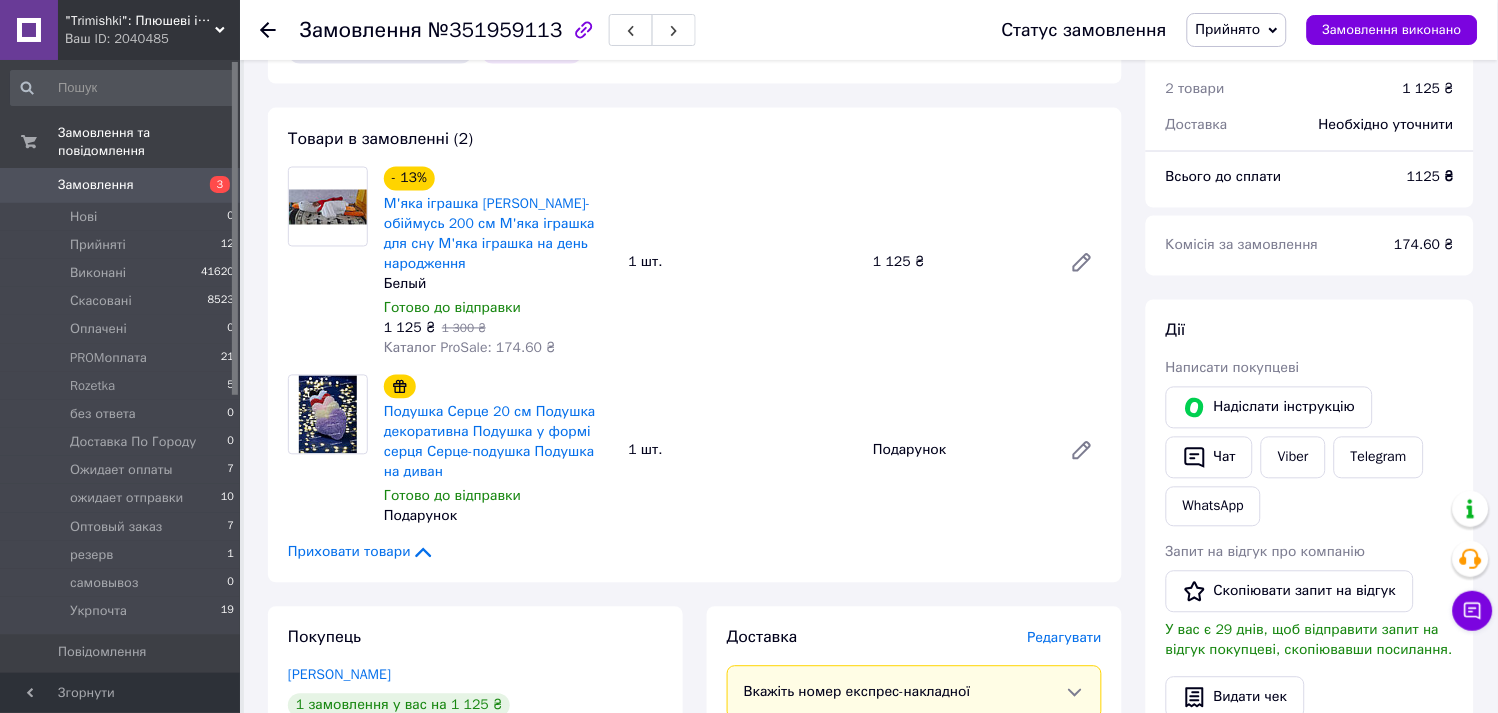 click on "Замовлення №351959113" at bounding box center (631, 30) 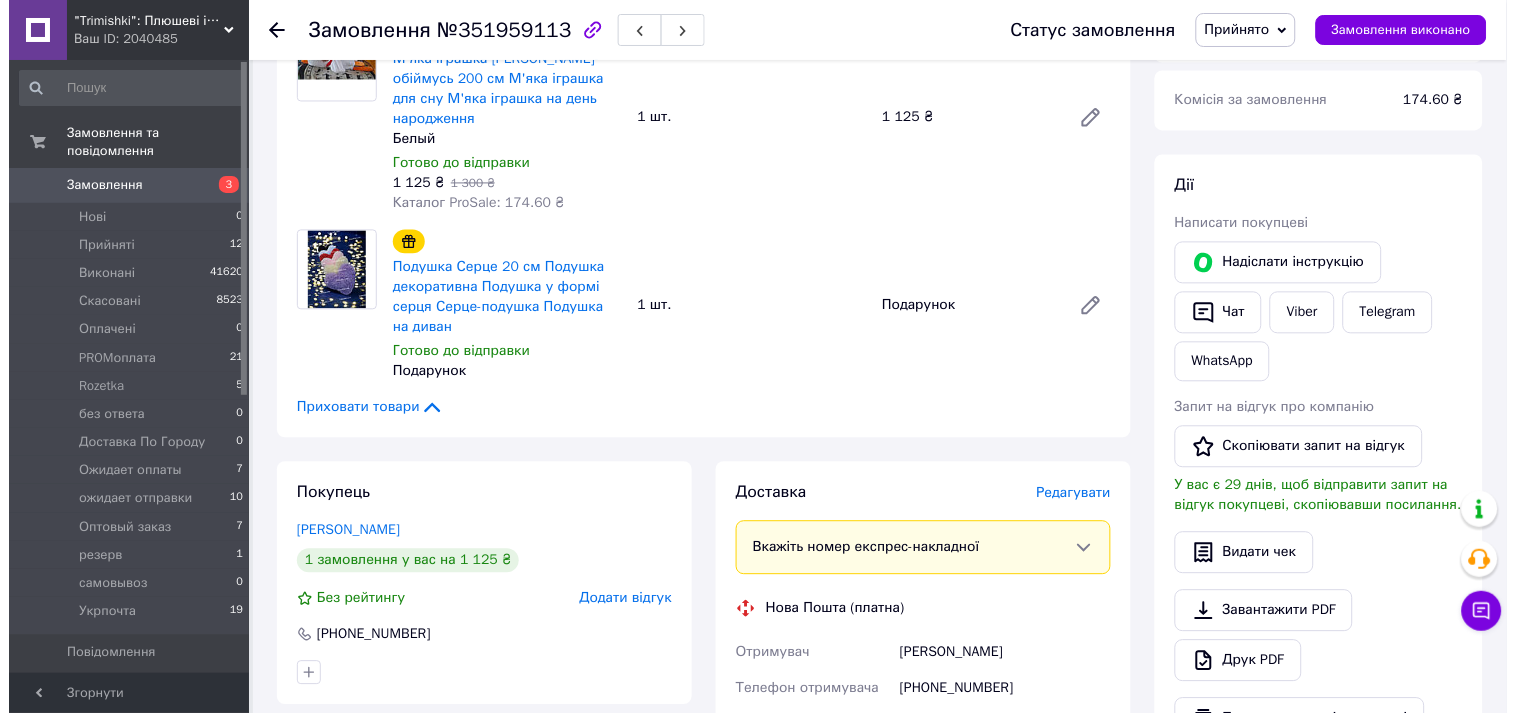 scroll, scrollTop: 1111, scrollLeft: 0, axis: vertical 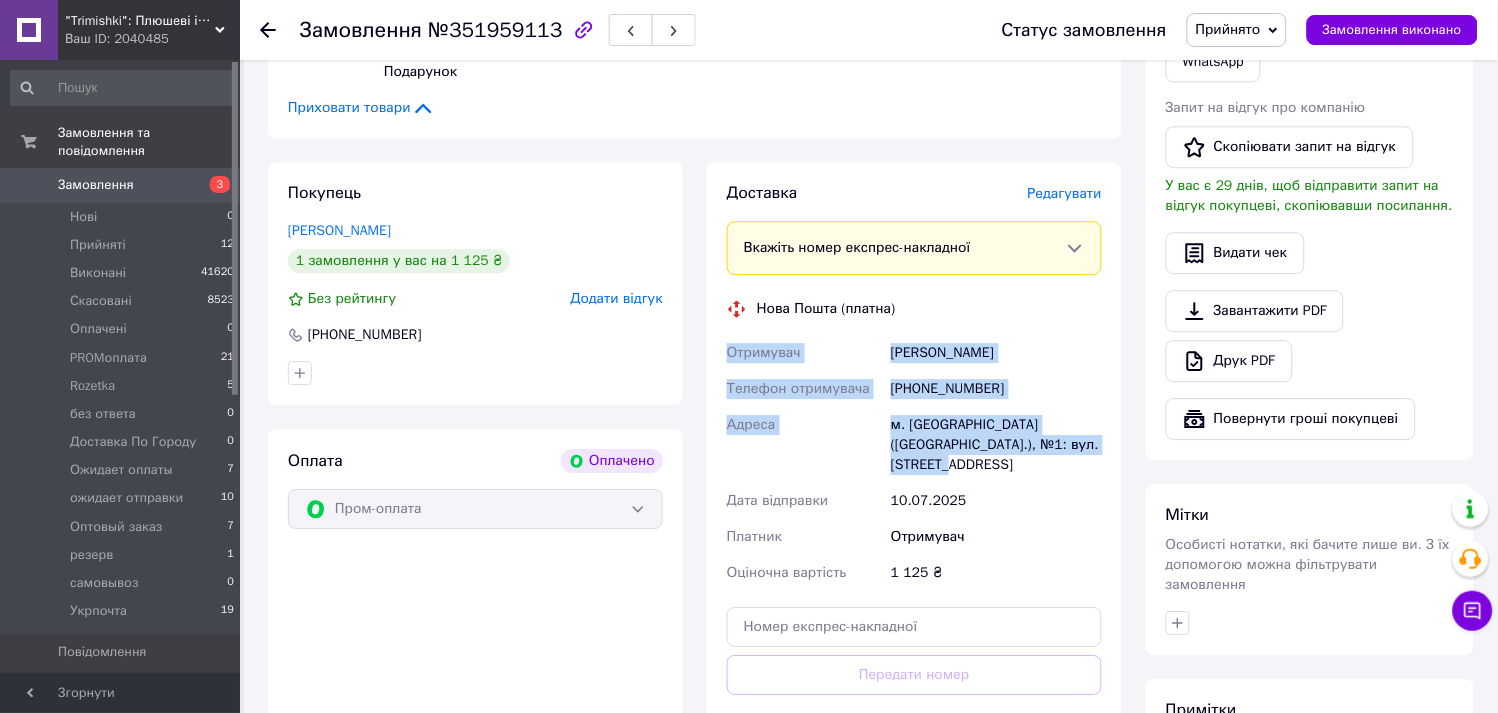 drag, startPoint x: 1111, startPoint y: 428, endPoint x: 727, endPoint y: 338, distance: 394.40588 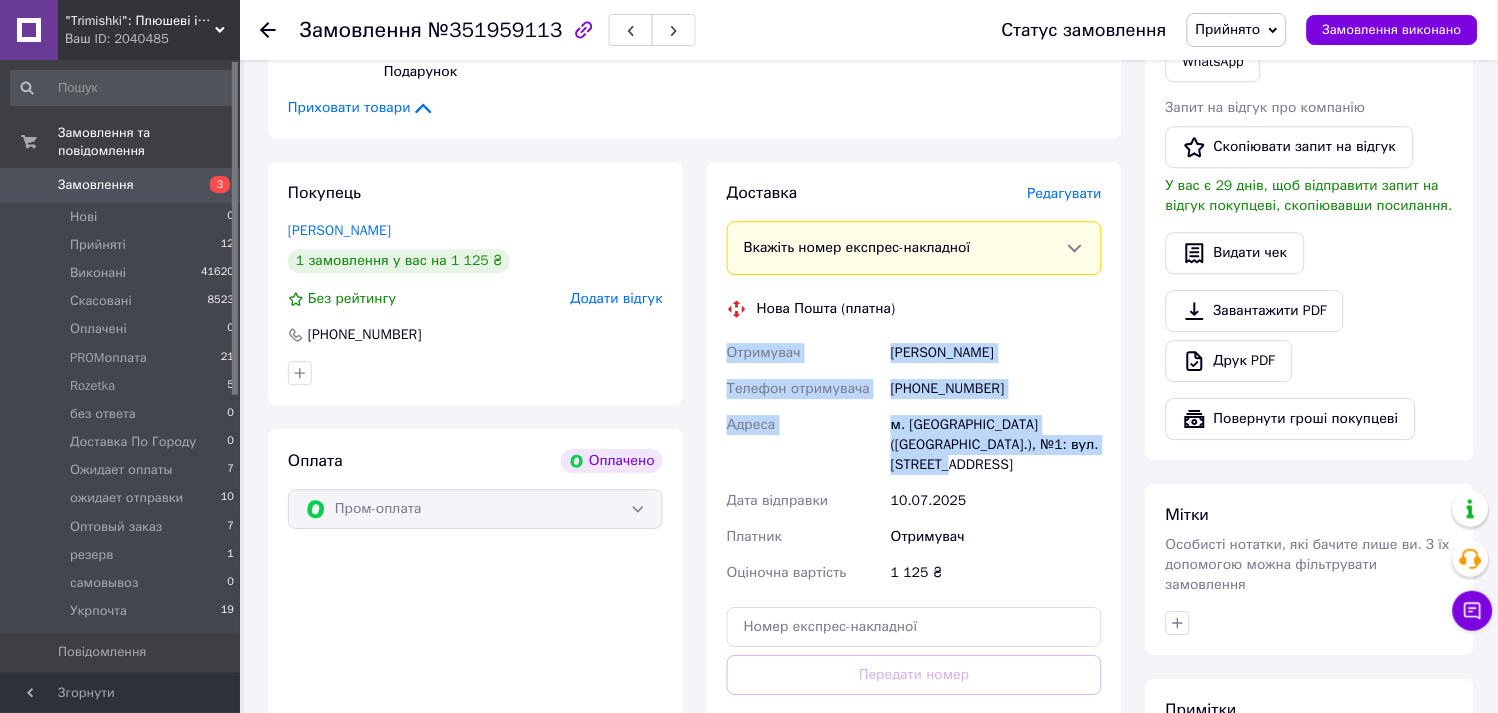 click on "Замовлення №351959113" at bounding box center [631, 30] 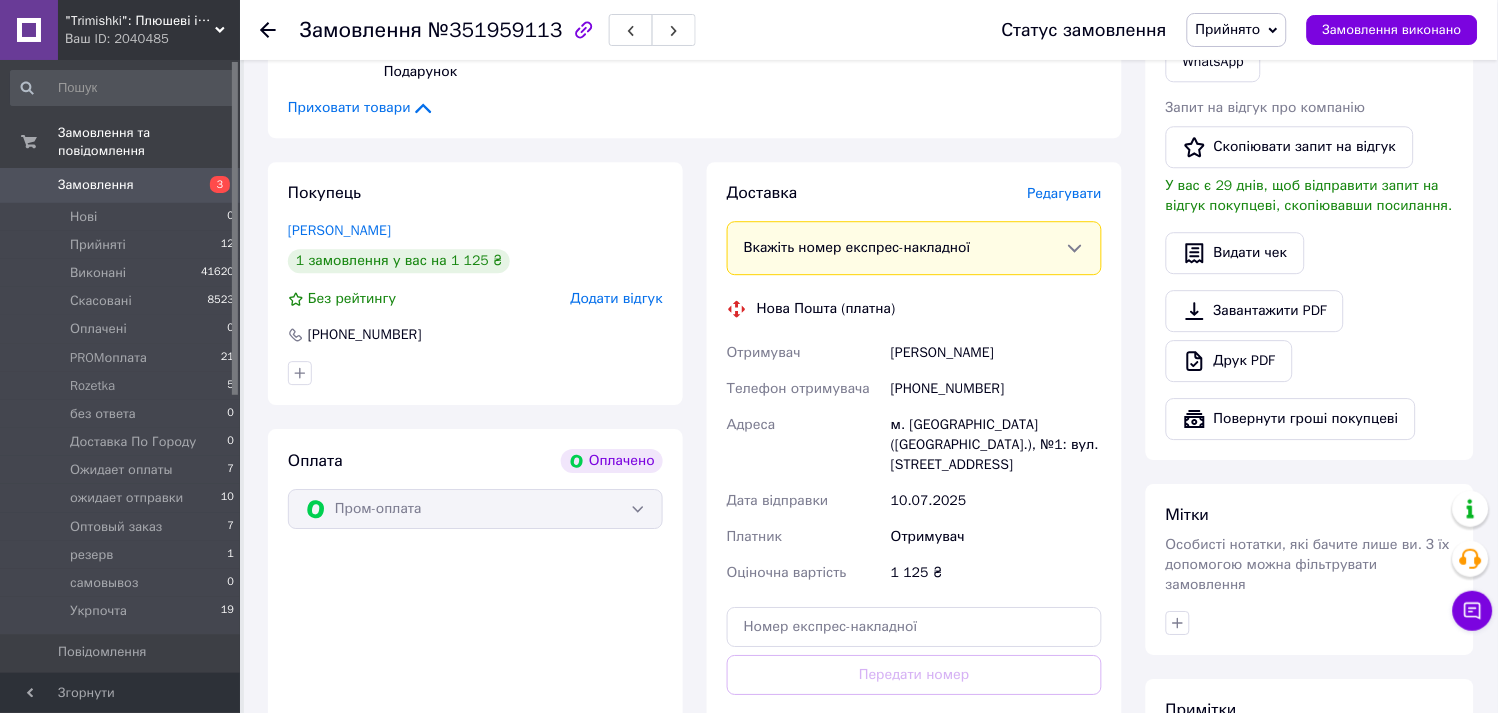 click on "Прийнято" at bounding box center [1228, 29] 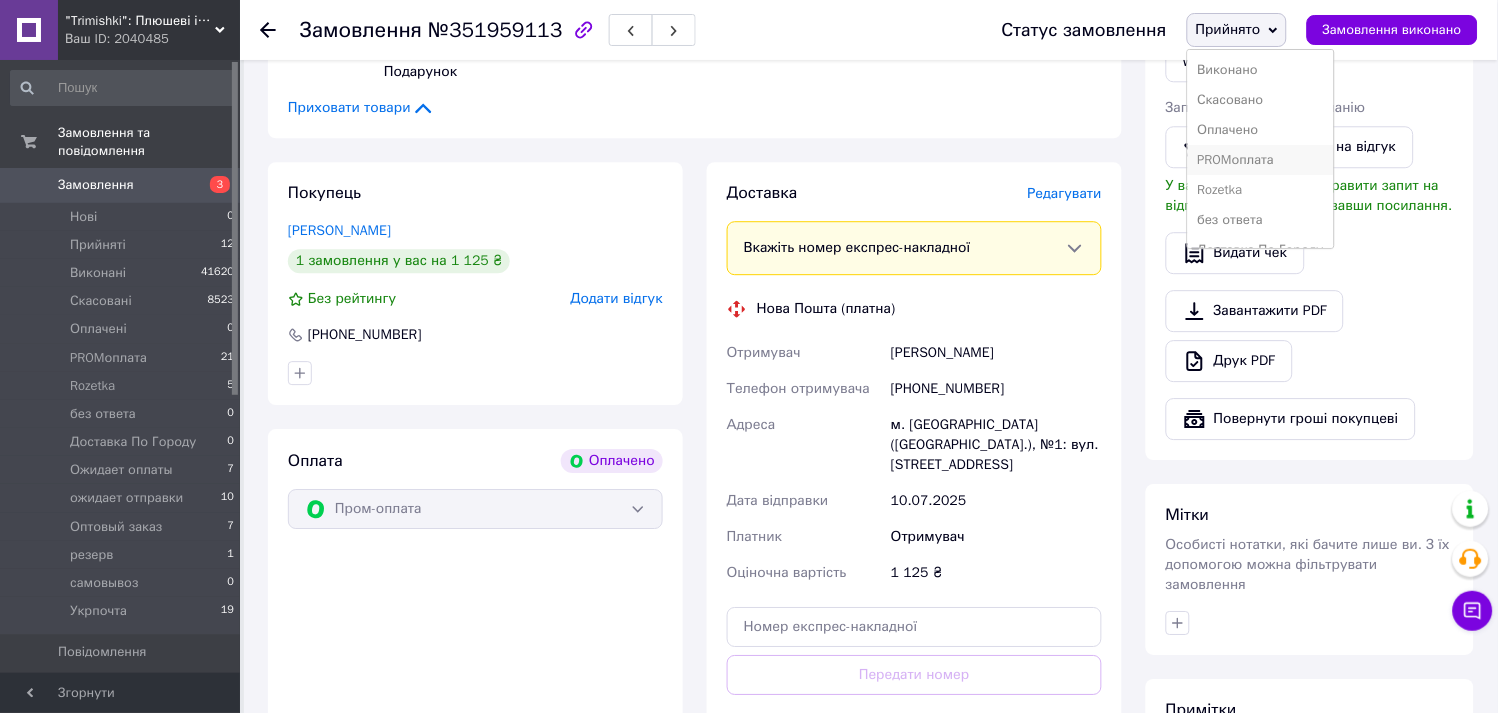 click on "PROMоплата" at bounding box center (1261, 160) 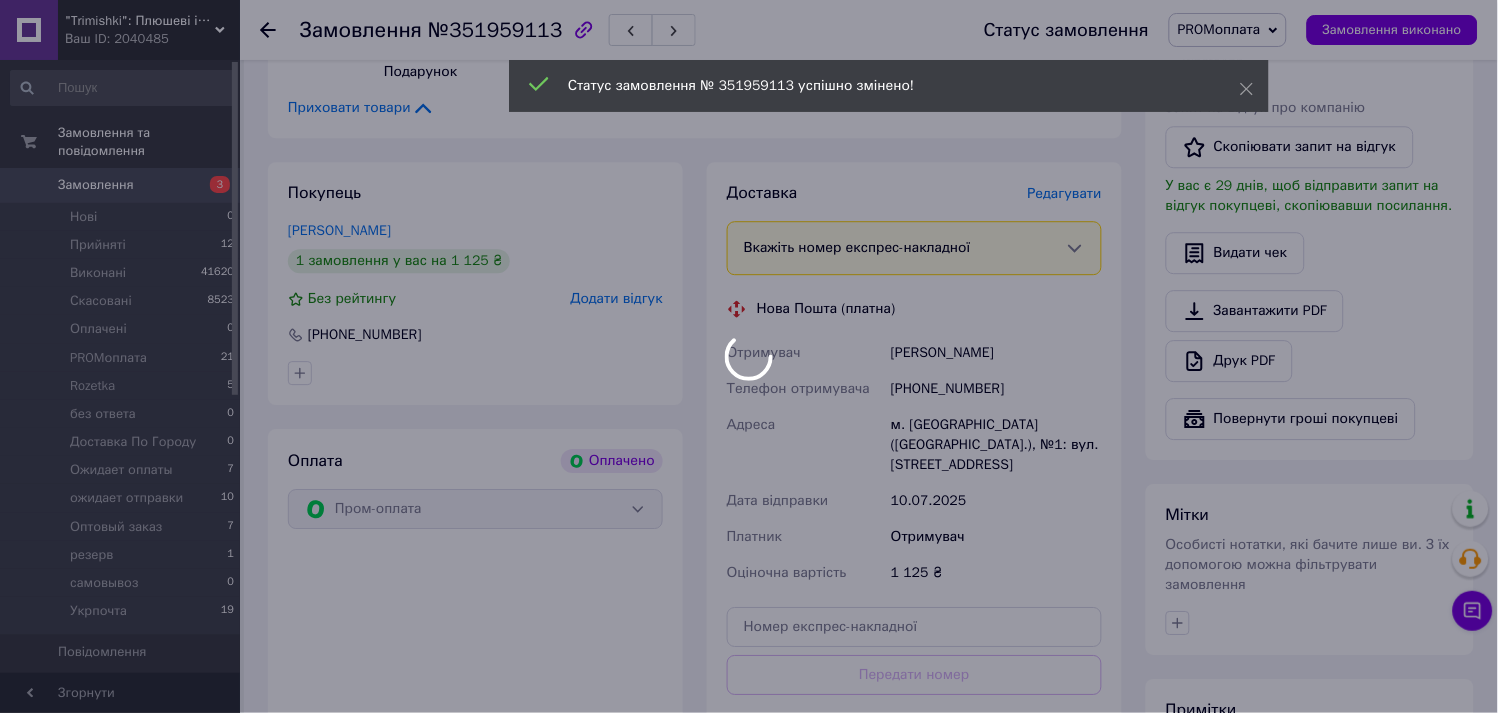 click on "Редагувати" at bounding box center (1065, 194) 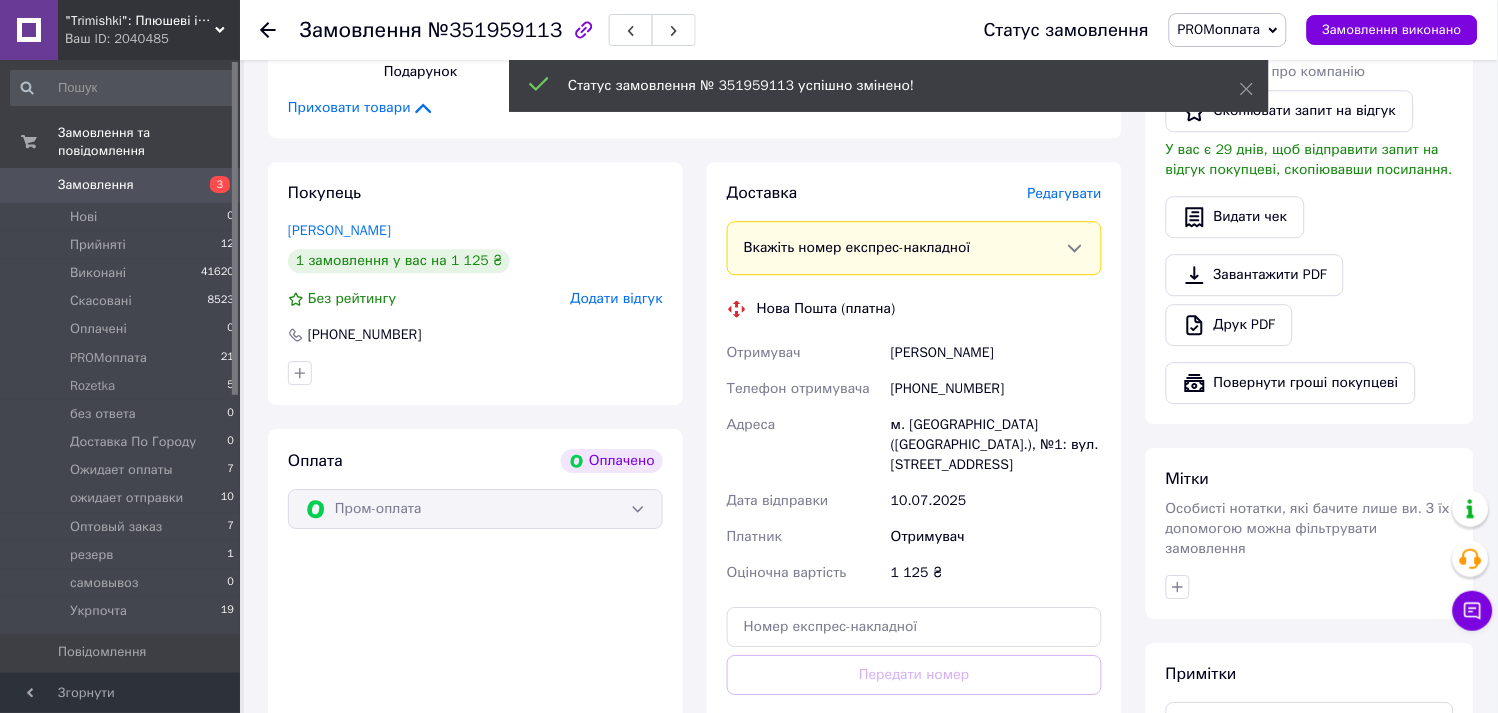 click on "Редагувати" at bounding box center [1065, 193] 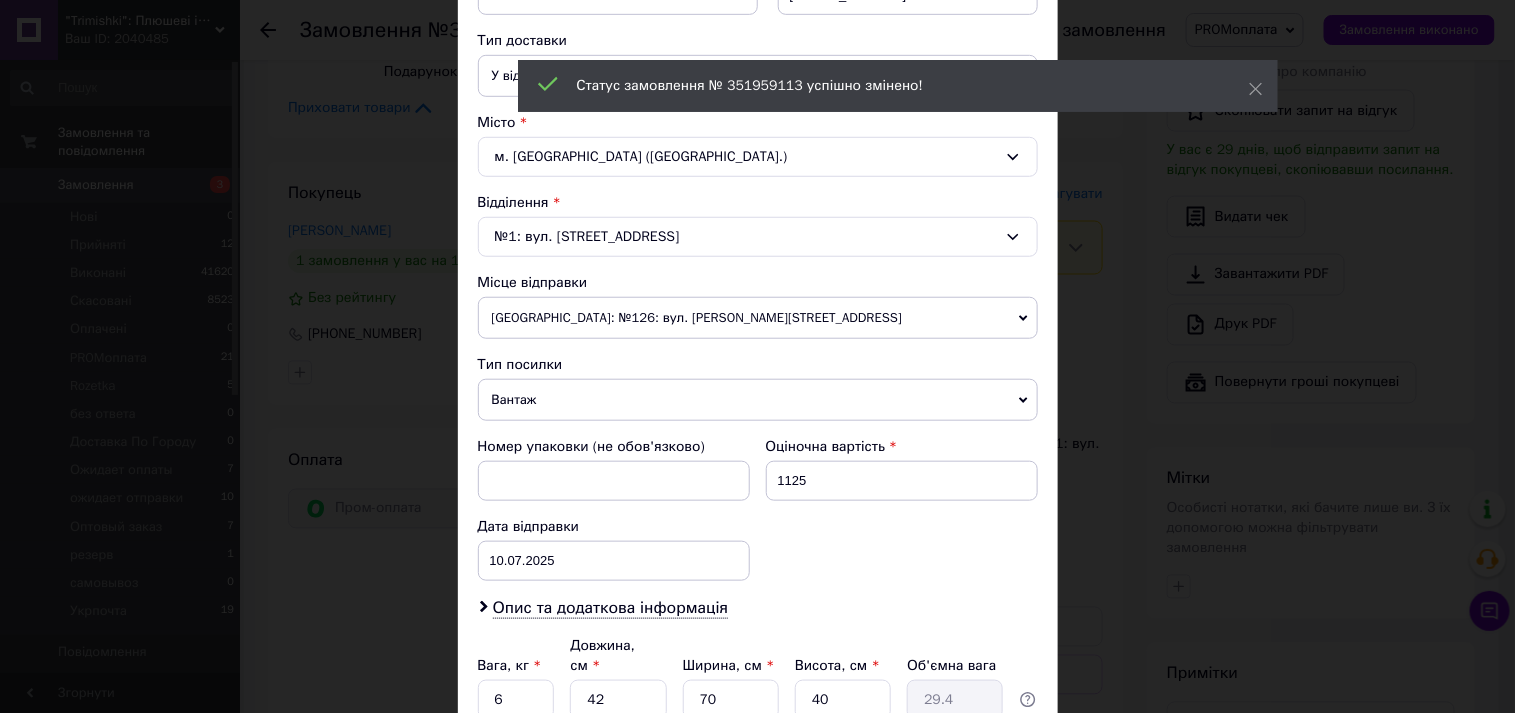 scroll, scrollTop: 444, scrollLeft: 0, axis: vertical 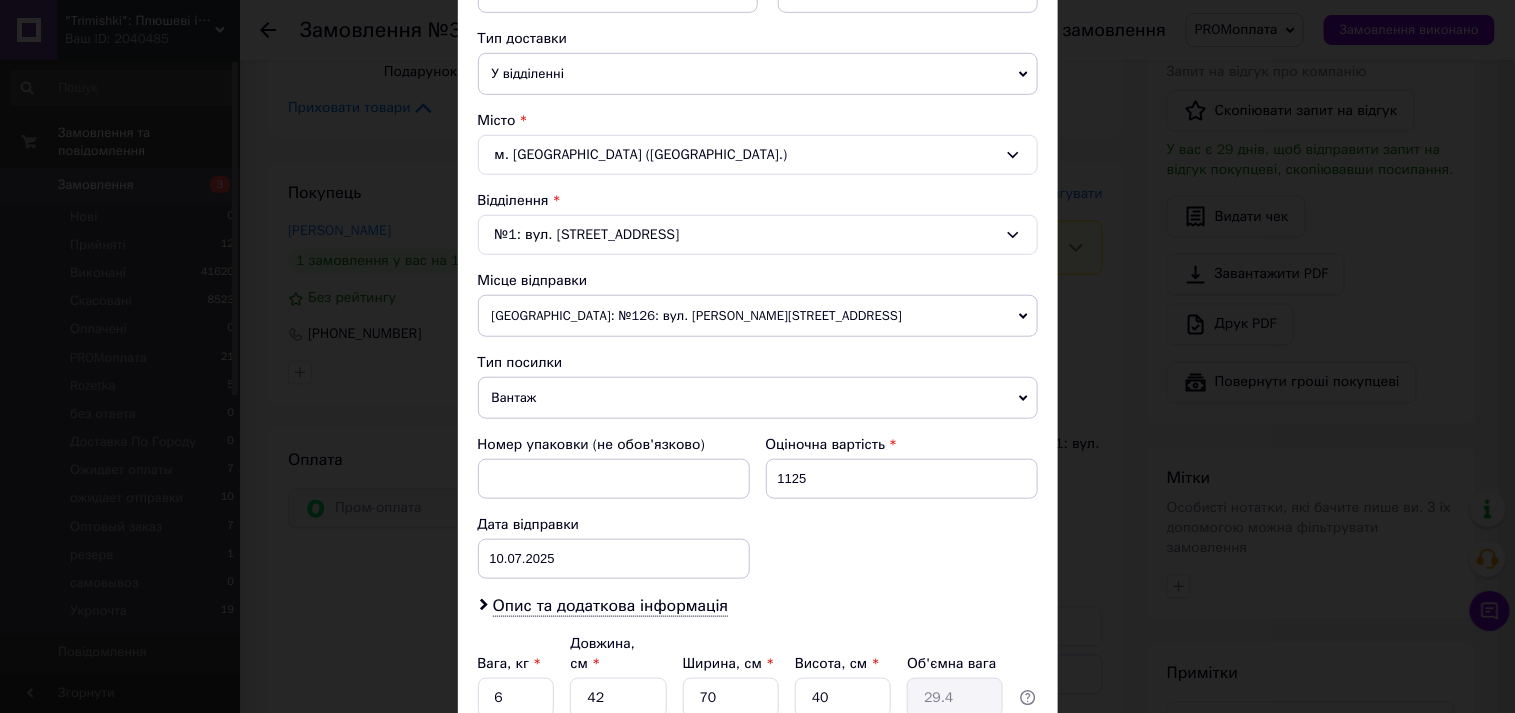 drag, startPoint x: 695, startPoint y: 296, endPoint x: 694, endPoint y: 310, distance: 14.035668 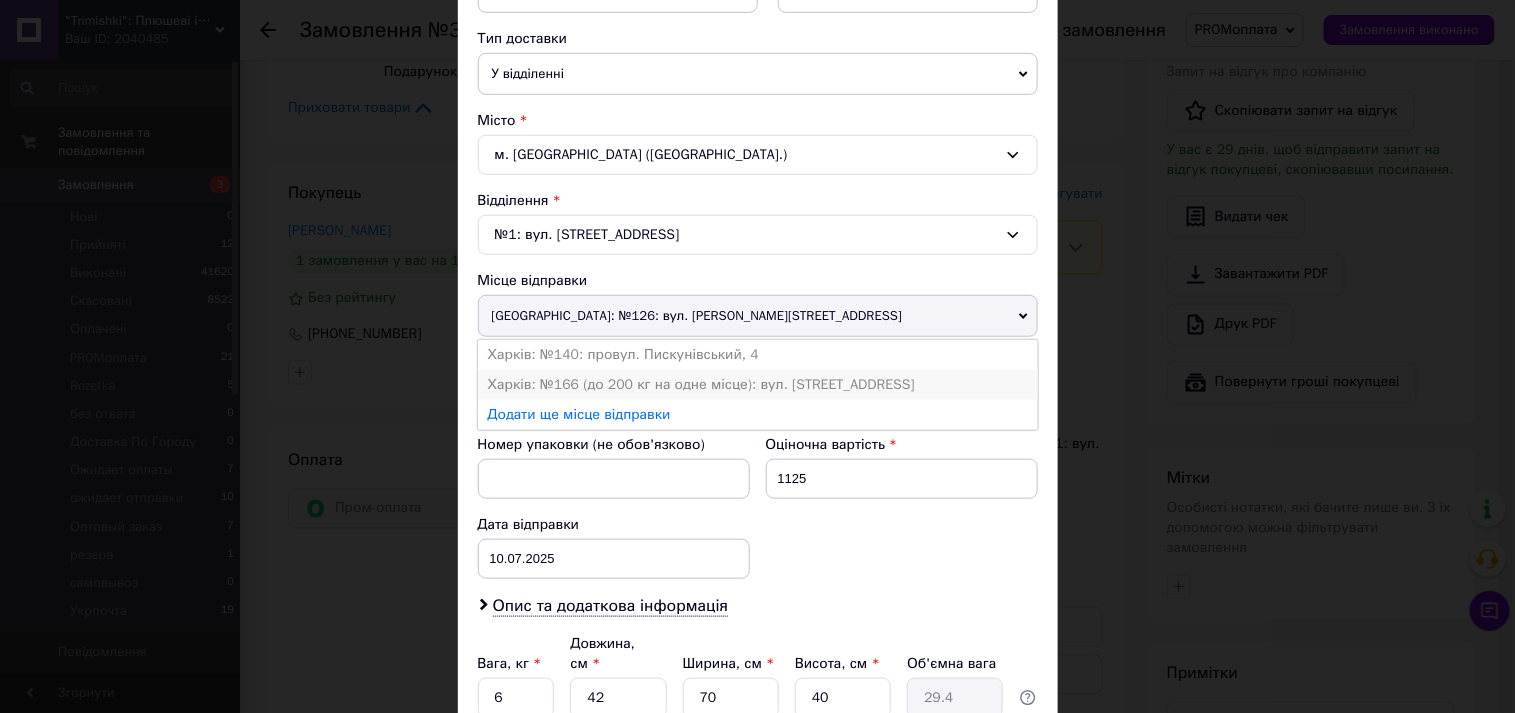 click on "Харків: №166 (до 200 кг на одне місце): вул. [STREET_ADDRESS]" at bounding box center [758, 385] 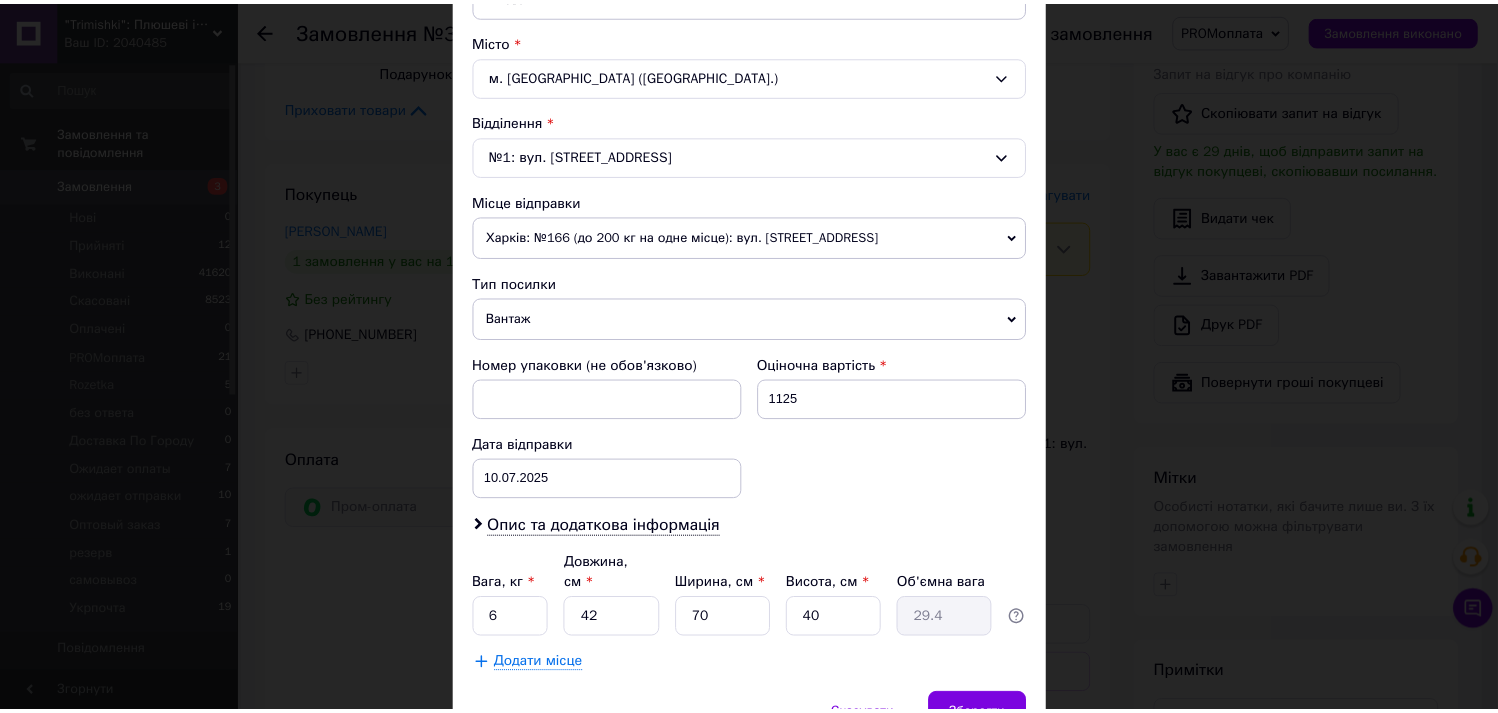 scroll, scrollTop: 616, scrollLeft: 0, axis: vertical 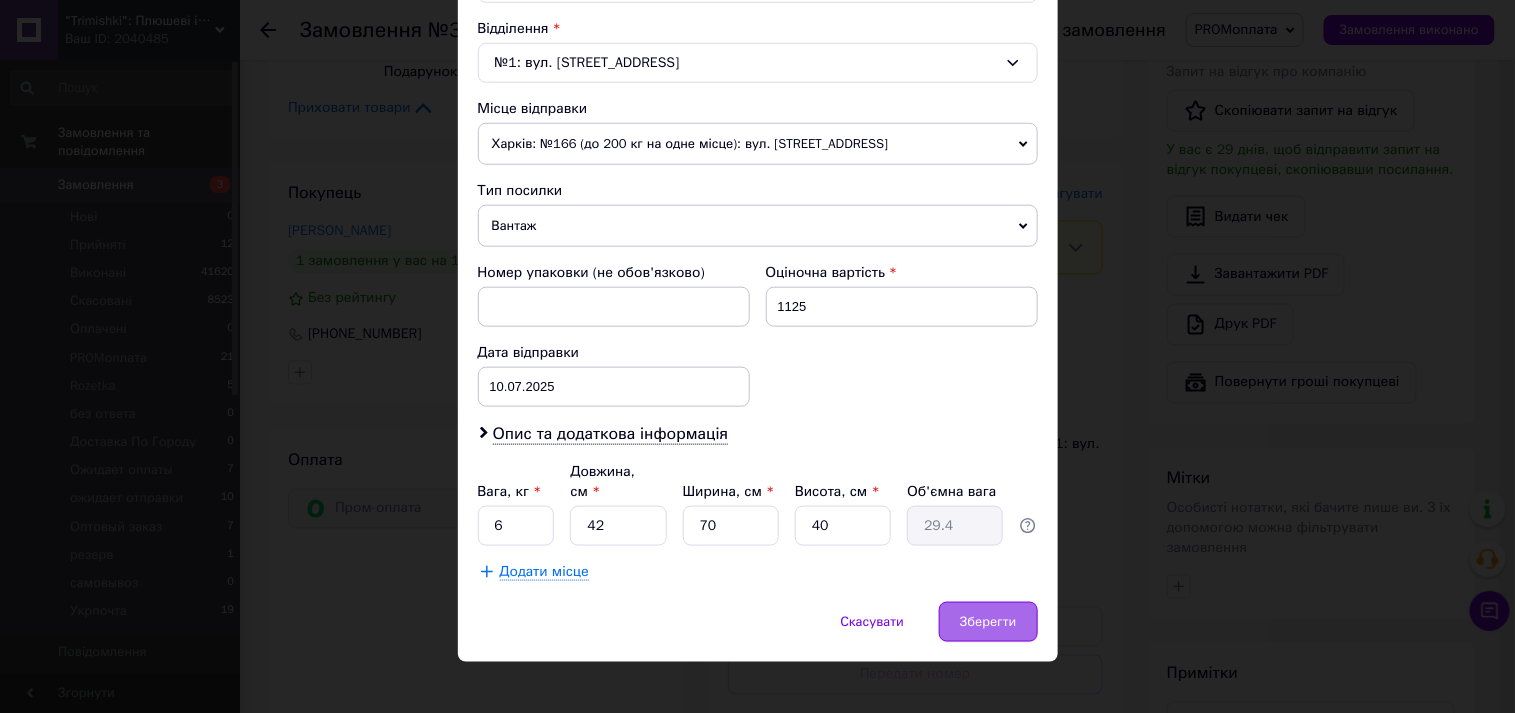 click on "Зберегти" at bounding box center [988, 622] 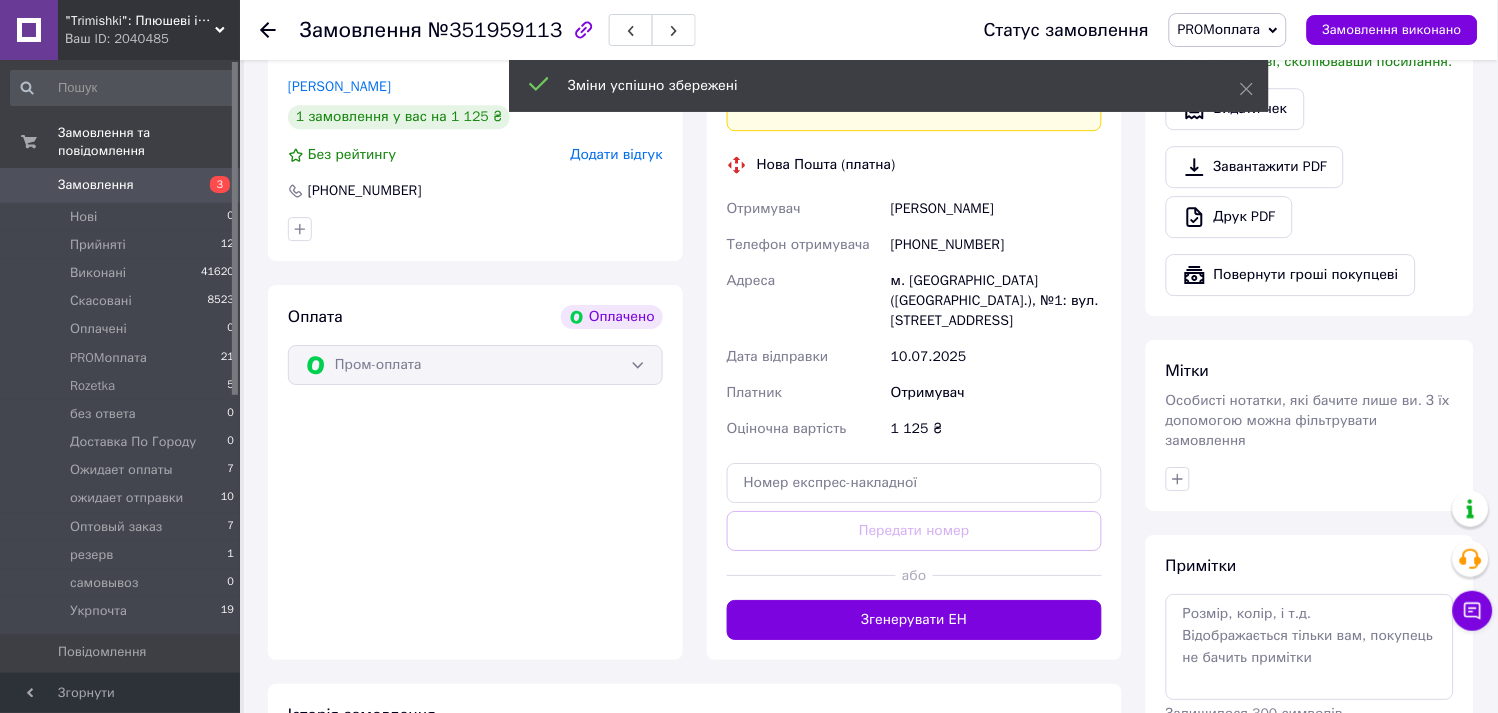 scroll, scrollTop: 1444, scrollLeft: 0, axis: vertical 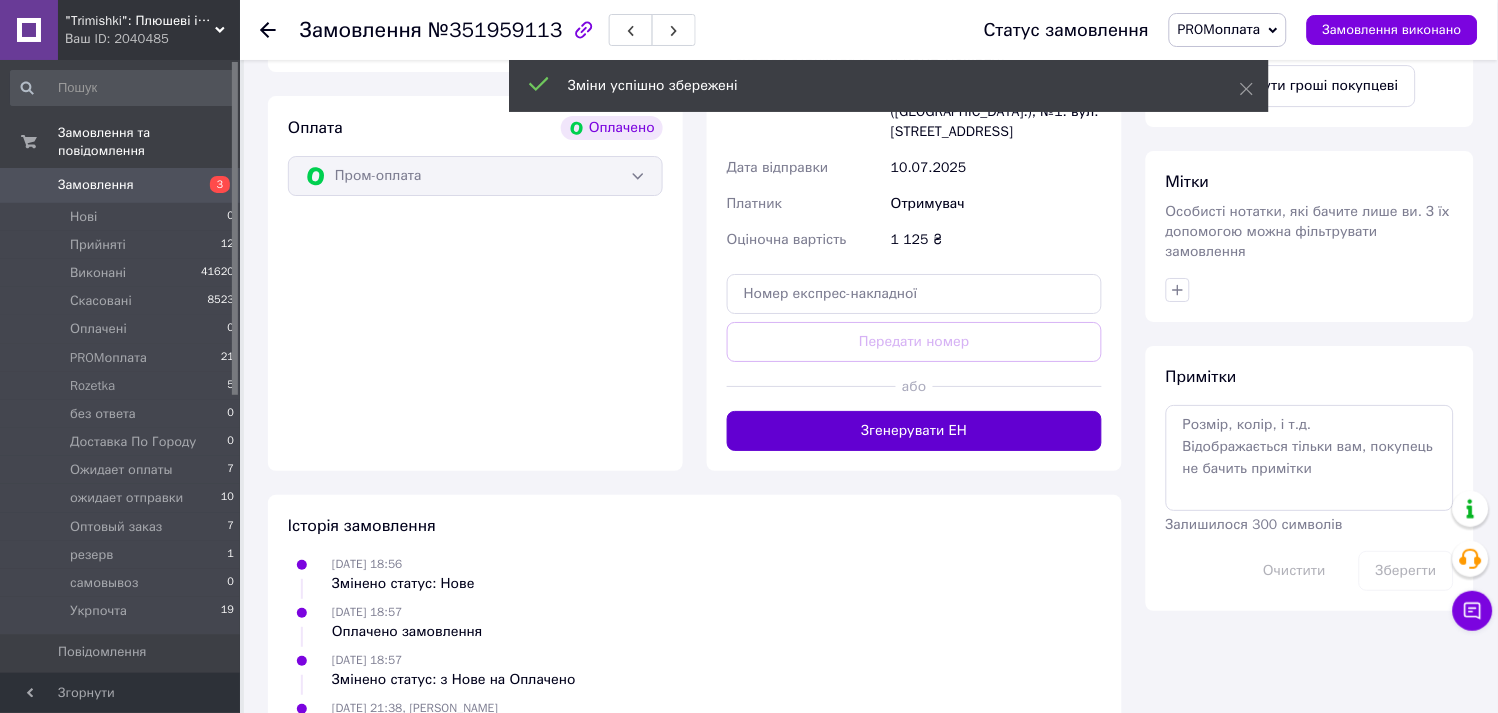 click on "Згенерувати ЕН" at bounding box center (914, 431) 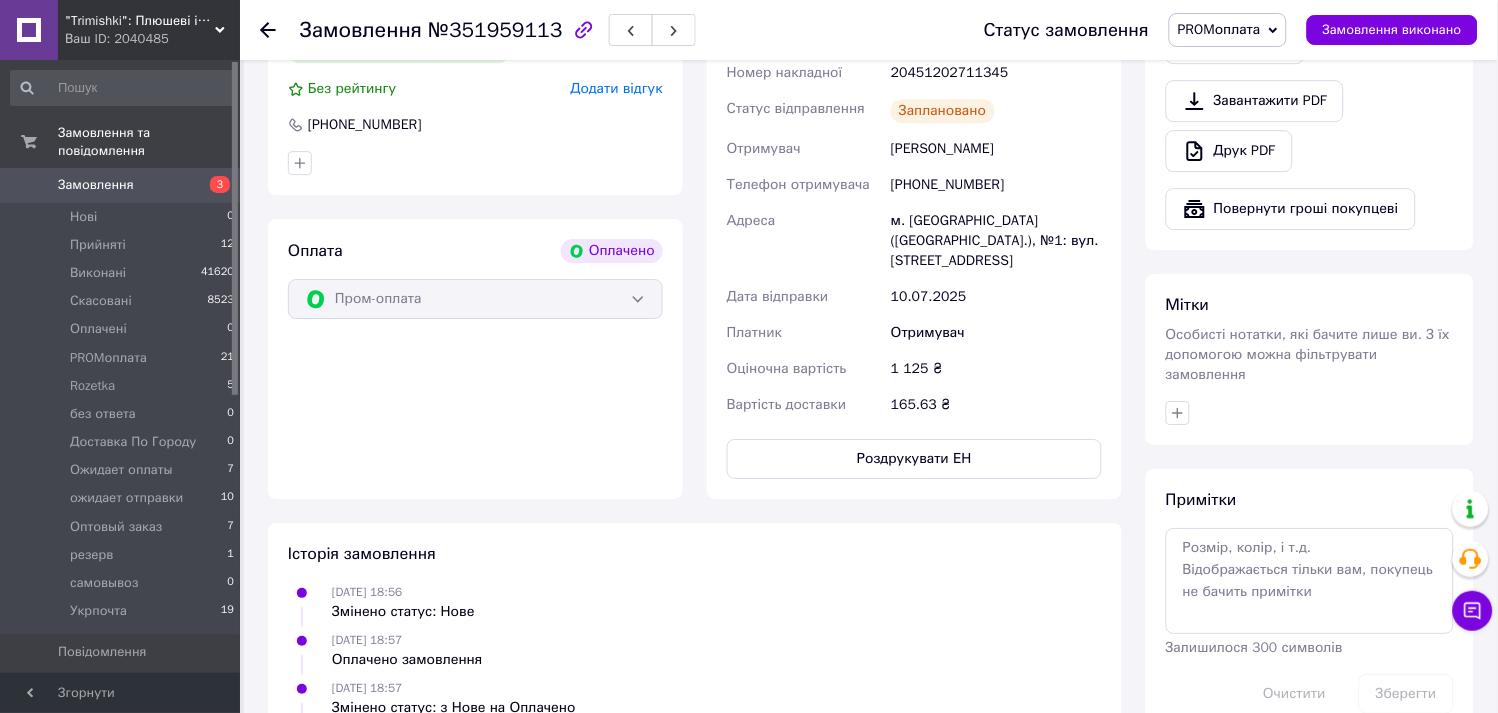 scroll, scrollTop: 1111, scrollLeft: 0, axis: vertical 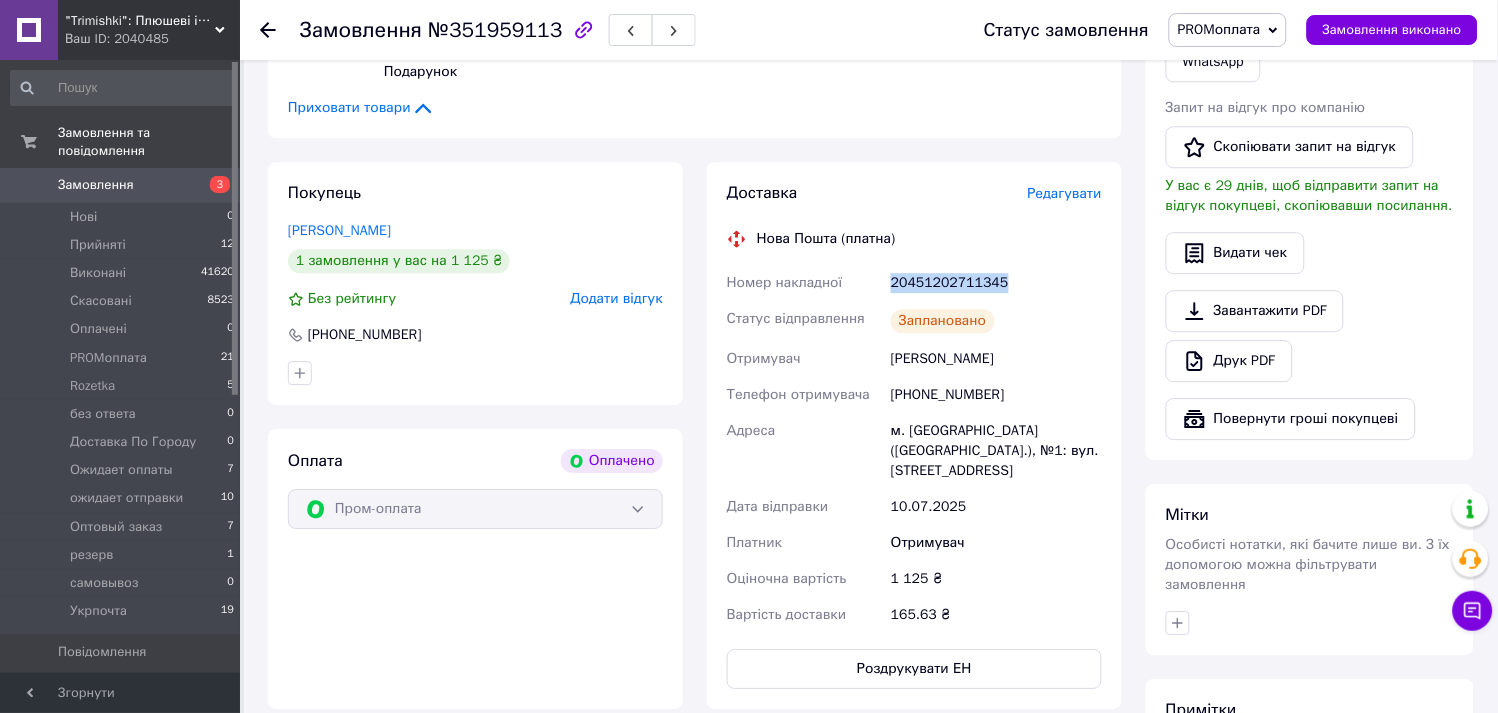 drag, startPoint x: 951, startPoint y: 270, endPoint x: 890, endPoint y: 278, distance: 61.522354 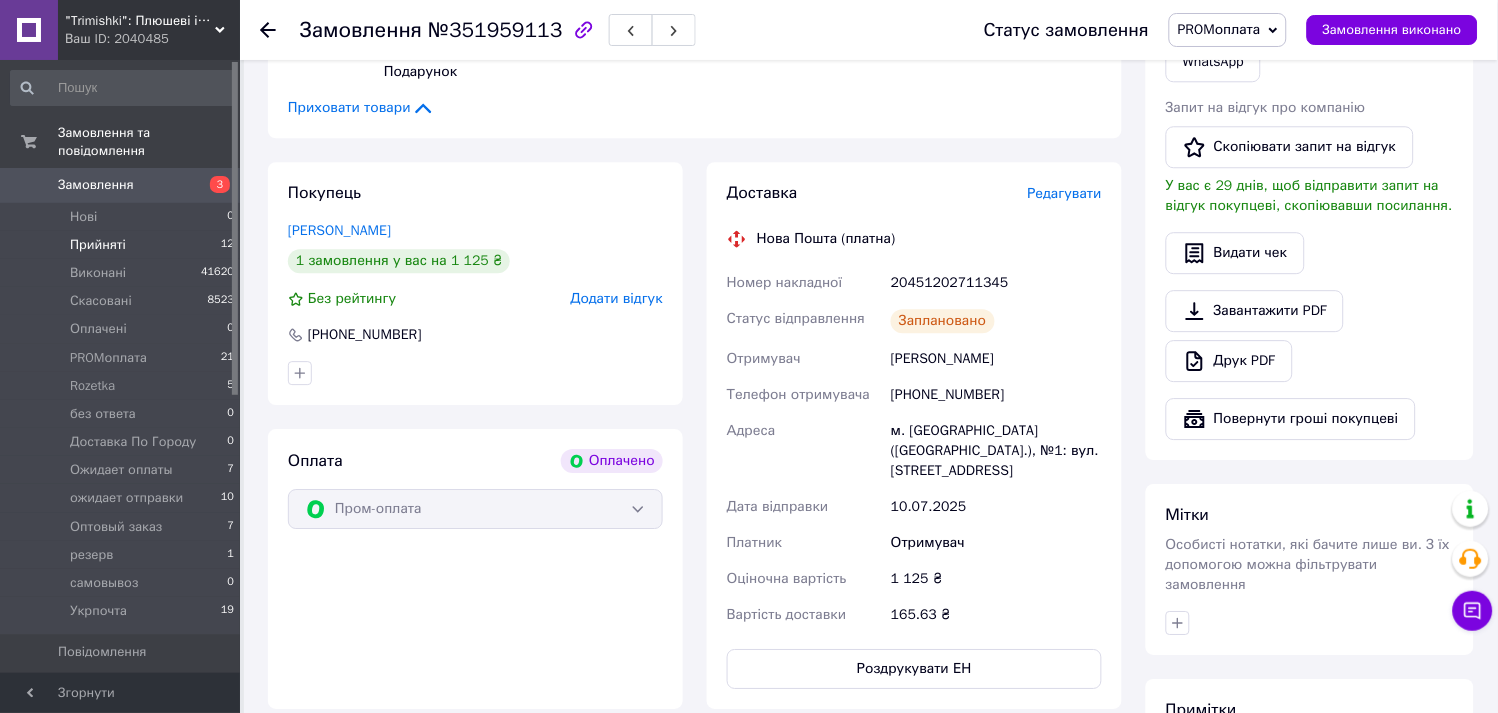 click on "Прийняті" at bounding box center [98, 245] 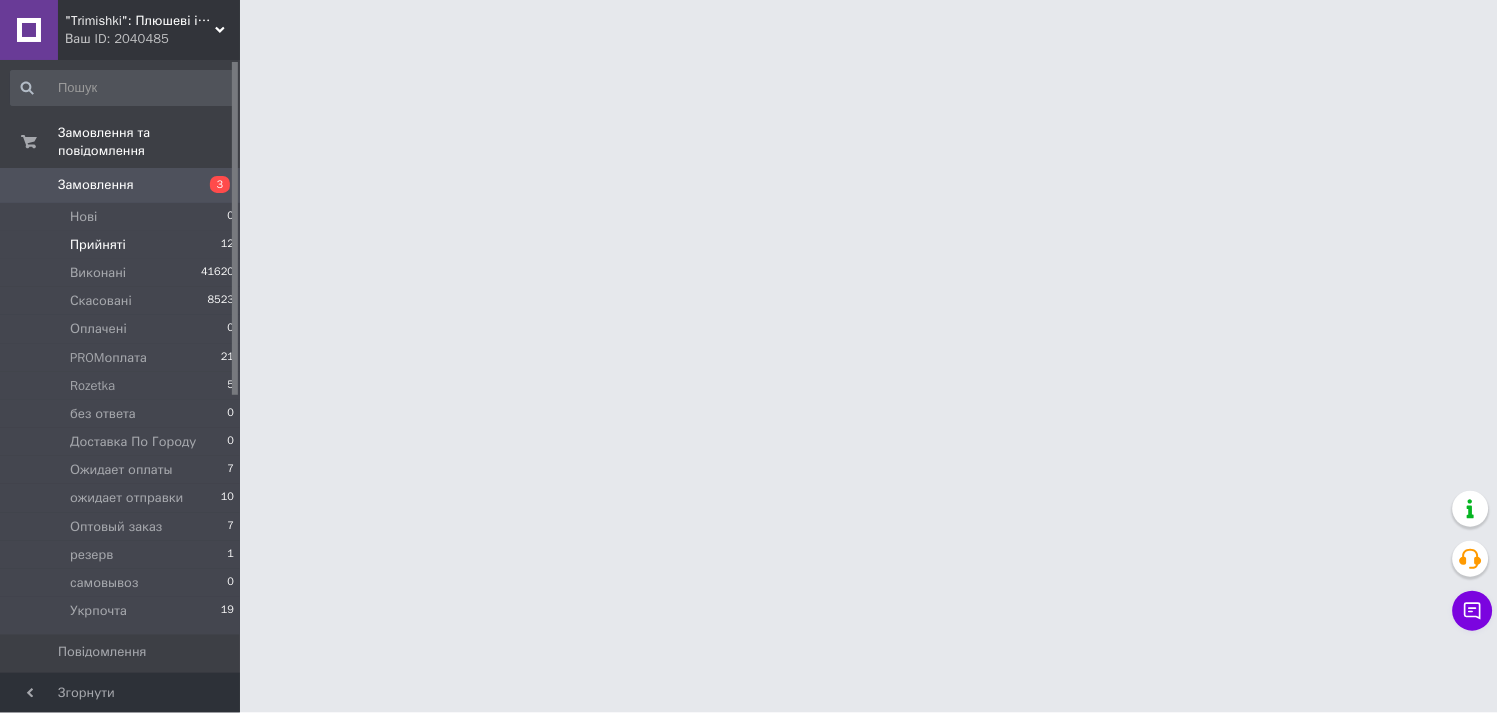 scroll, scrollTop: 0, scrollLeft: 0, axis: both 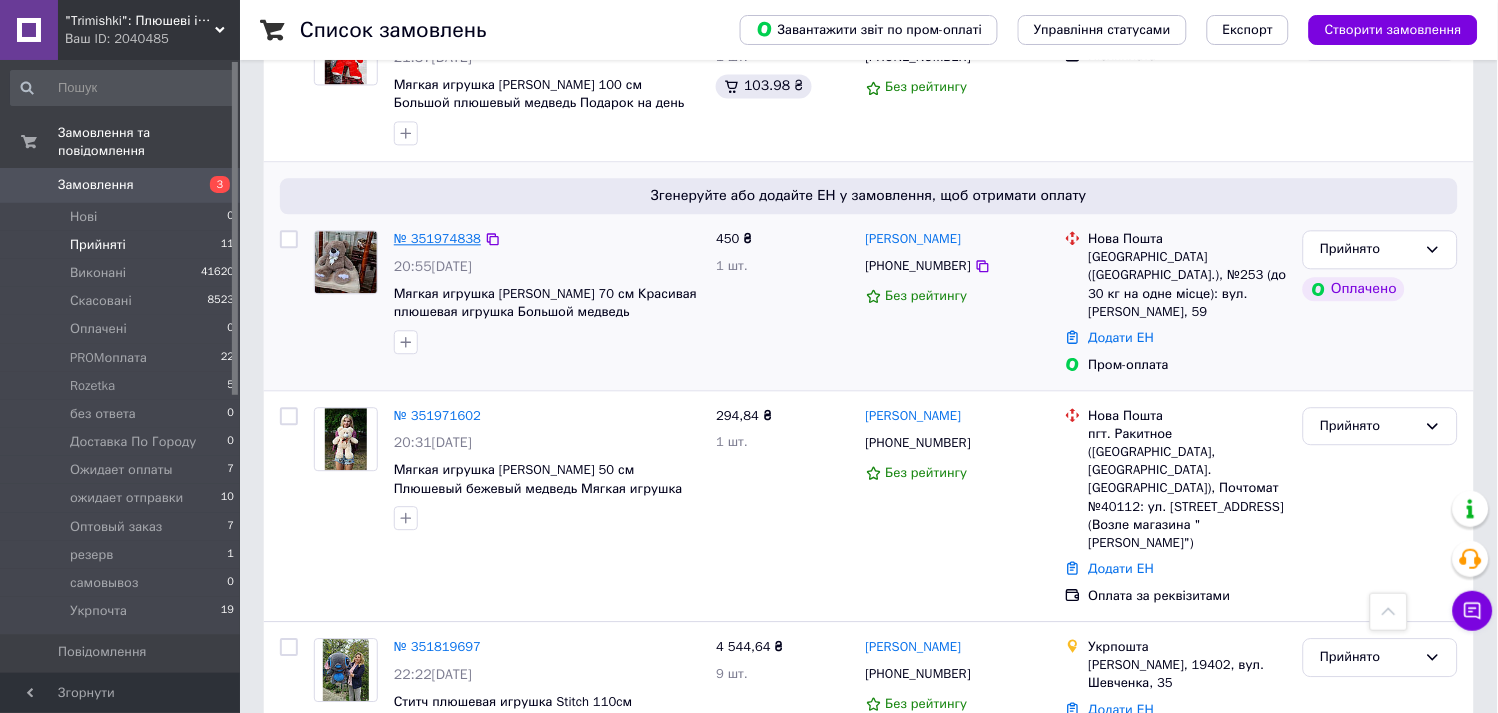 click on "№ 351974838" at bounding box center (437, 238) 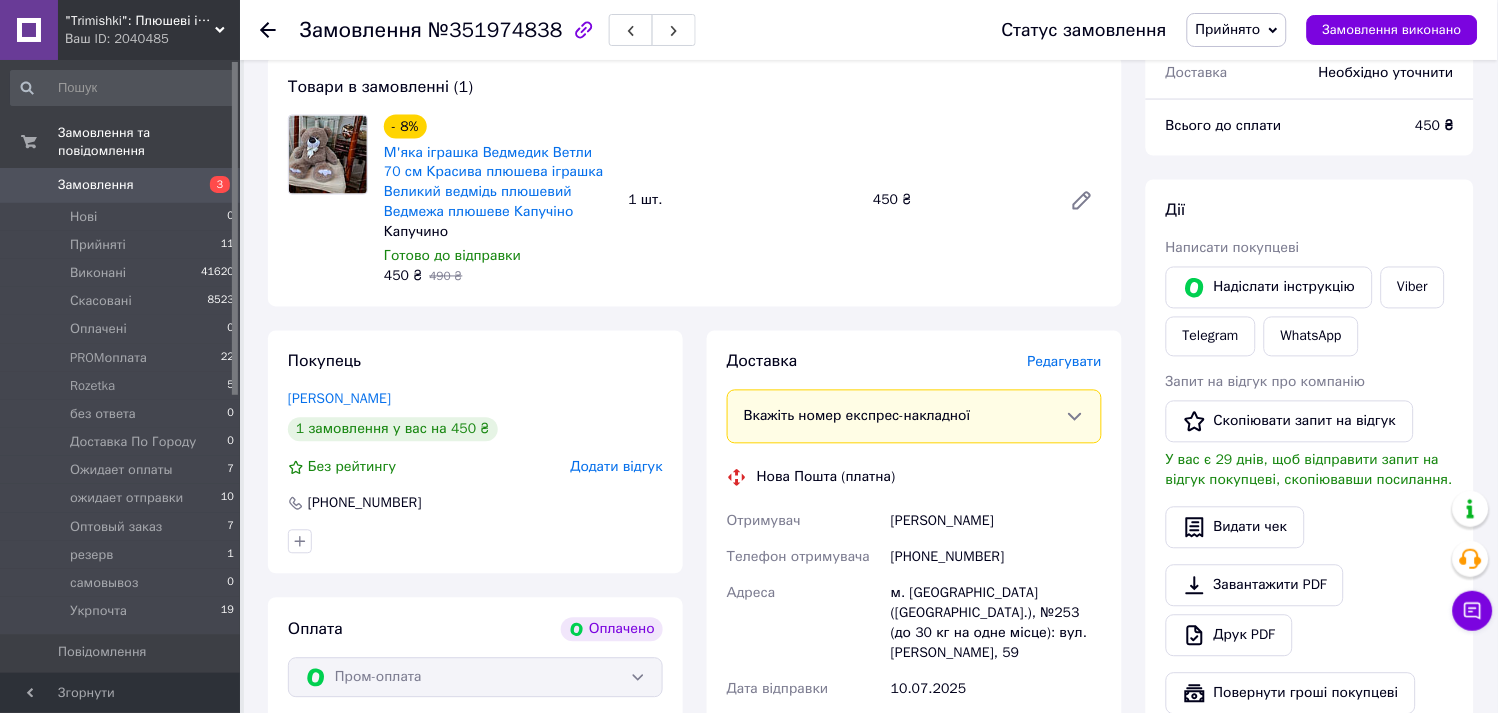 scroll, scrollTop: 666, scrollLeft: 0, axis: vertical 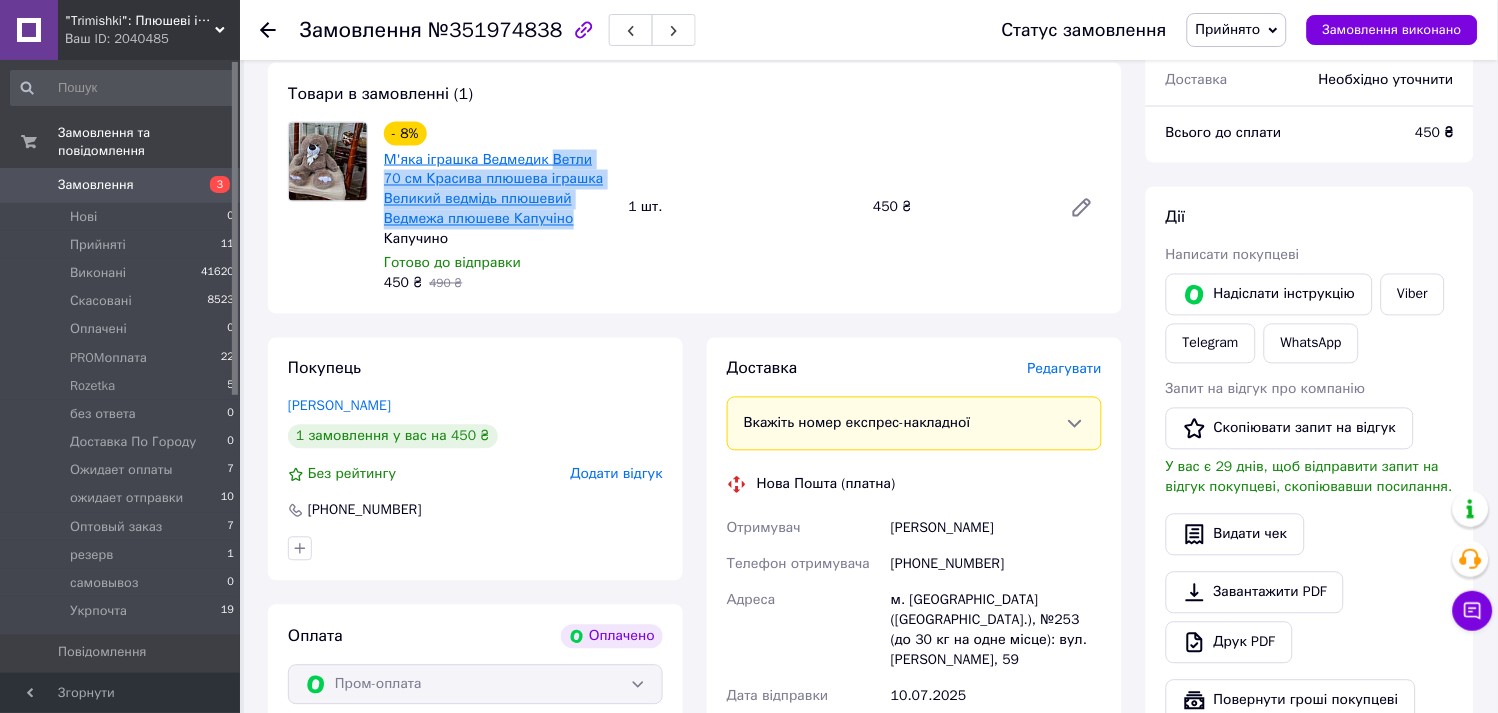 drag, startPoint x: 580, startPoint y: 225, endPoint x: 545, endPoint y: 155, distance: 78.26238 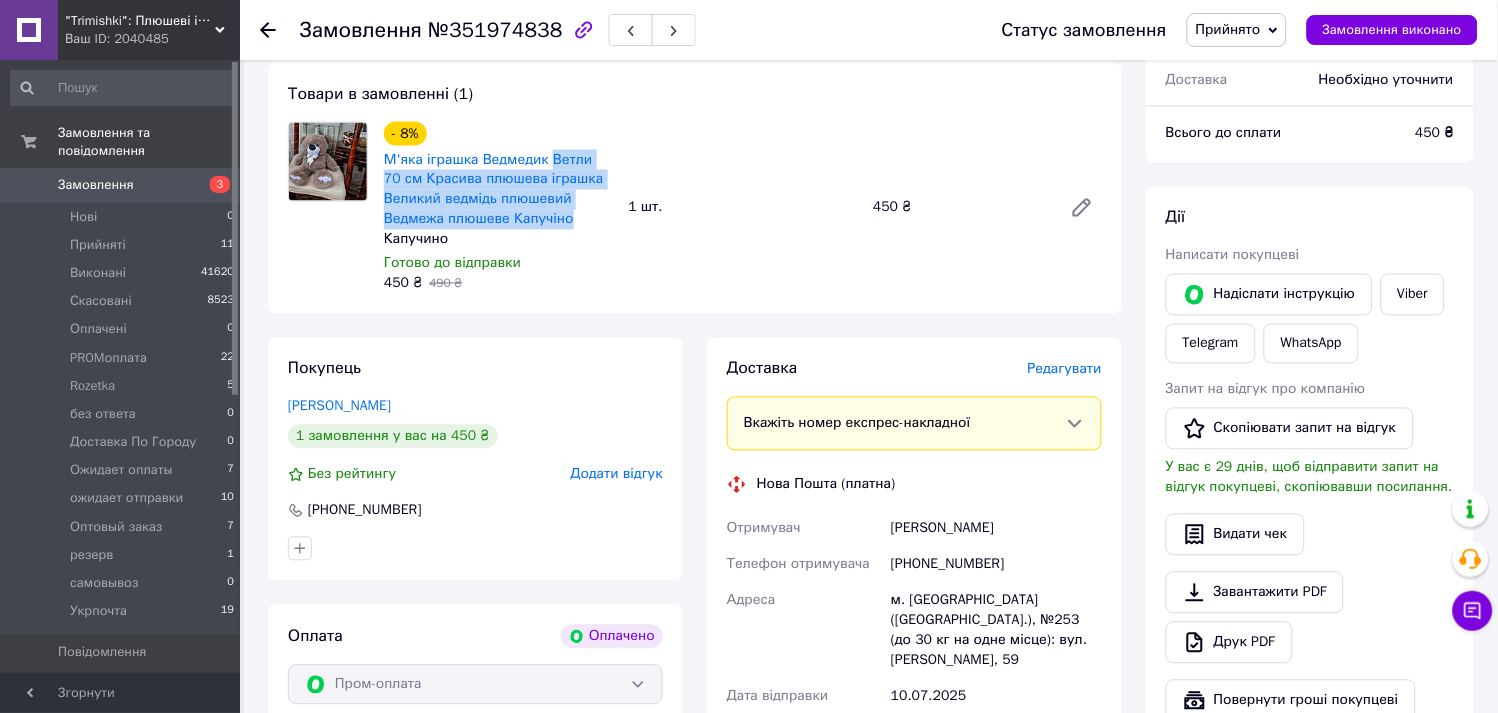 copy on "Ветли 70 см Красива плюшева іграшка Великий ведмідь плюшевий Ведмежа плюшеве Капучіно" 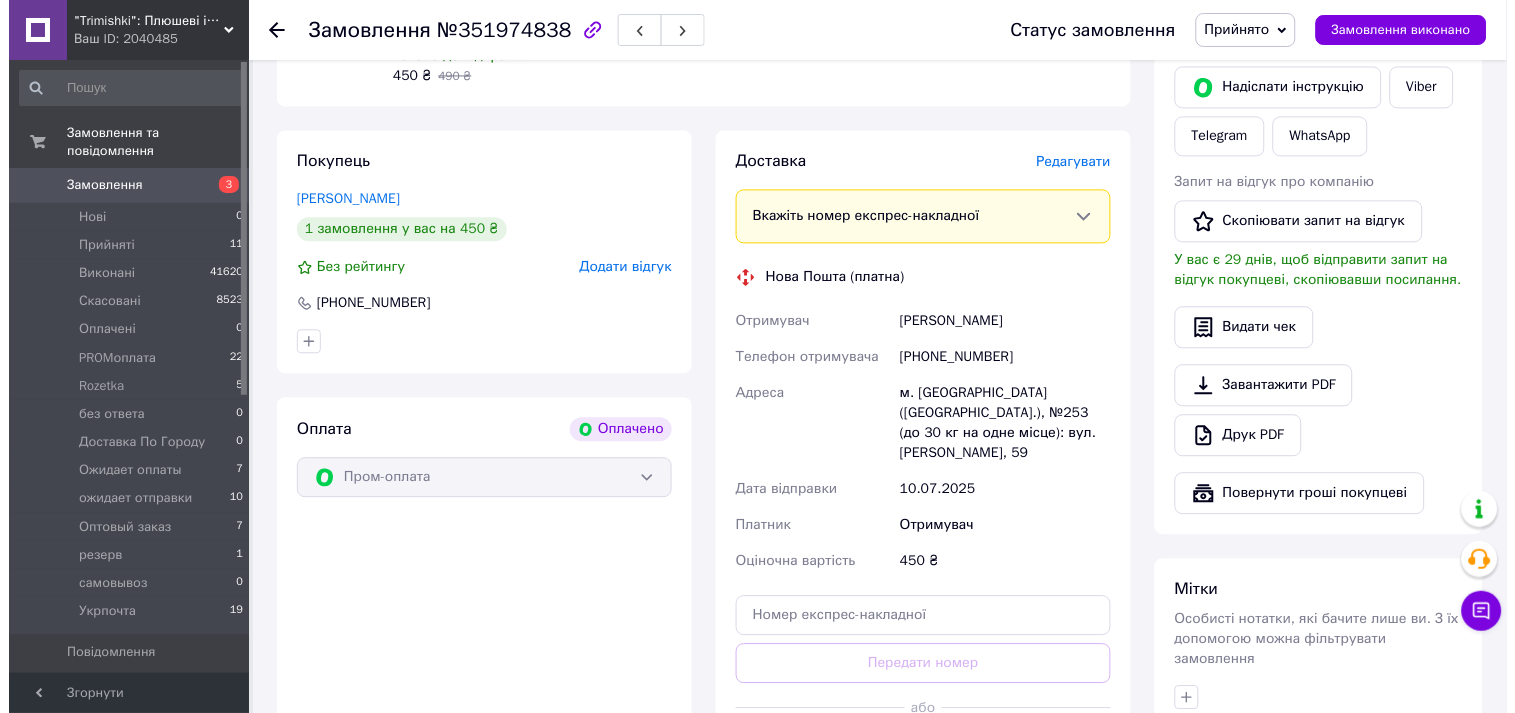 scroll, scrollTop: 888, scrollLeft: 0, axis: vertical 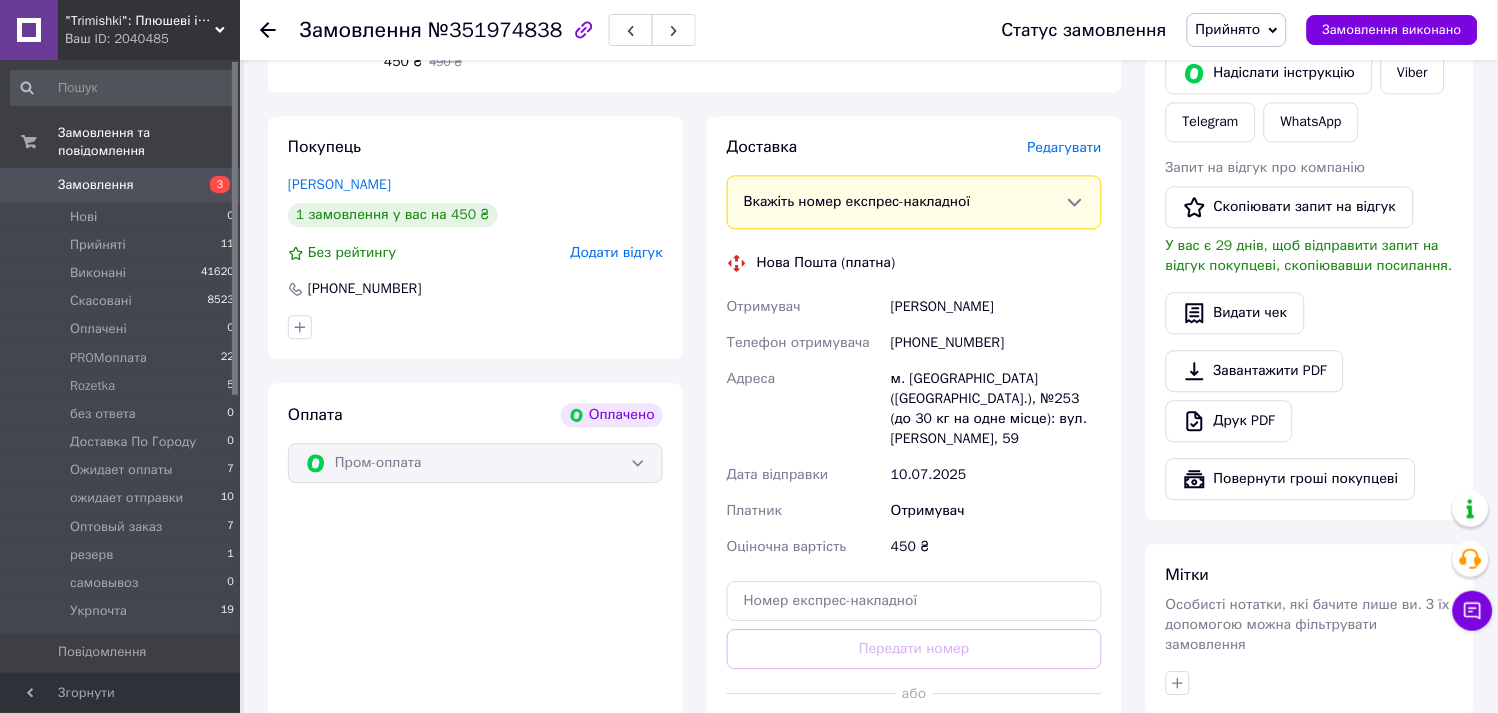 click on "Товари в замовленні (1) - 8% М'яка іграшка Ведмедик Ветли 70 см Красива плюшева іграшка Великий ведмідь плюшевий Ведмежа плюшеве Капучіно Капучино Готово до відправки 450 ₴   490 ₴ 1 шт. 450 ₴" at bounding box center (695, -34) 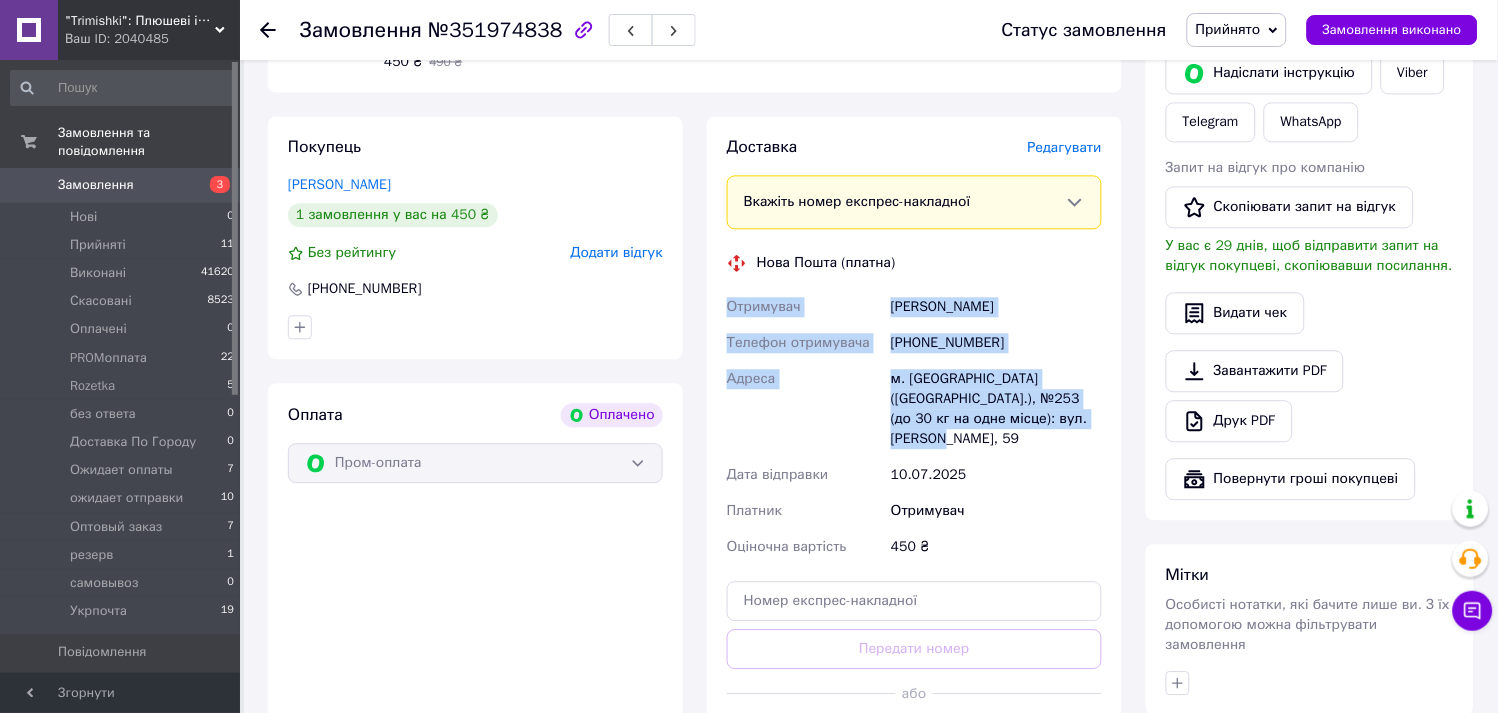 drag, startPoint x: 1094, startPoint y: 417, endPoint x: 726, endPoint y: 312, distance: 382.68655 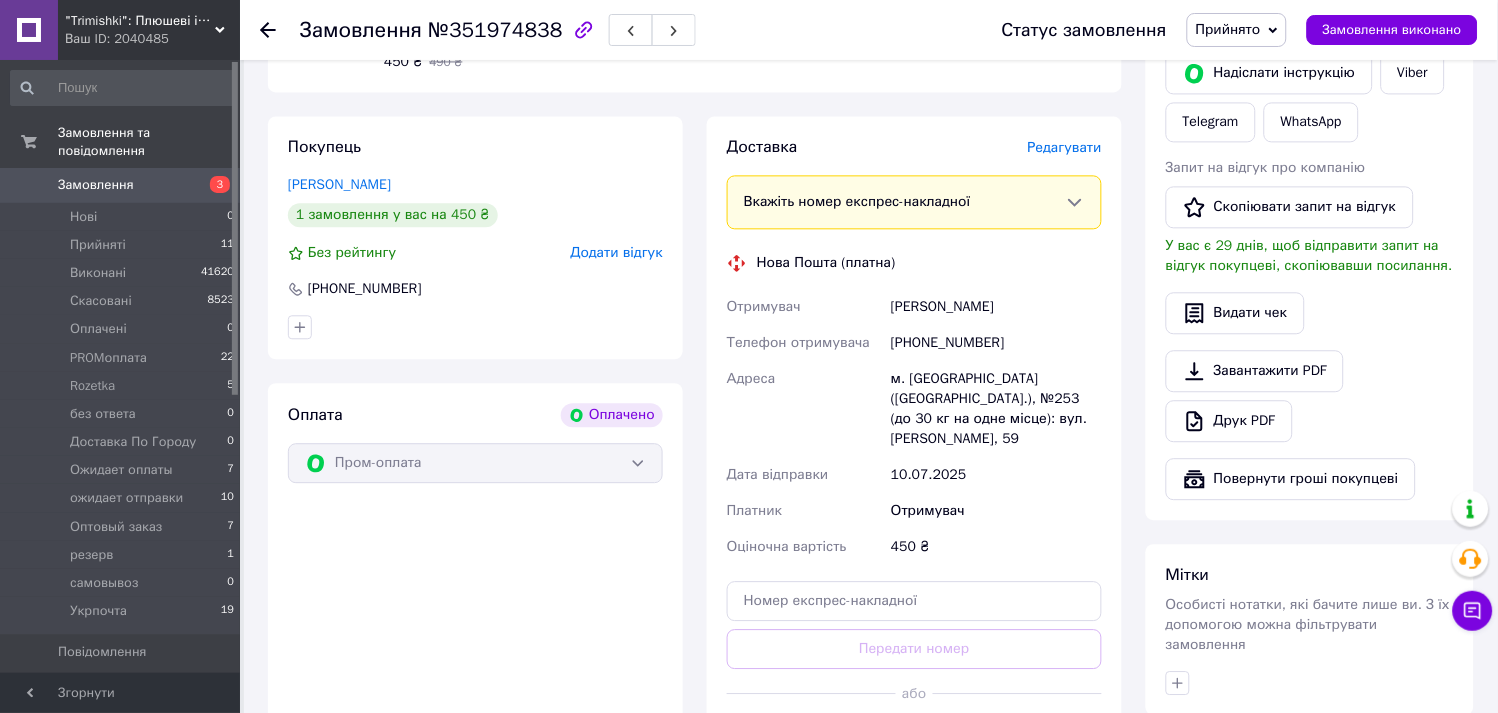 click on "Товари в замовленні (1) - 8% М'яка іграшка Ведмедик Ветли 70 см Красива плюшева іграшка Великий ведмідь плюшевий Ведмежа плюшеве Капучіно Капучино Готово до відправки 450 ₴   490 ₴ 1 шт. 450 ₴" at bounding box center (695, -34) 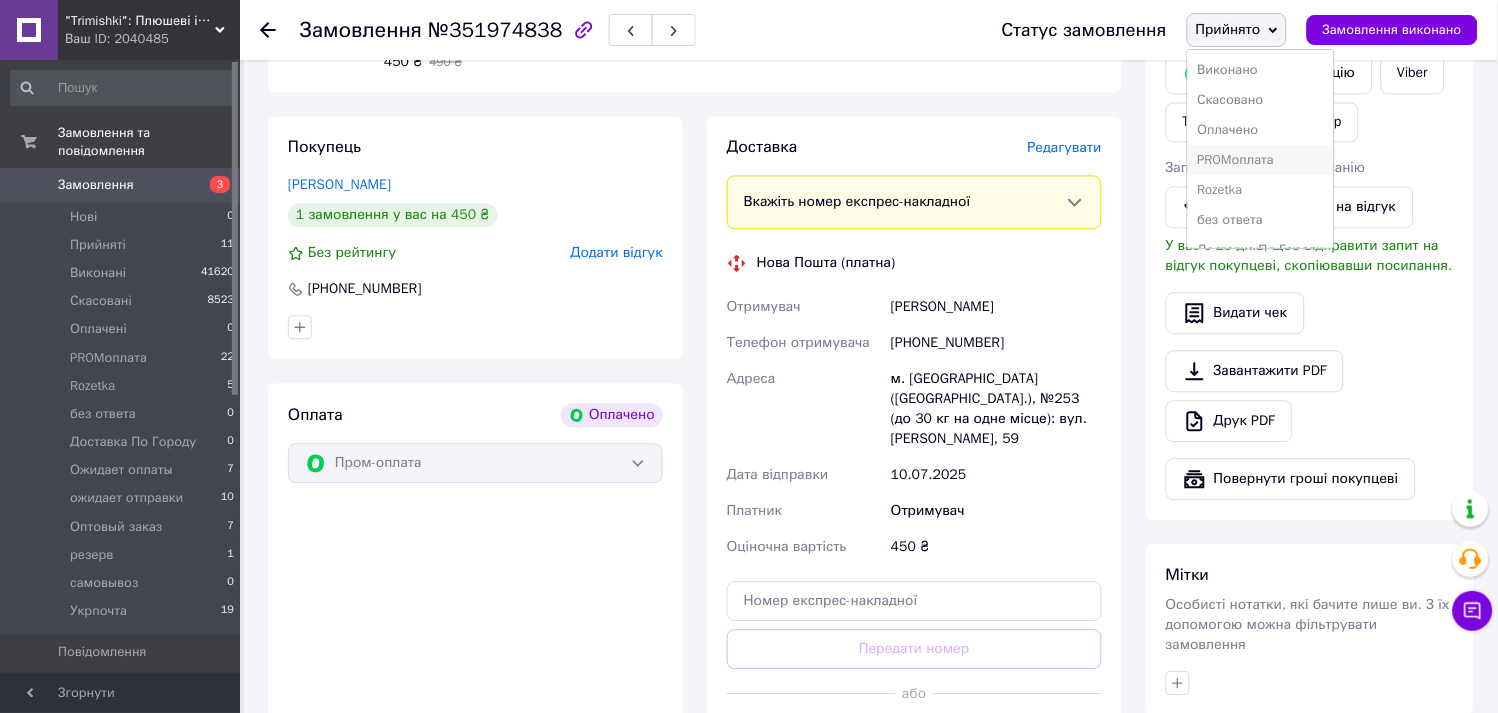 click on "PROMоплата" at bounding box center (1261, 160) 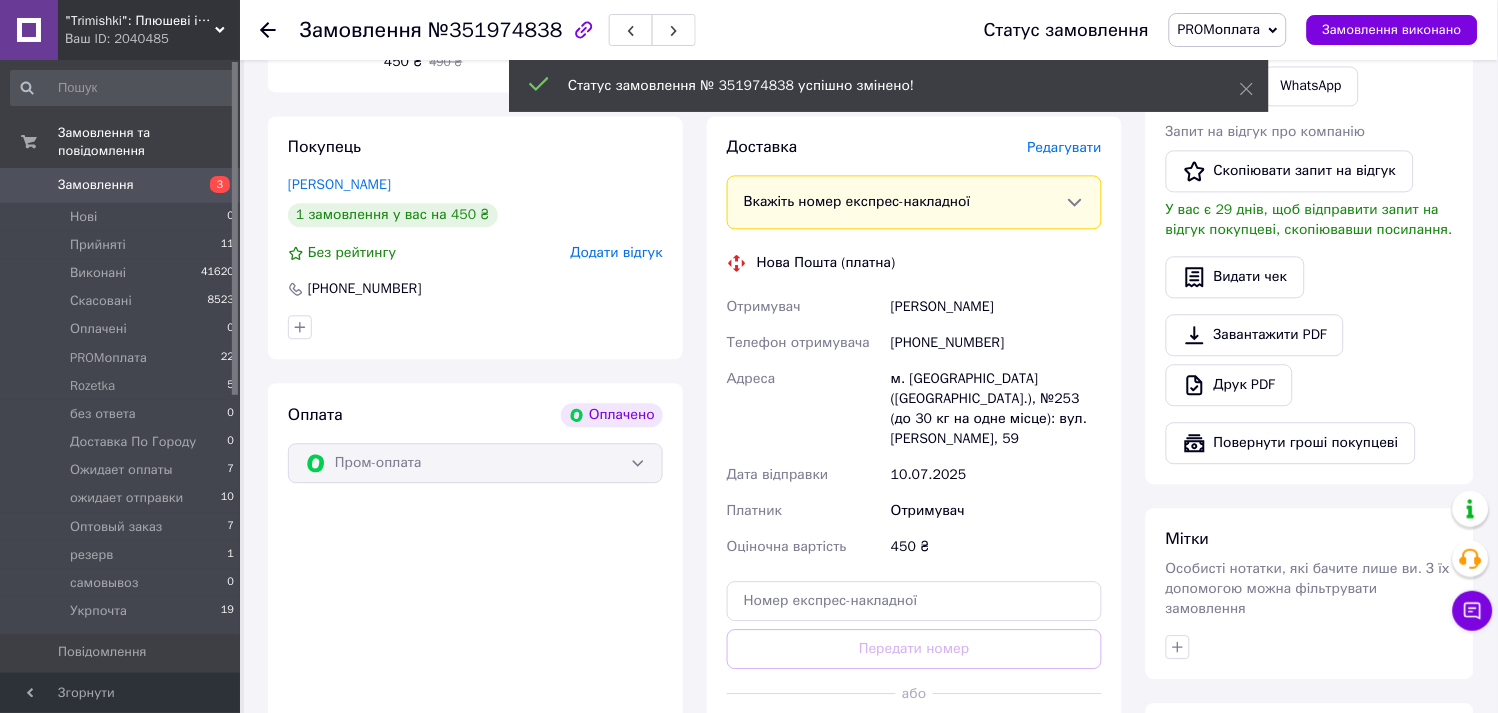 click on "Редагувати" at bounding box center [1065, 147] 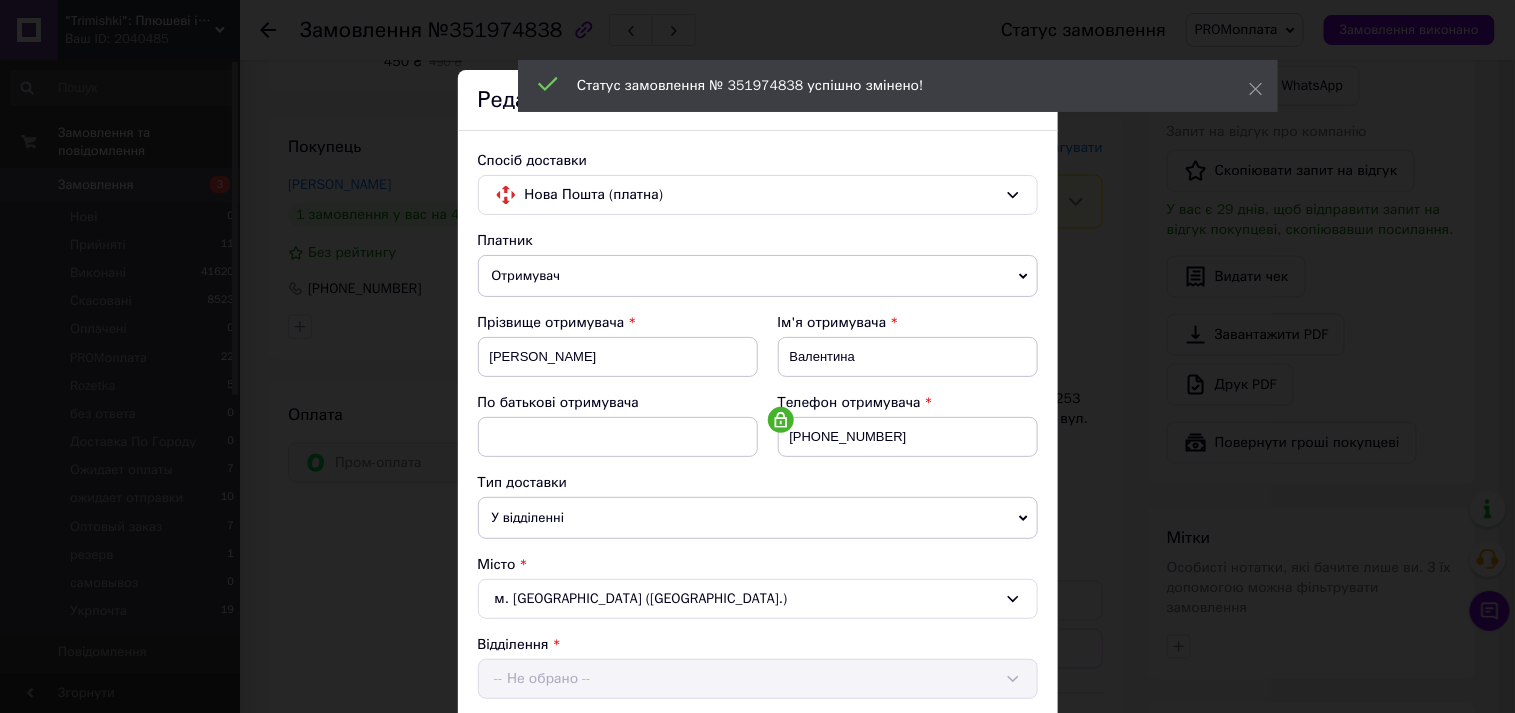 scroll, scrollTop: 222, scrollLeft: 0, axis: vertical 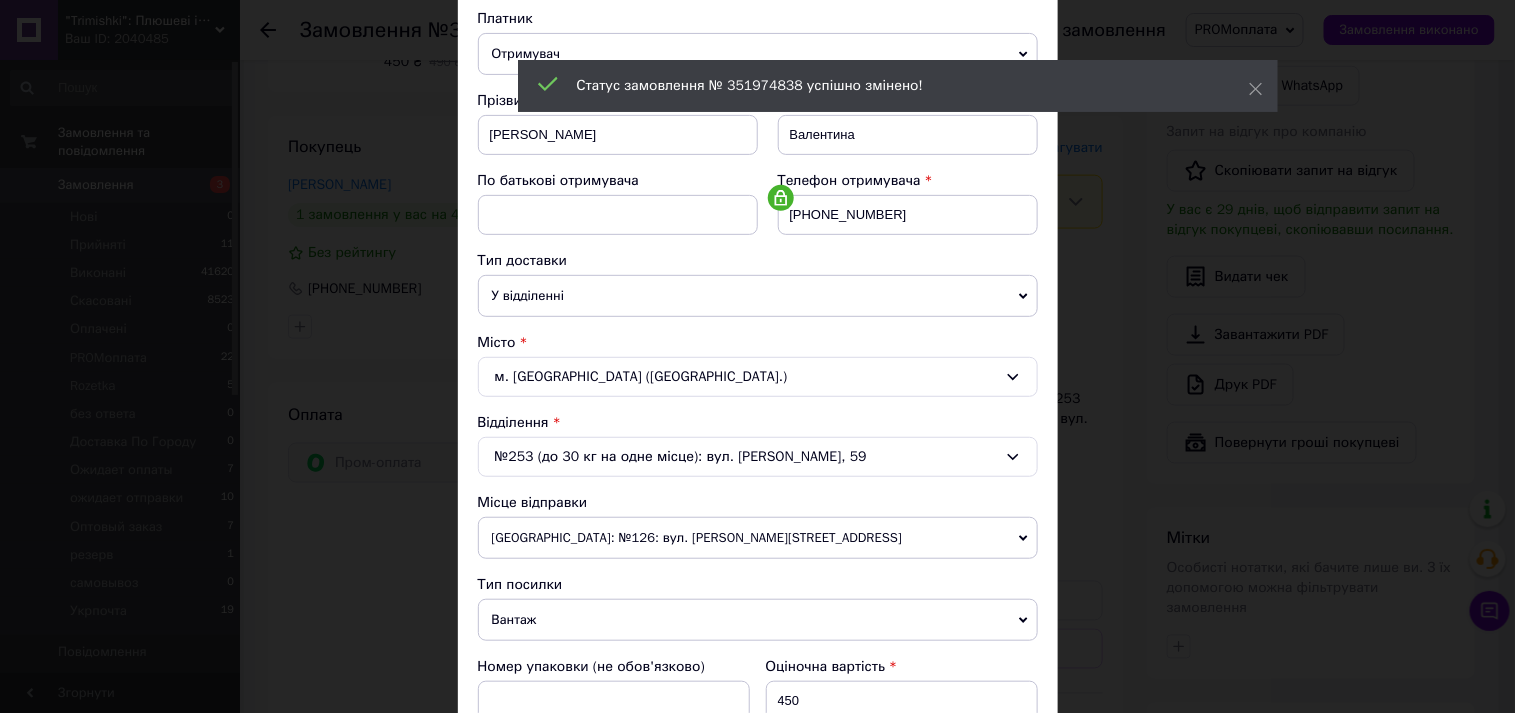 click on "[GEOGRAPHIC_DATA]: №126: вул. [PERSON_NAME][STREET_ADDRESS]" at bounding box center [758, 538] 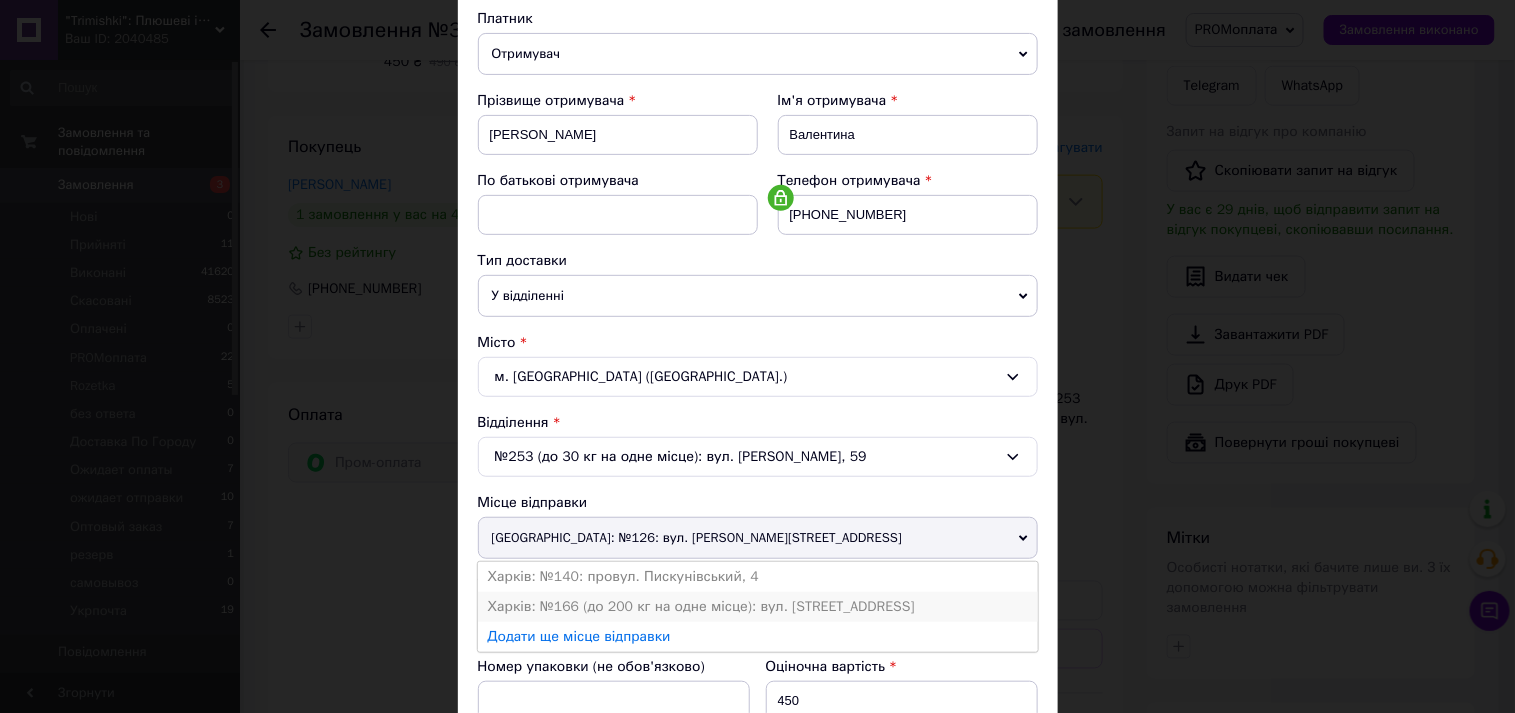 click on "Харків: №166 (до 200 кг на одне місце): вул. [STREET_ADDRESS]" at bounding box center (758, 607) 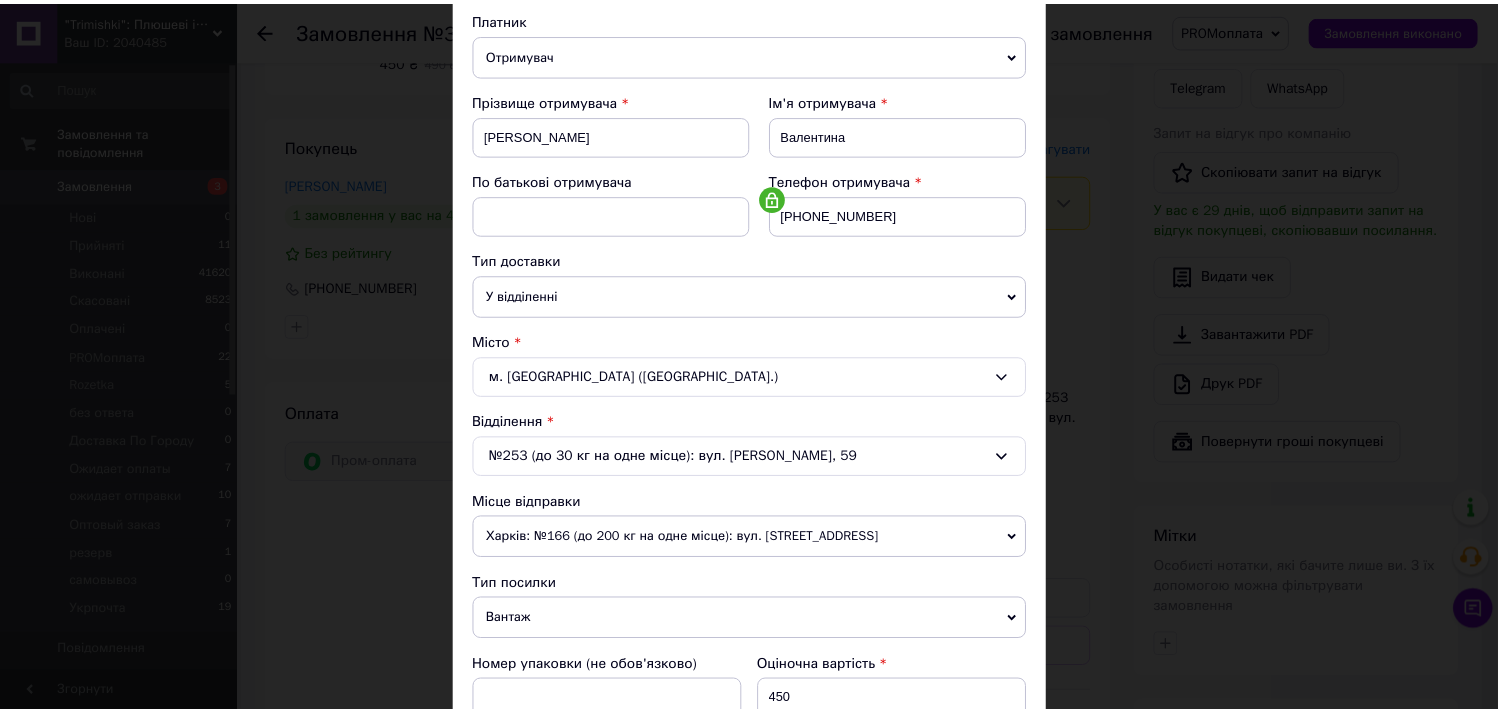 scroll, scrollTop: 616, scrollLeft: 0, axis: vertical 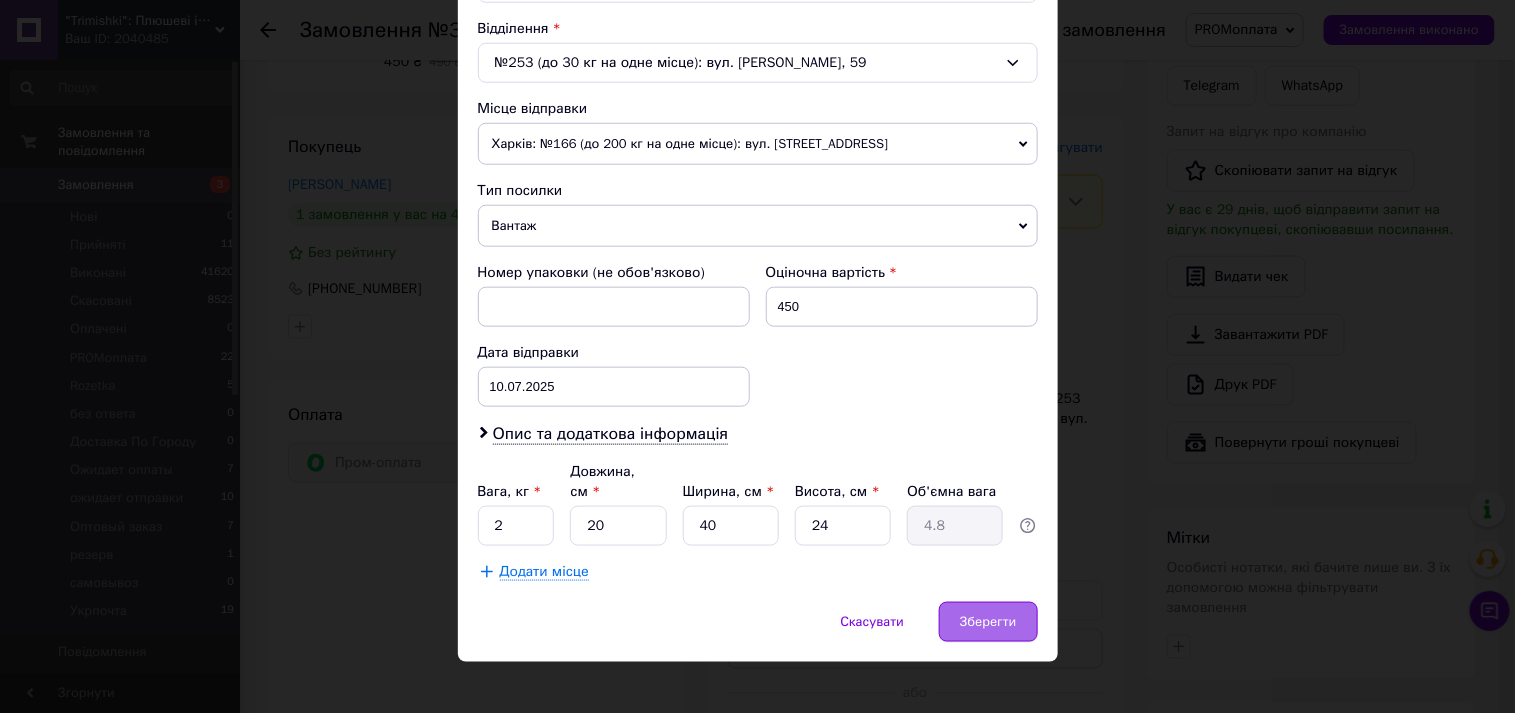 click on "Зберегти" at bounding box center (988, 622) 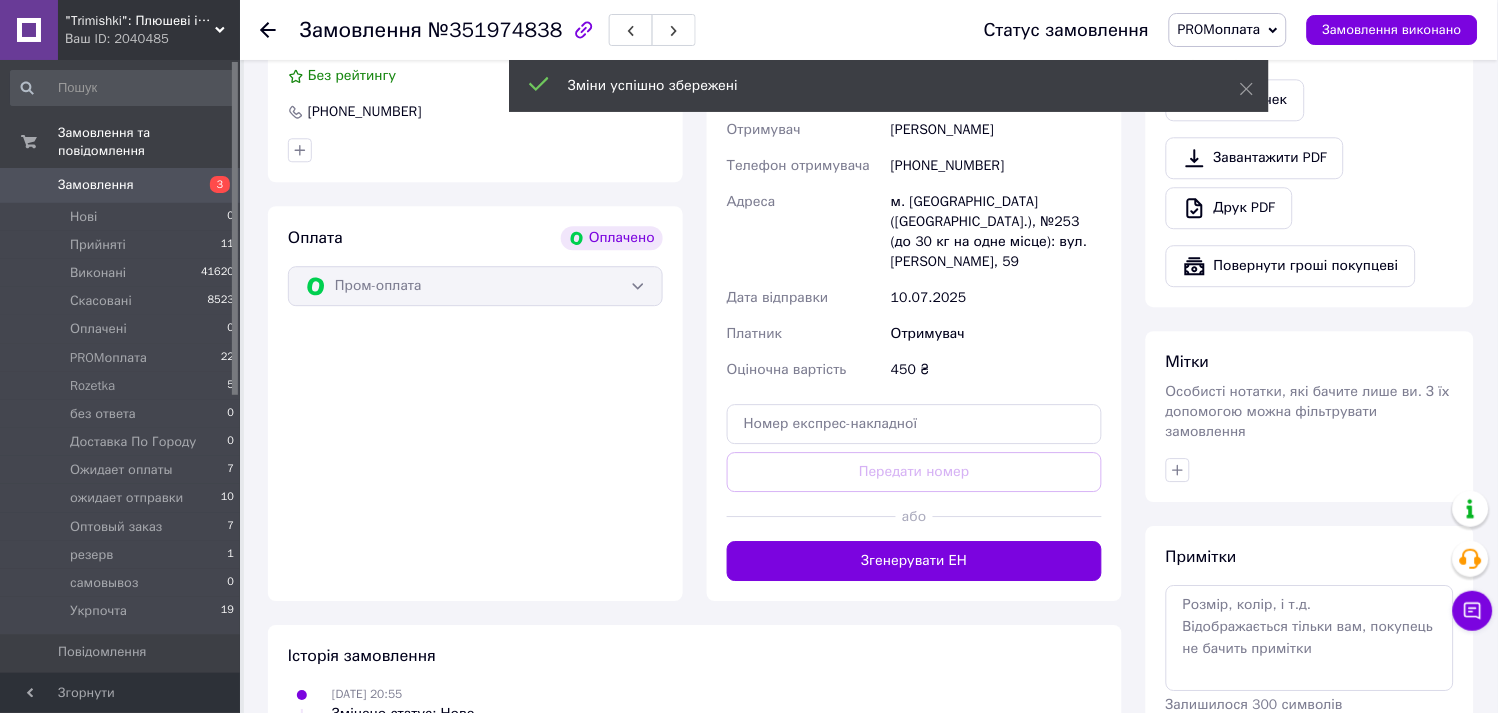 scroll, scrollTop: 1111, scrollLeft: 0, axis: vertical 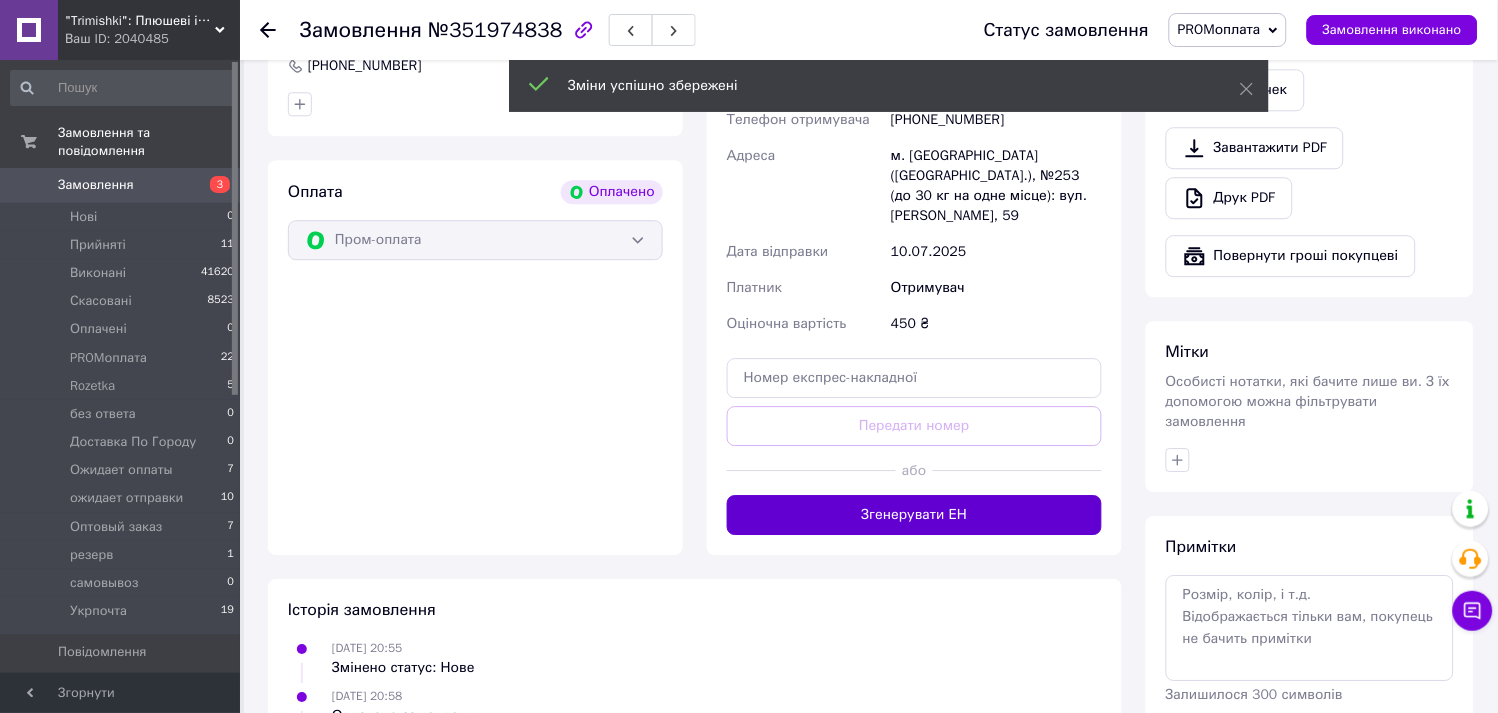 click on "Згенерувати ЕН" at bounding box center [914, 515] 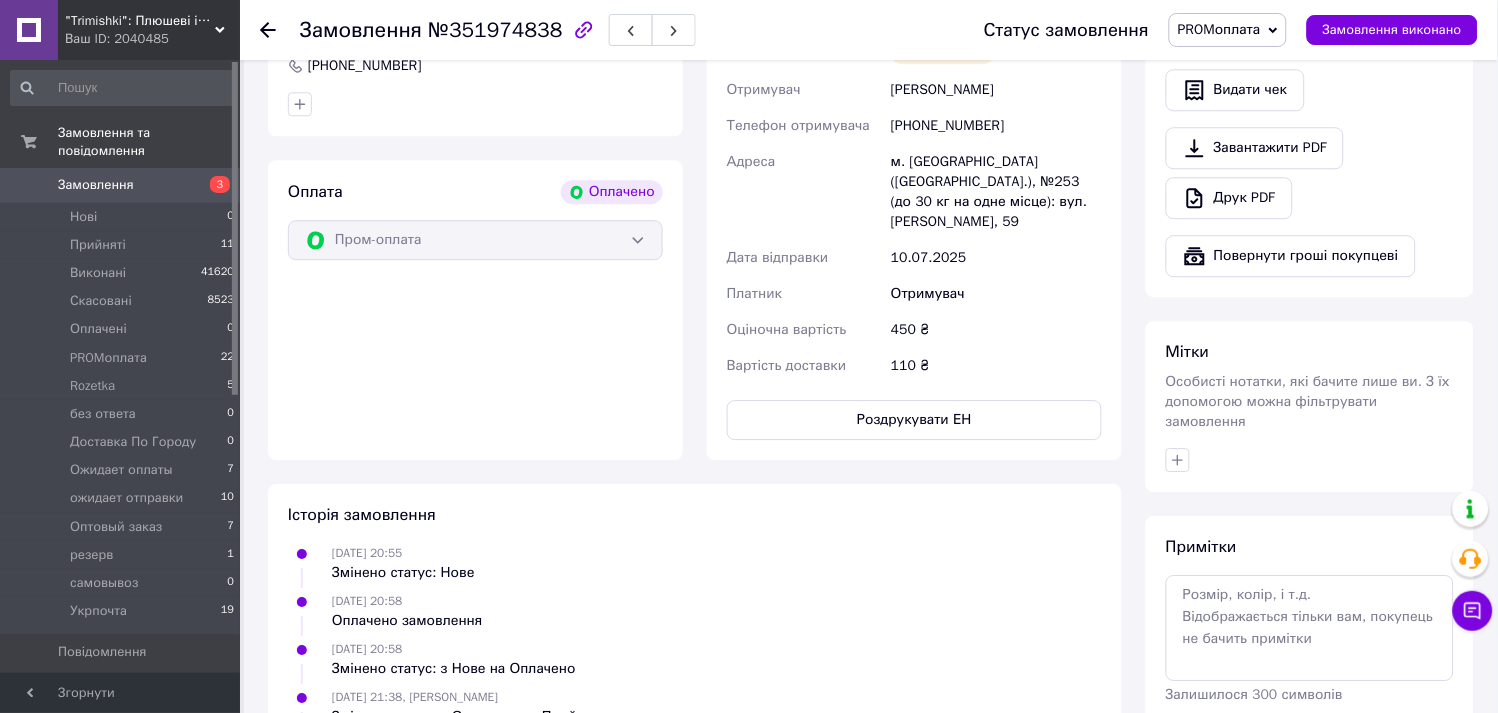 scroll, scrollTop: 888, scrollLeft: 0, axis: vertical 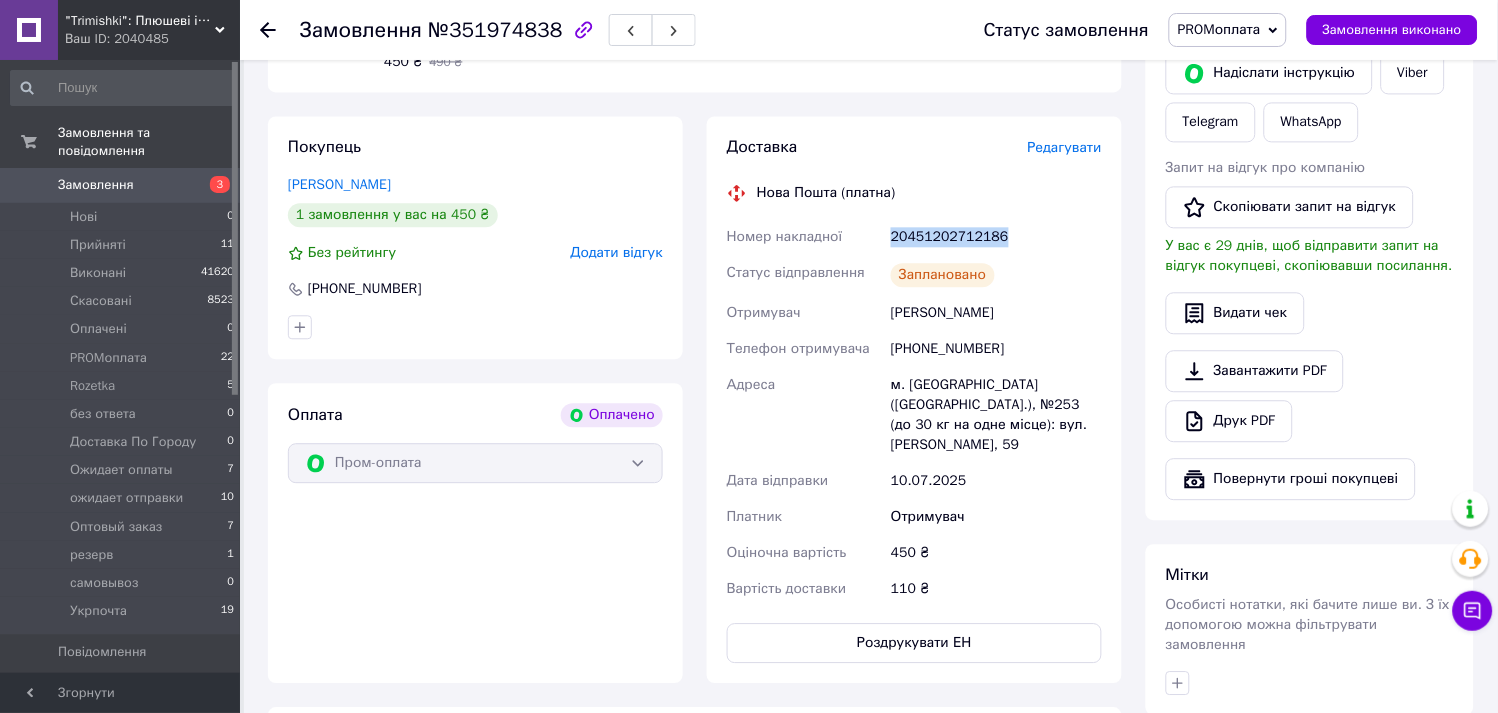 drag, startPoint x: 1040, startPoint y: 242, endPoint x: 872, endPoint y: 242, distance: 168 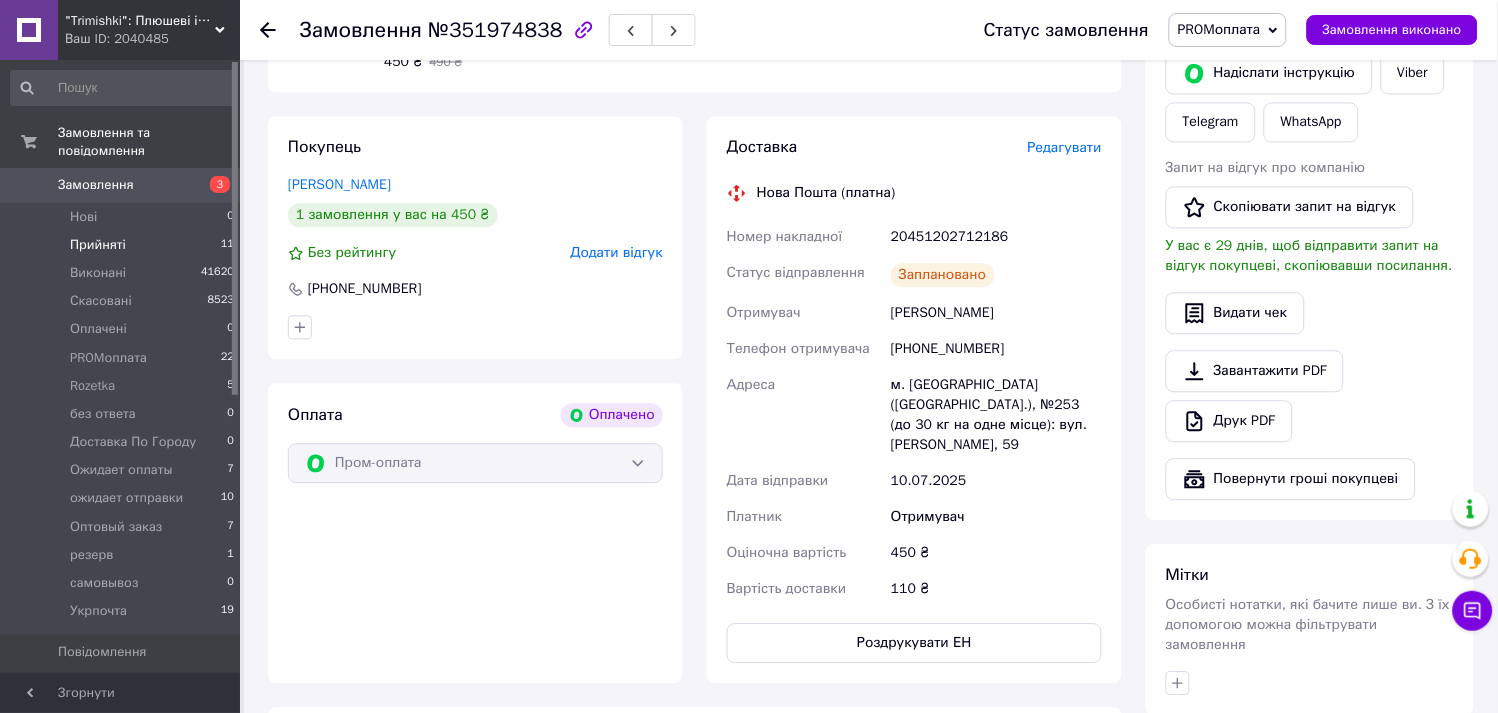 click on "Прийняті" at bounding box center (98, 245) 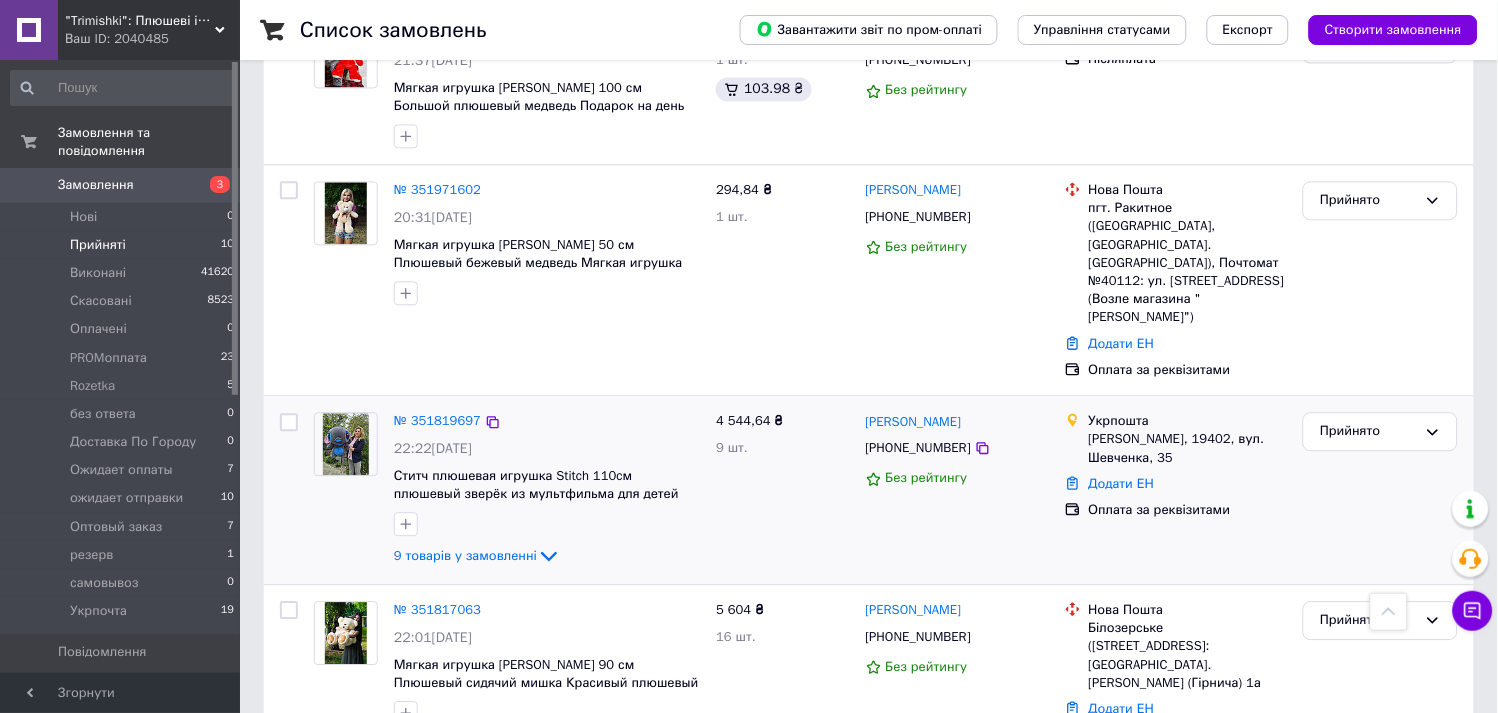 scroll, scrollTop: 777, scrollLeft: 0, axis: vertical 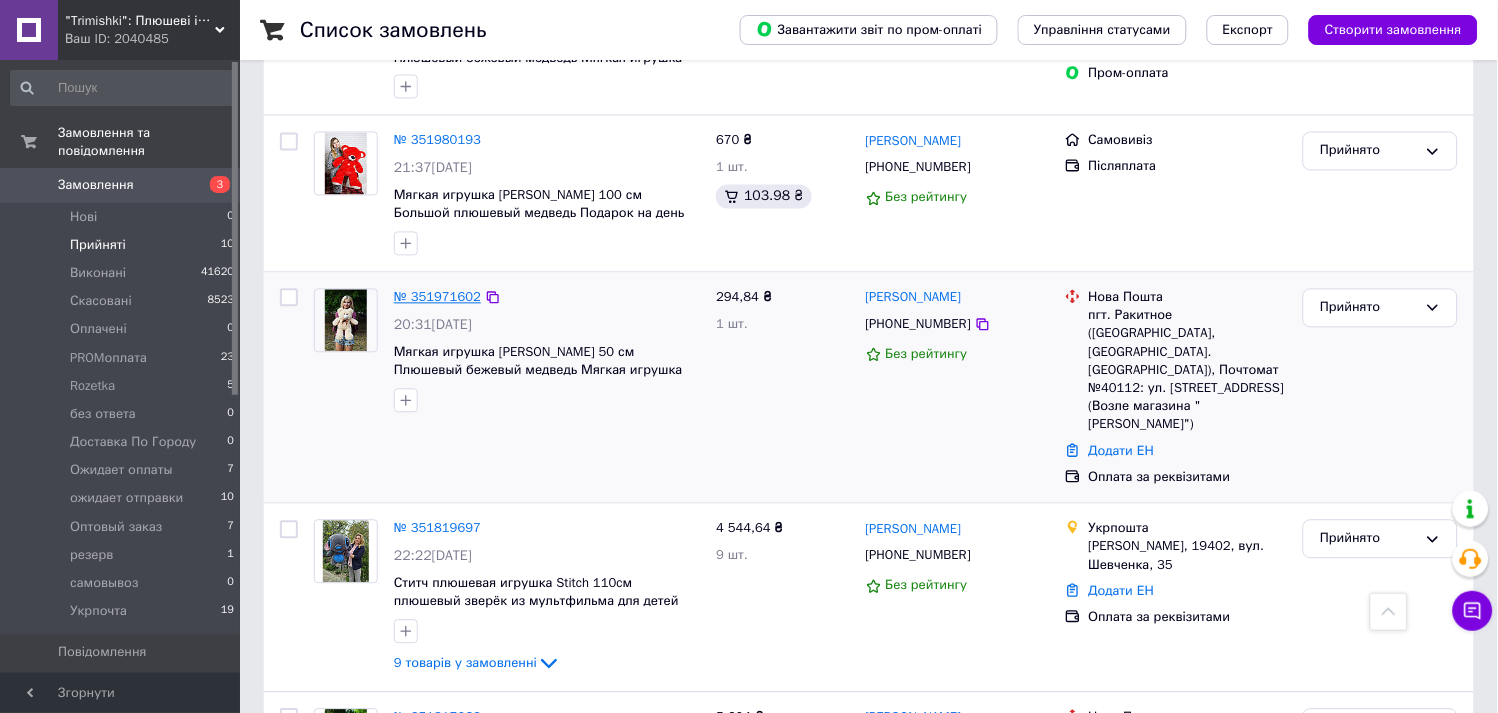 click on "№ 351971602" at bounding box center (437, 297) 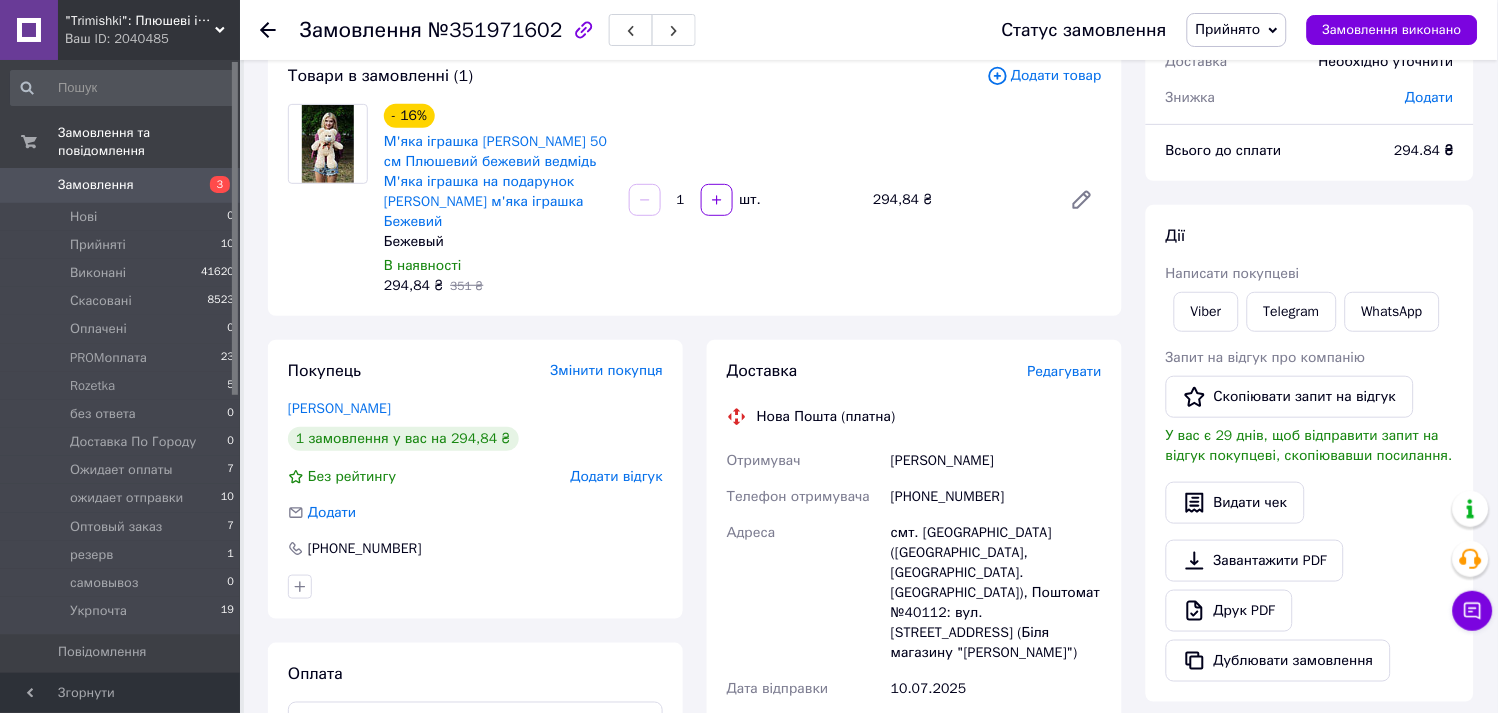 scroll, scrollTop: 48, scrollLeft: 0, axis: vertical 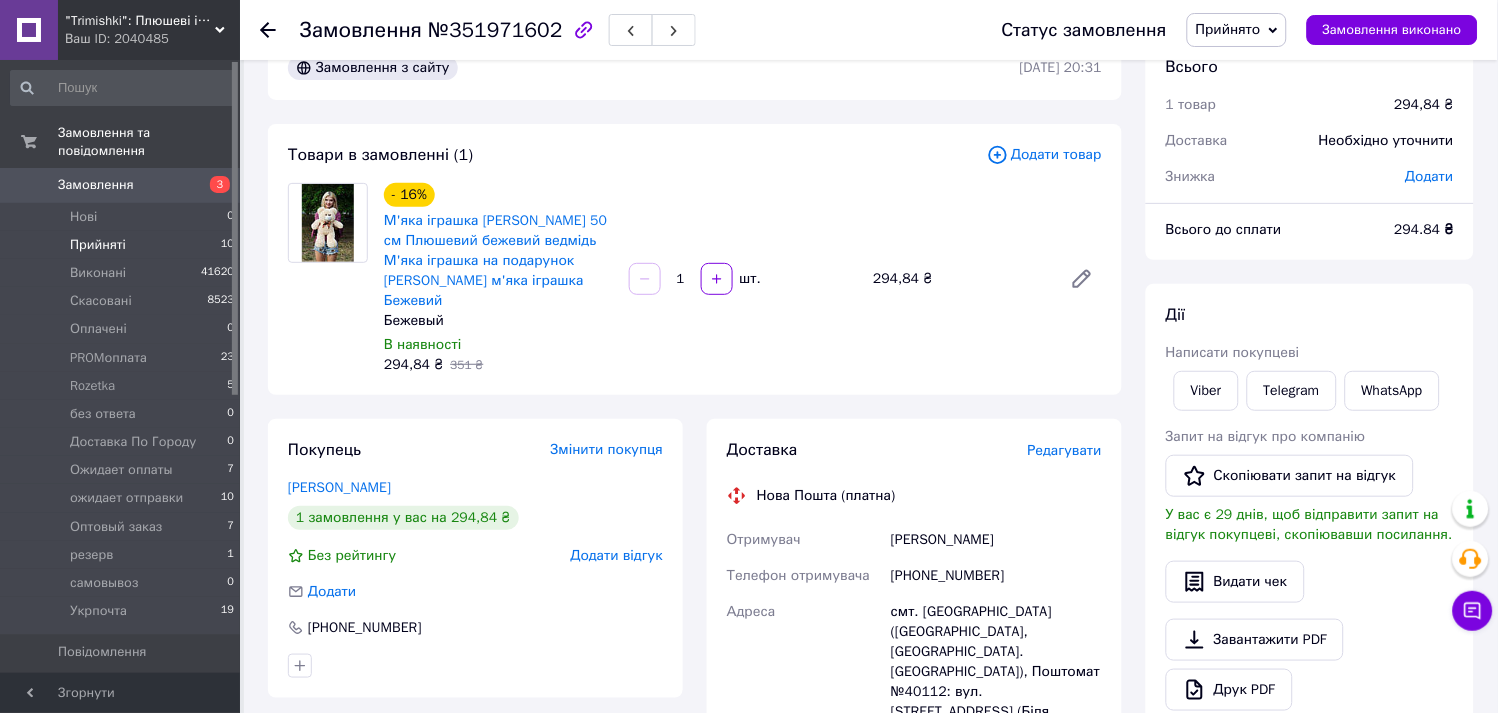 click on "Прийняті" at bounding box center (98, 245) 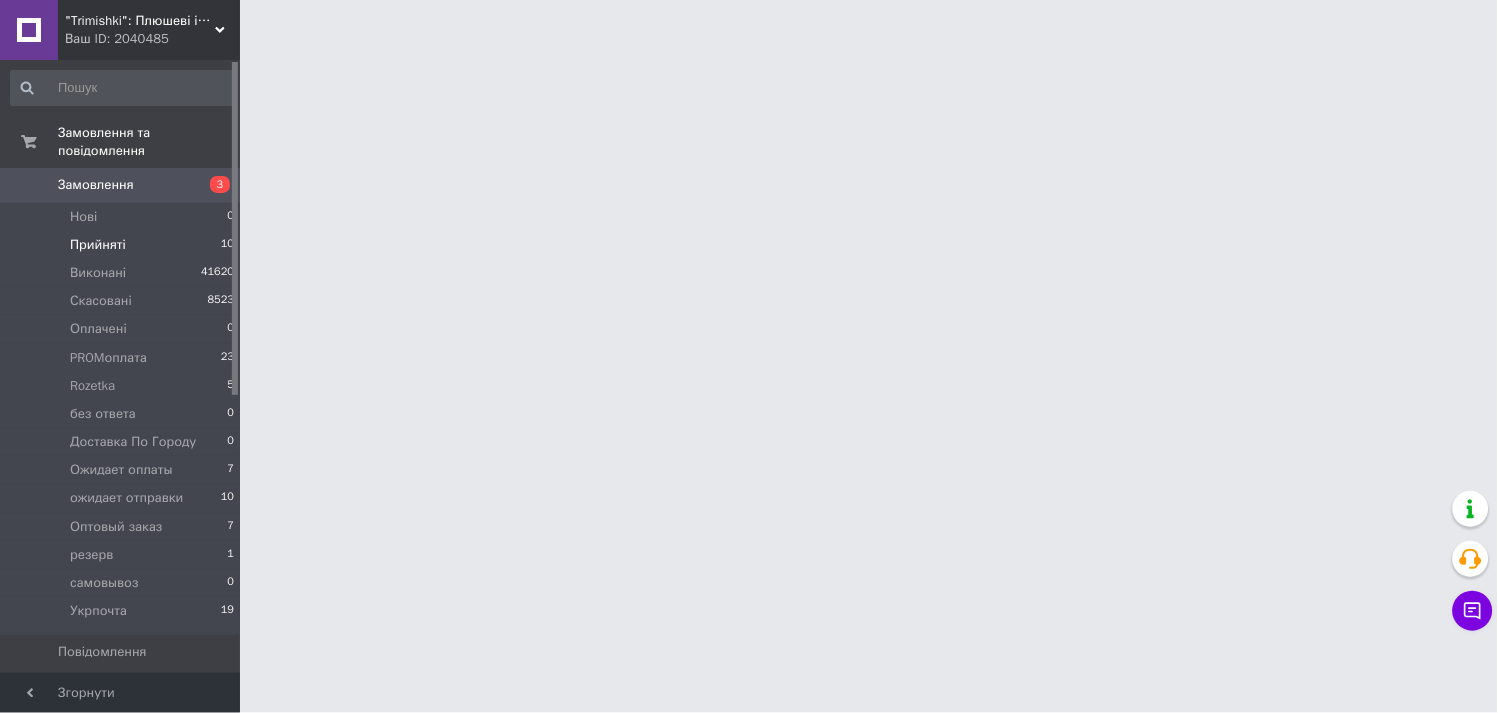 scroll, scrollTop: 0, scrollLeft: 0, axis: both 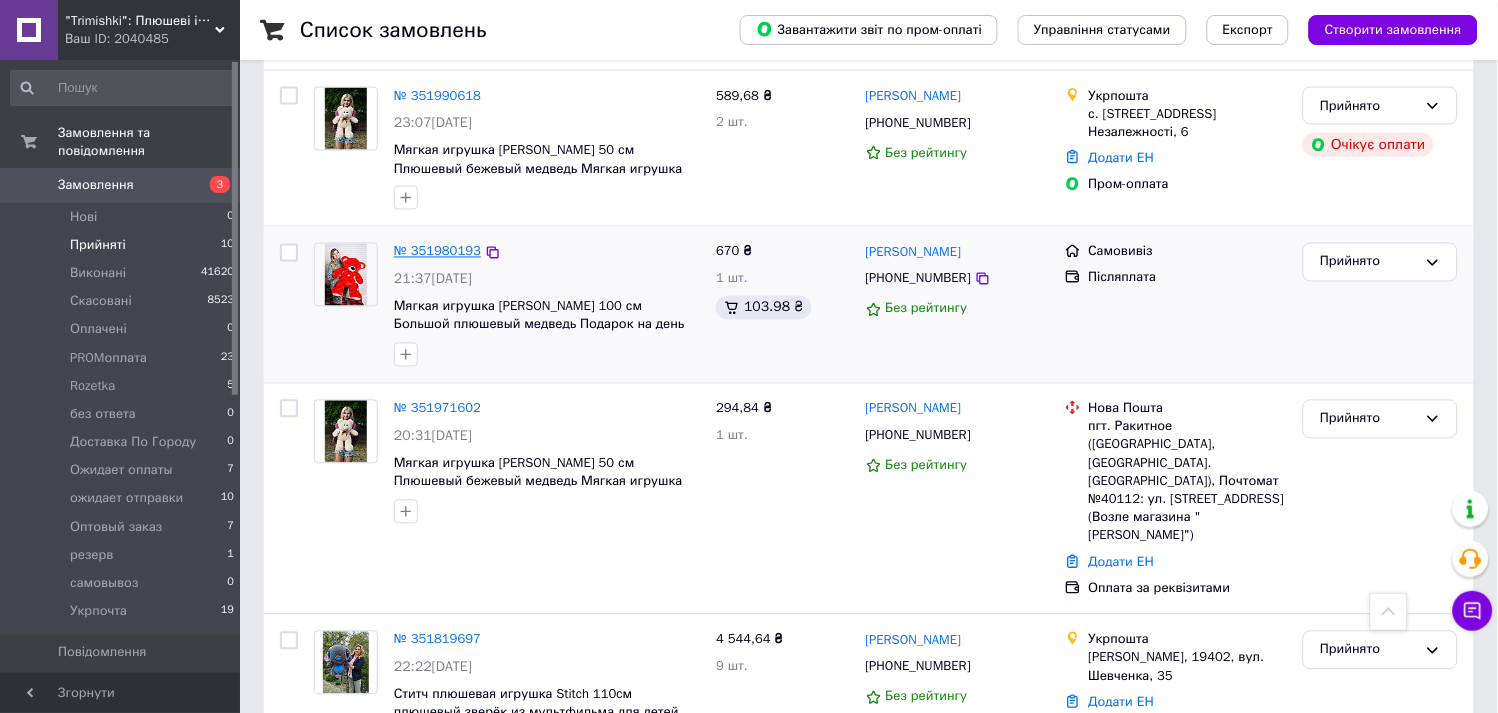 click on "№ 351980193" at bounding box center [437, 251] 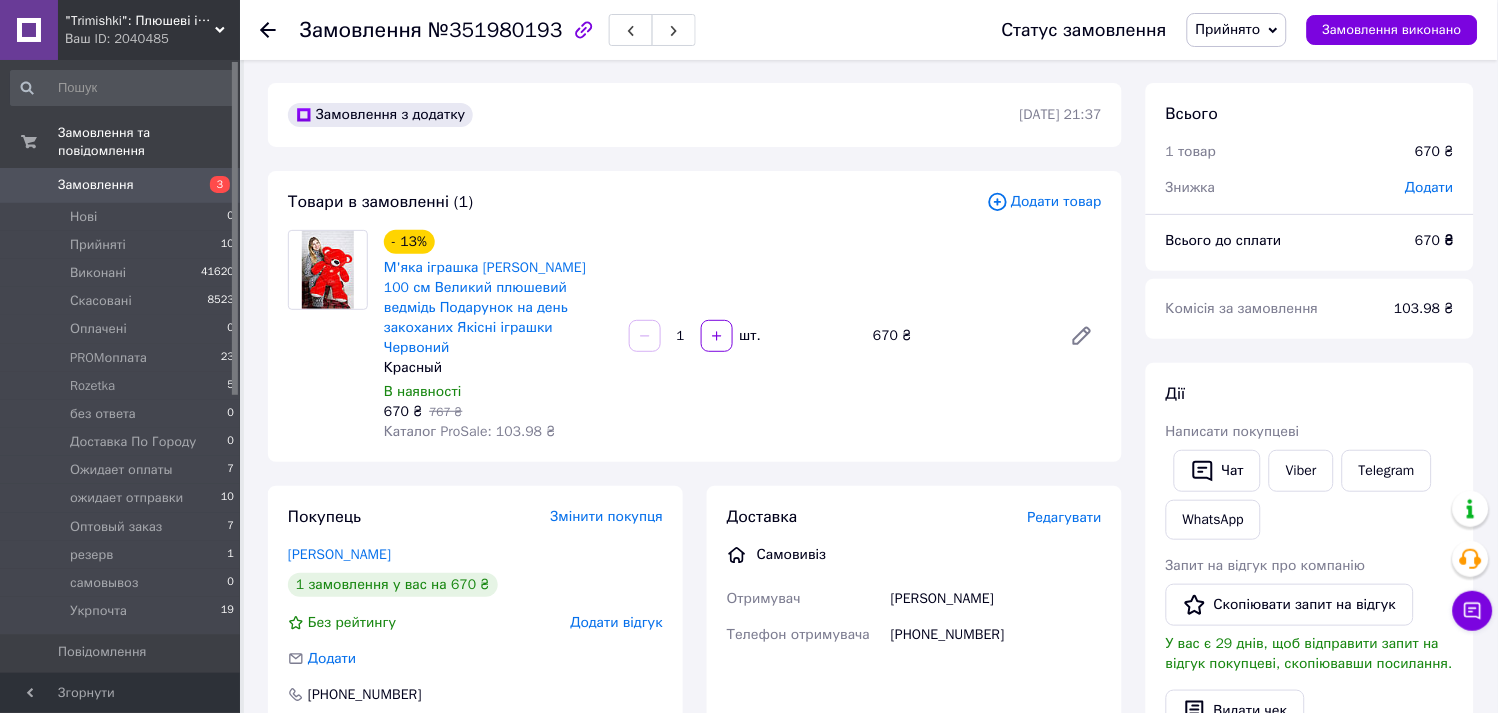 scroll, scrollTop: 0, scrollLeft: 0, axis: both 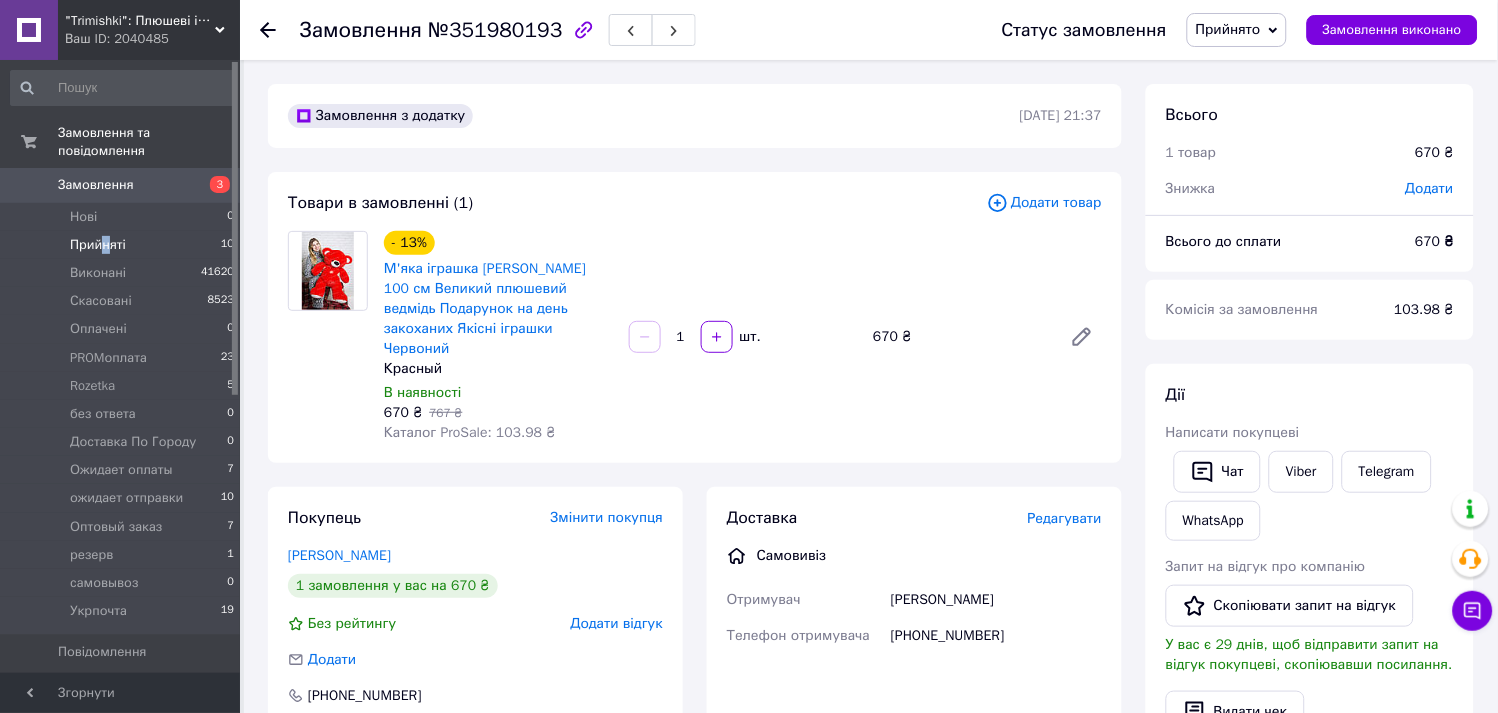 click on "Прийняті" at bounding box center [98, 245] 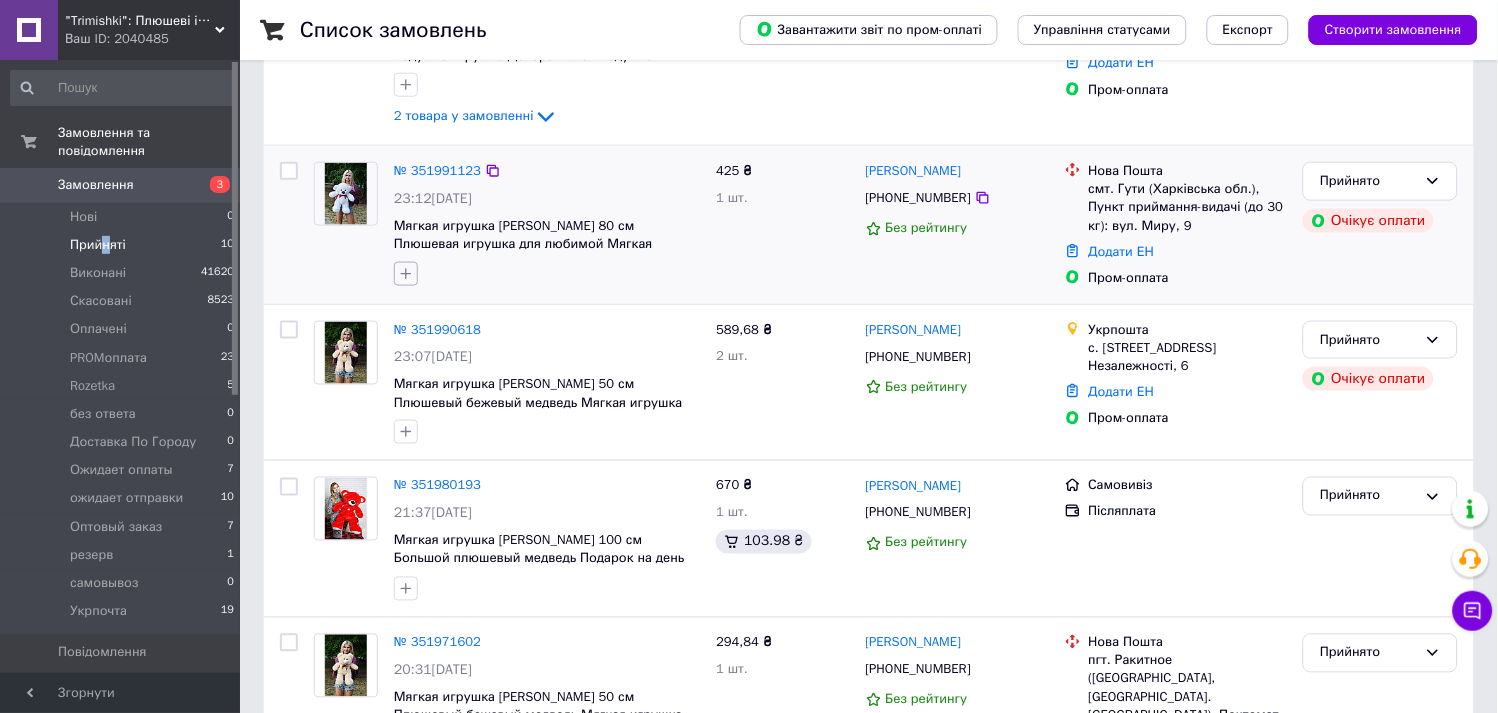 scroll, scrollTop: 444, scrollLeft: 0, axis: vertical 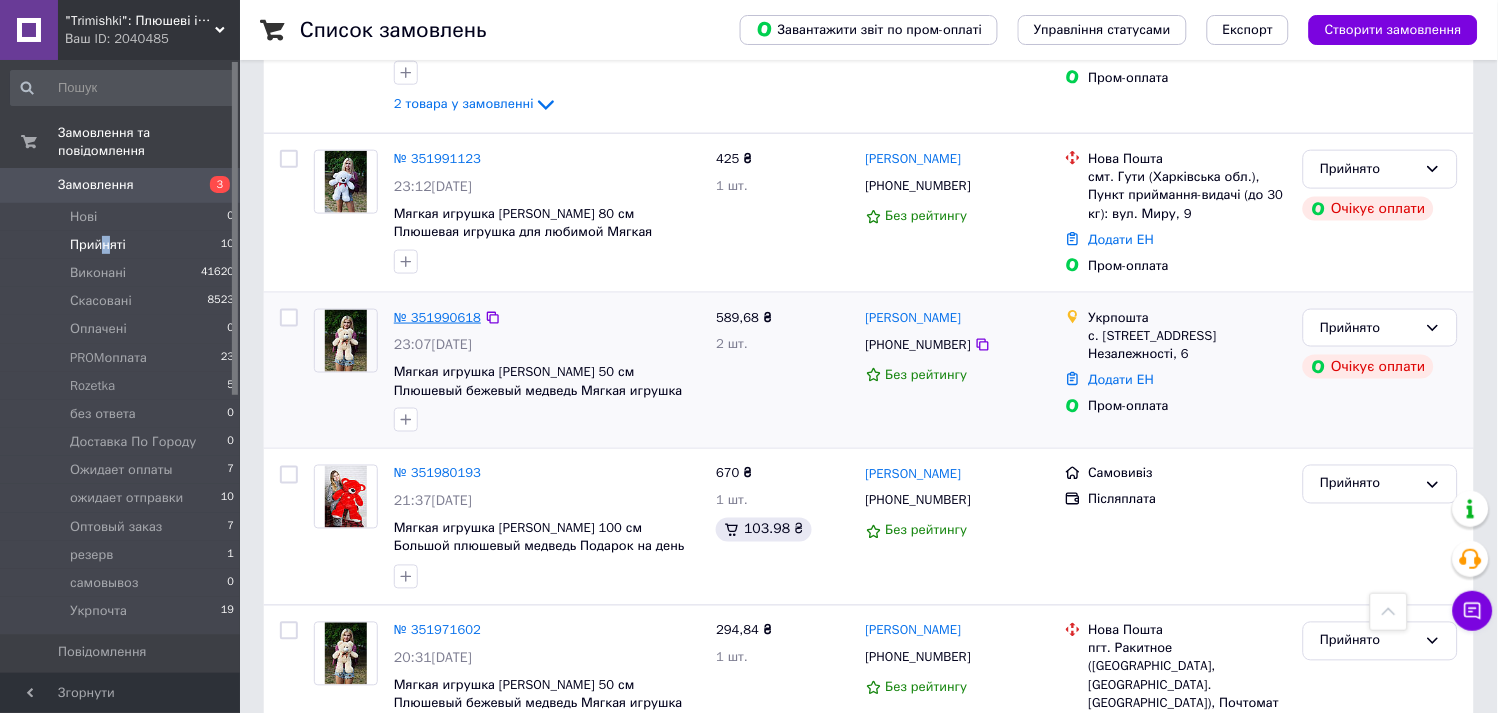 click on "№ 351990618" at bounding box center [437, 317] 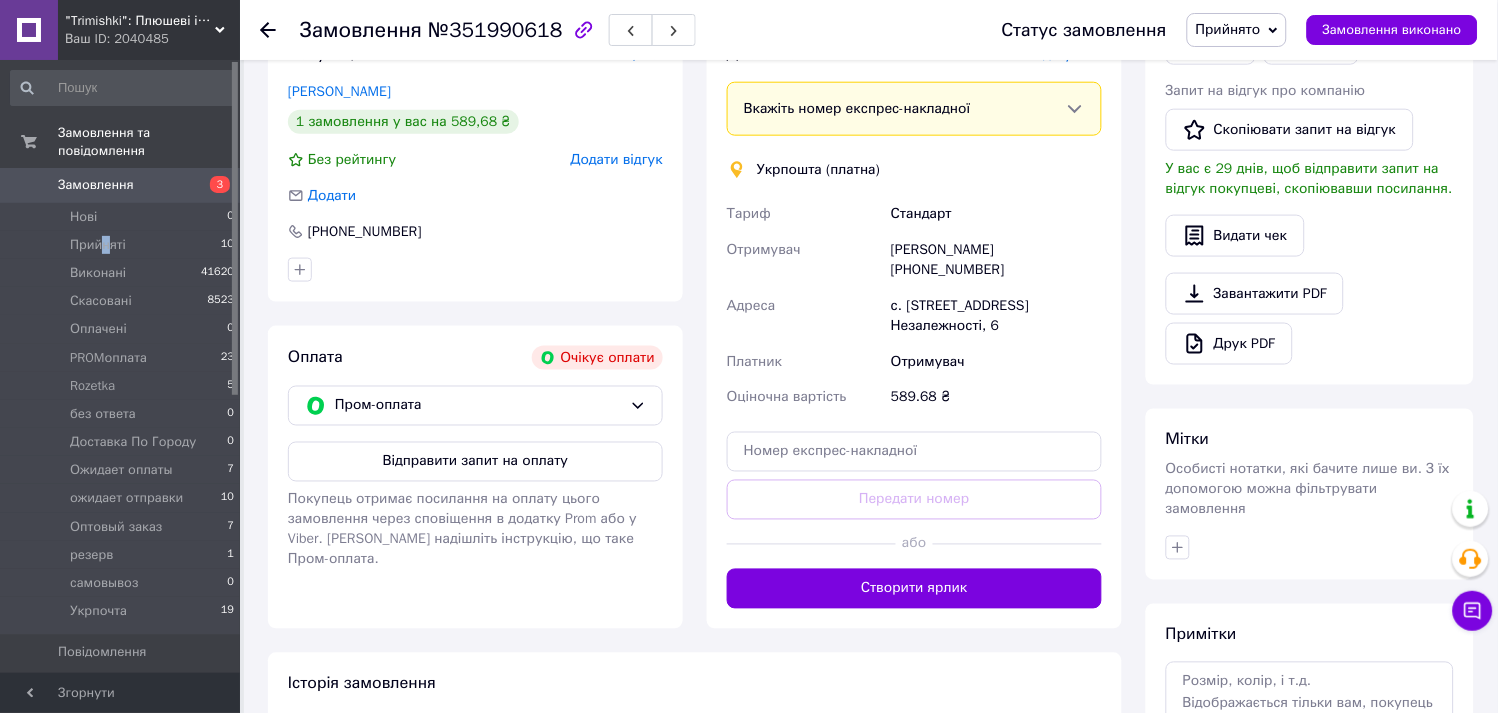 scroll, scrollTop: 111, scrollLeft: 0, axis: vertical 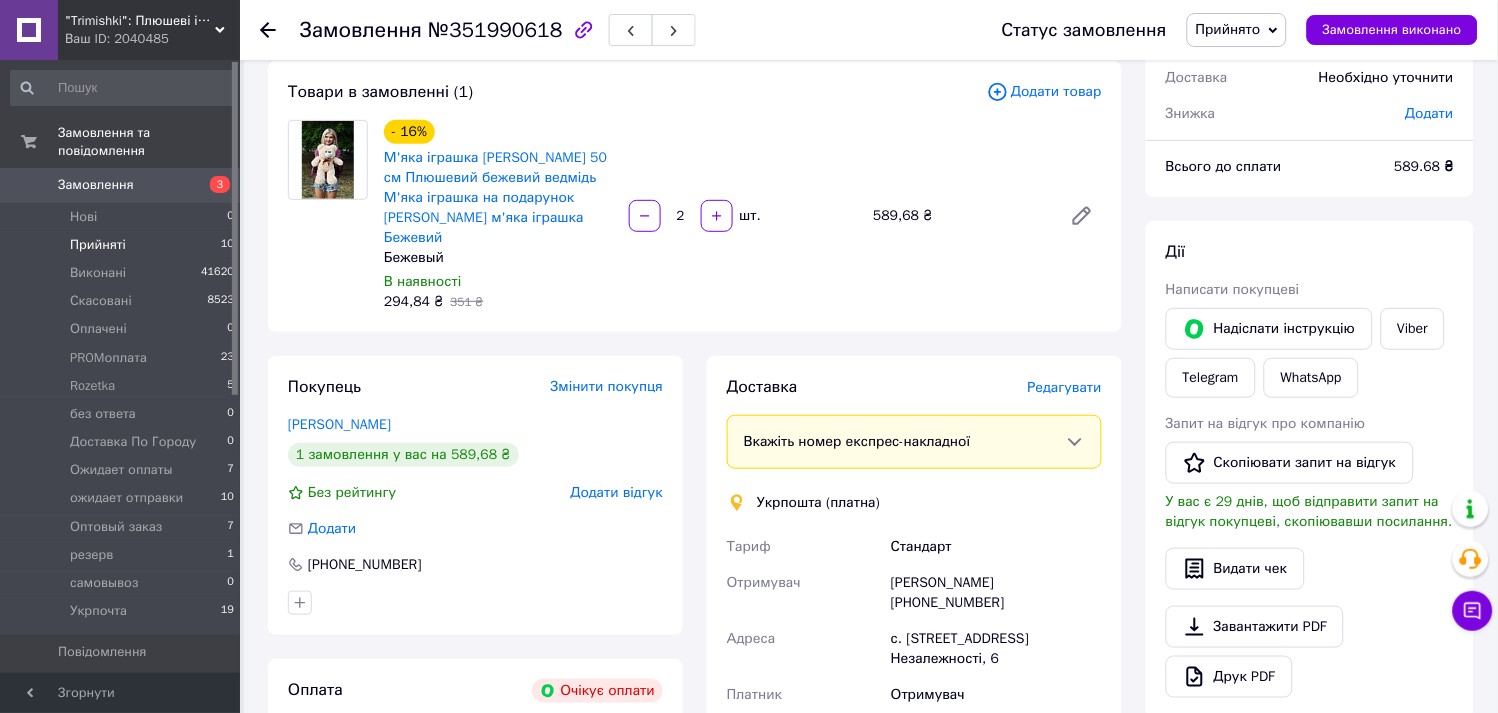 click on "Прийняті" at bounding box center [98, 245] 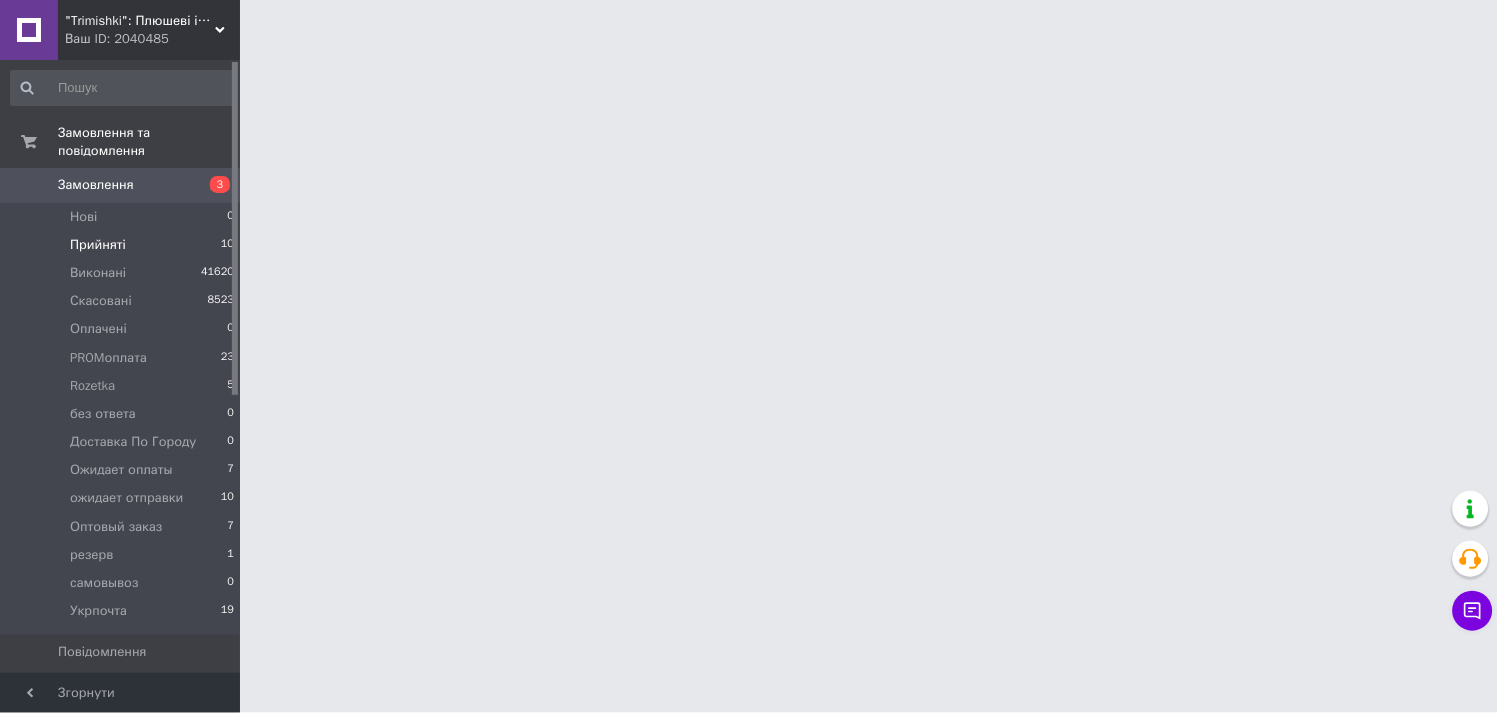 scroll, scrollTop: 0, scrollLeft: 0, axis: both 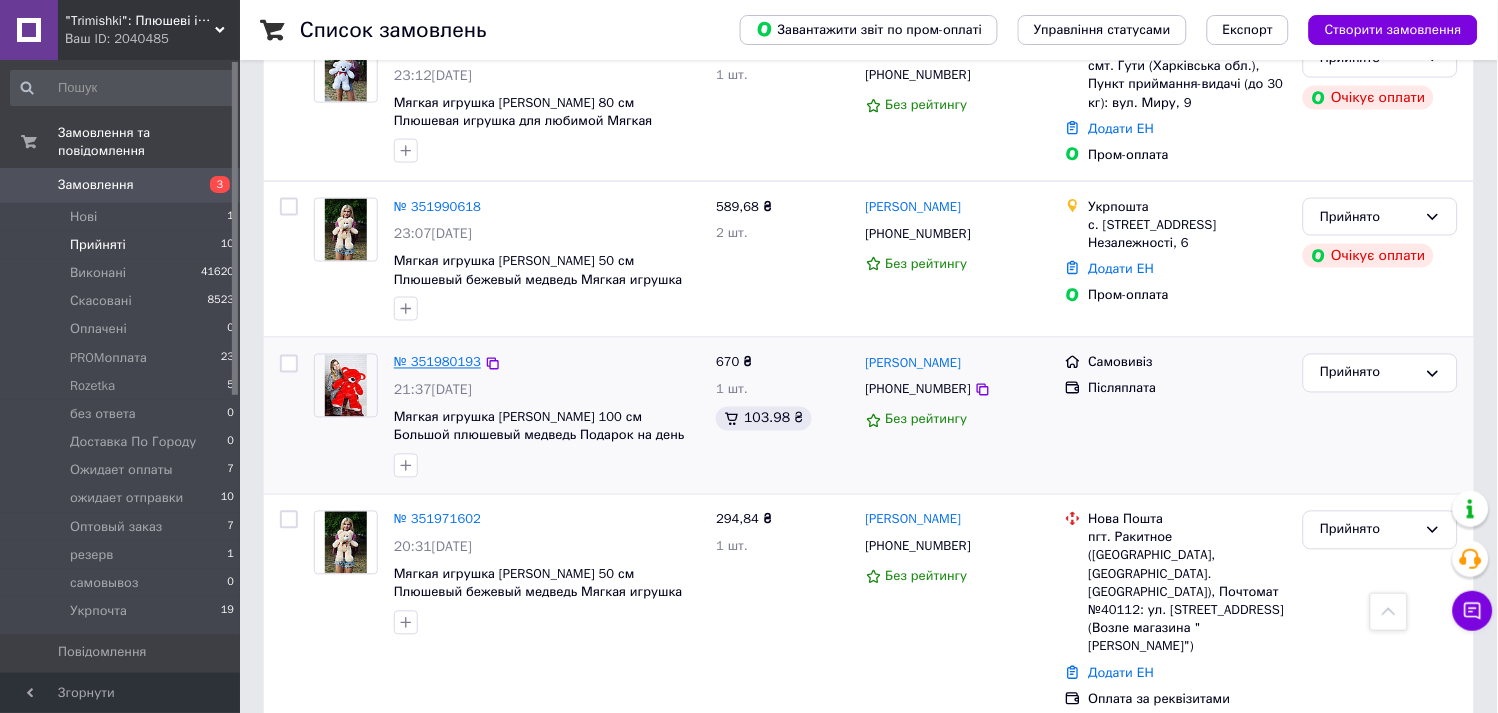 click on "№ 351980193" at bounding box center [437, 362] 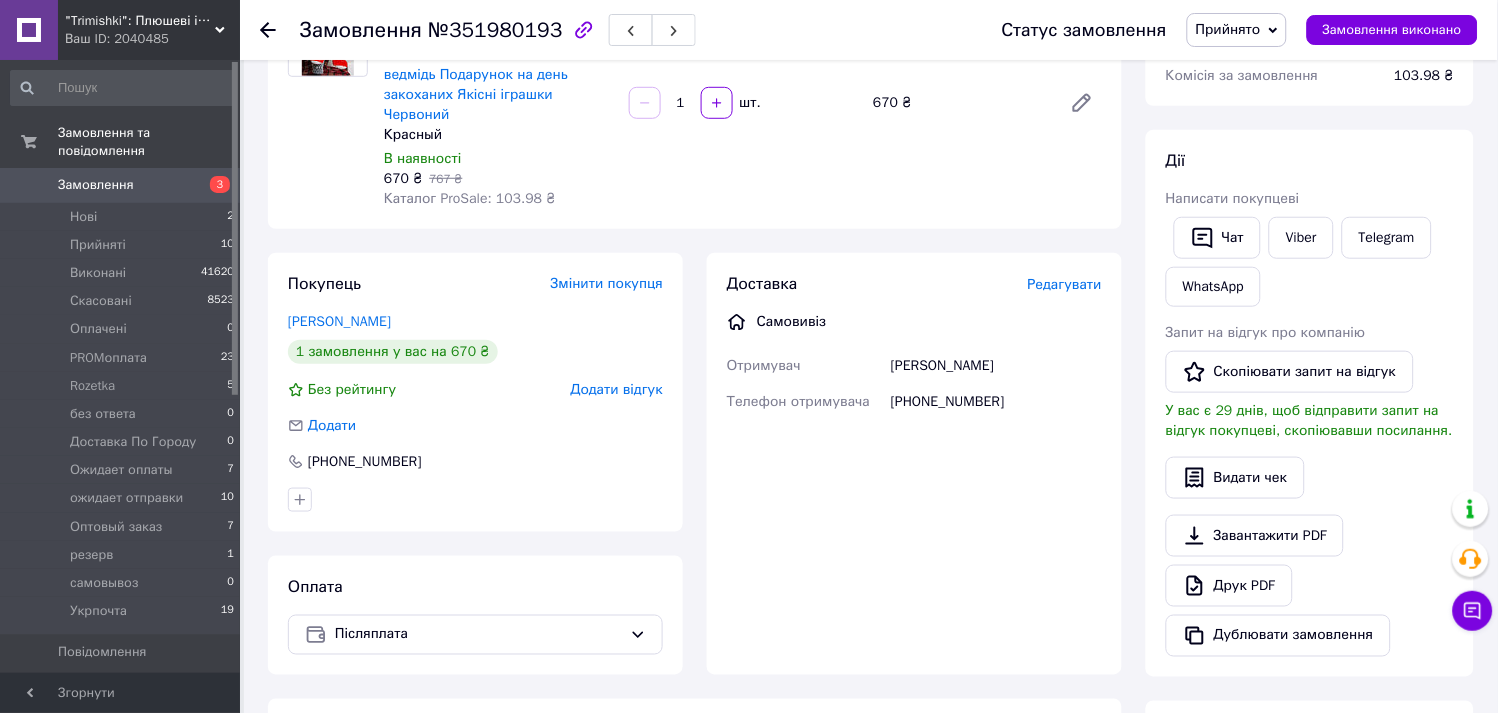 scroll, scrollTop: 222, scrollLeft: 0, axis: vertical 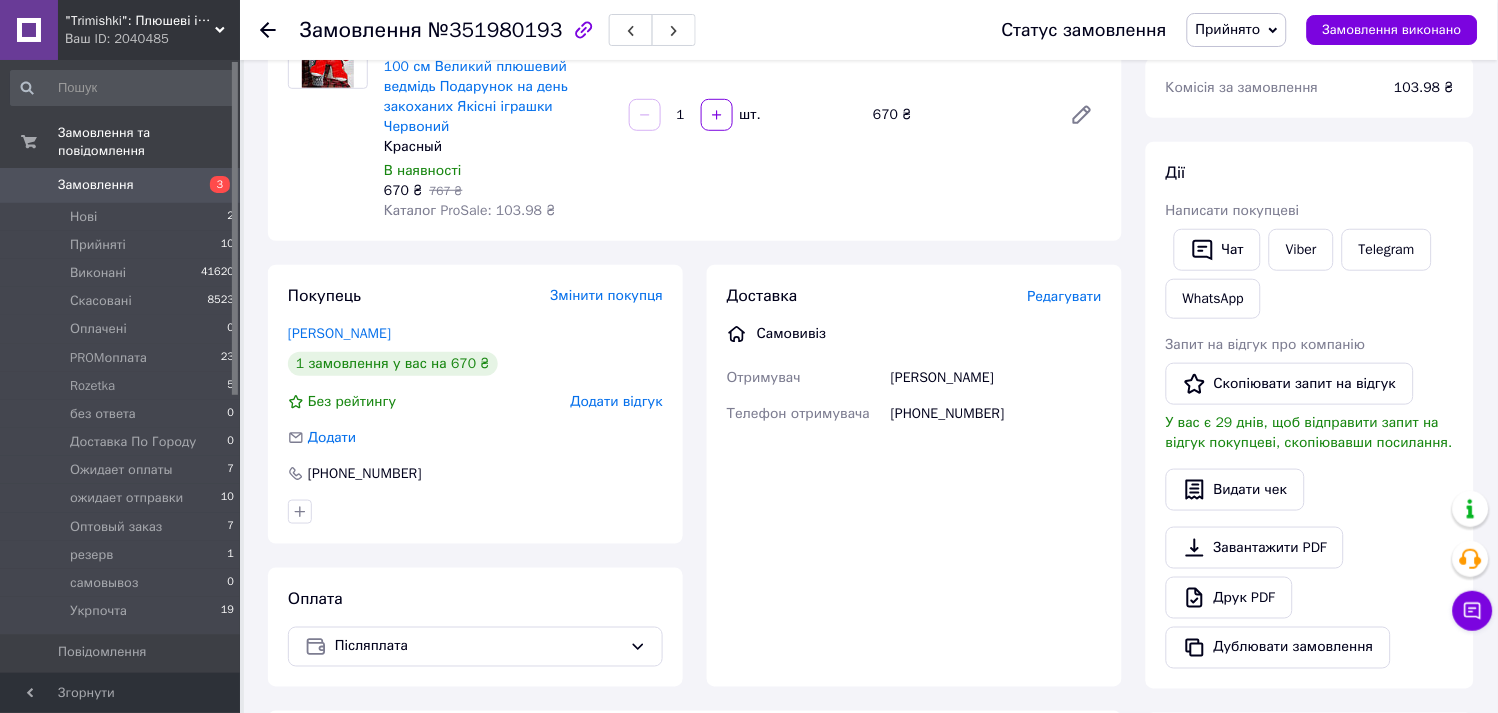 click on "Прийнято" at bounding box center (1228, 29) 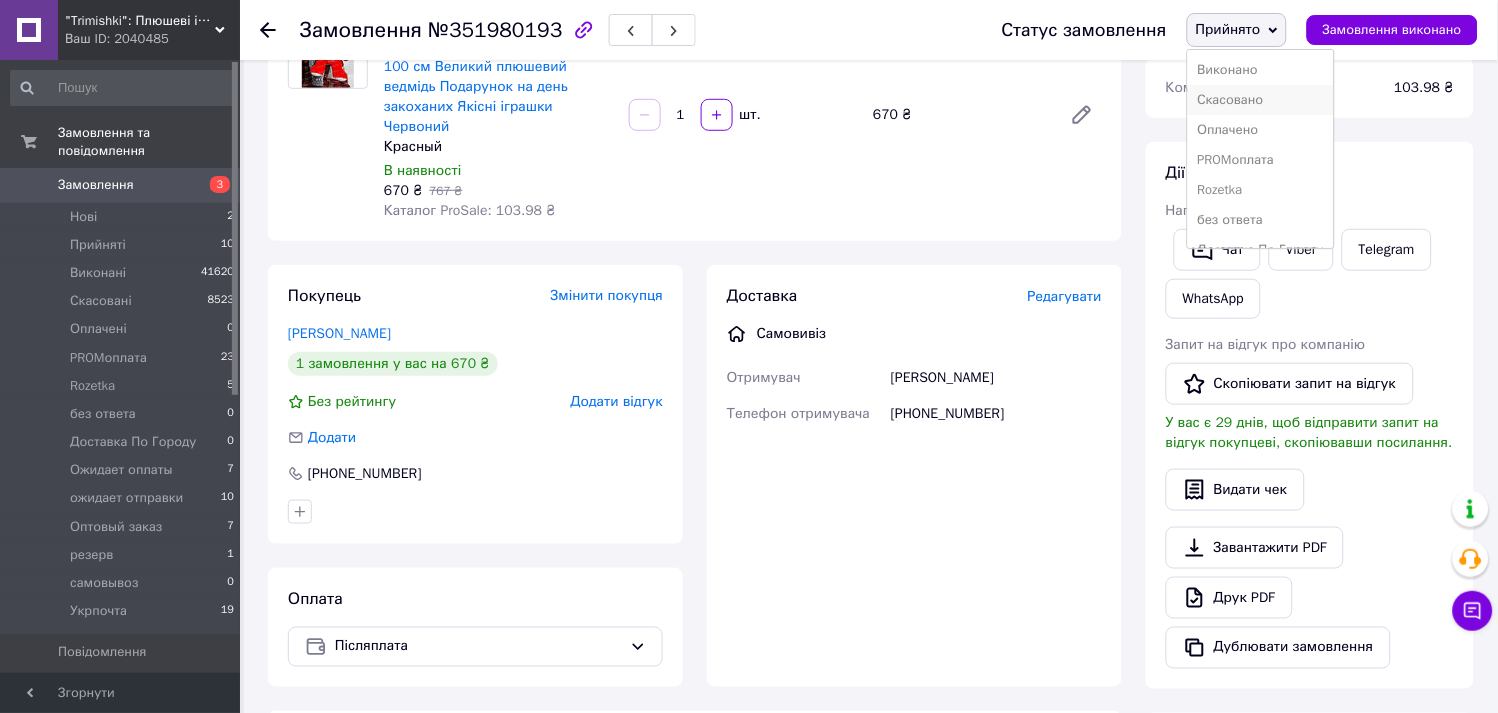 click on "Скасовано" at bounding box center (1261, 100) 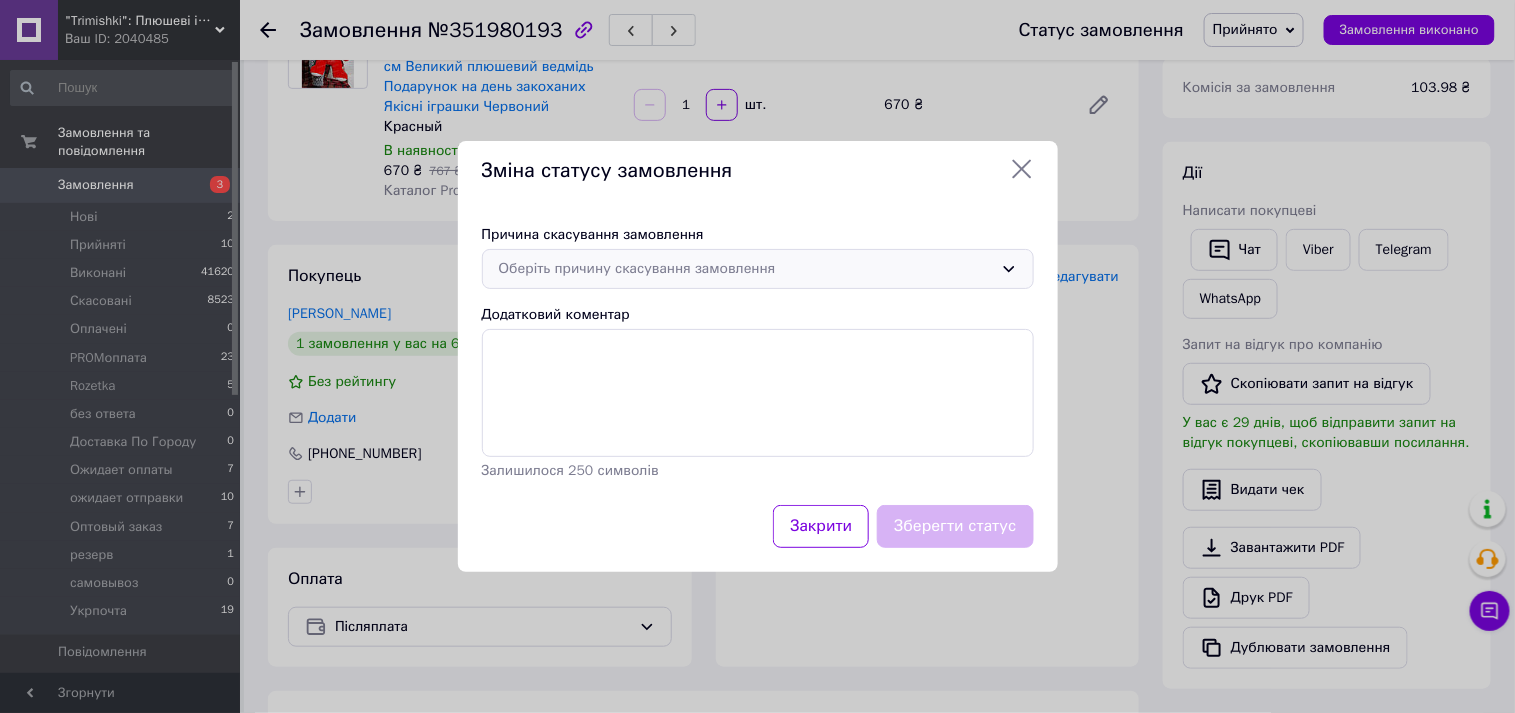 click on "Оберіть причину скасування замовлення" at bounding box center [746, 269] 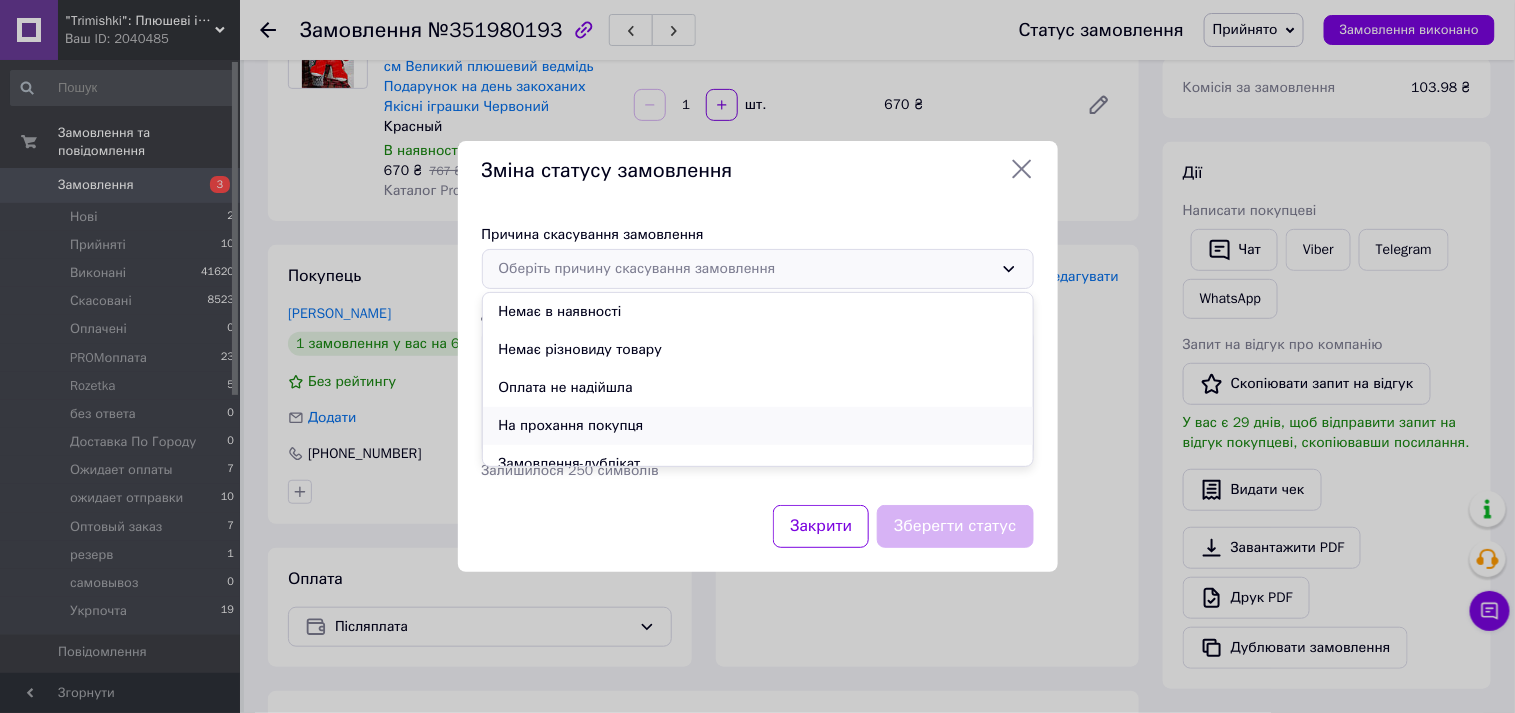 click on "На прохання покупця" at bounding box center (758, 426) 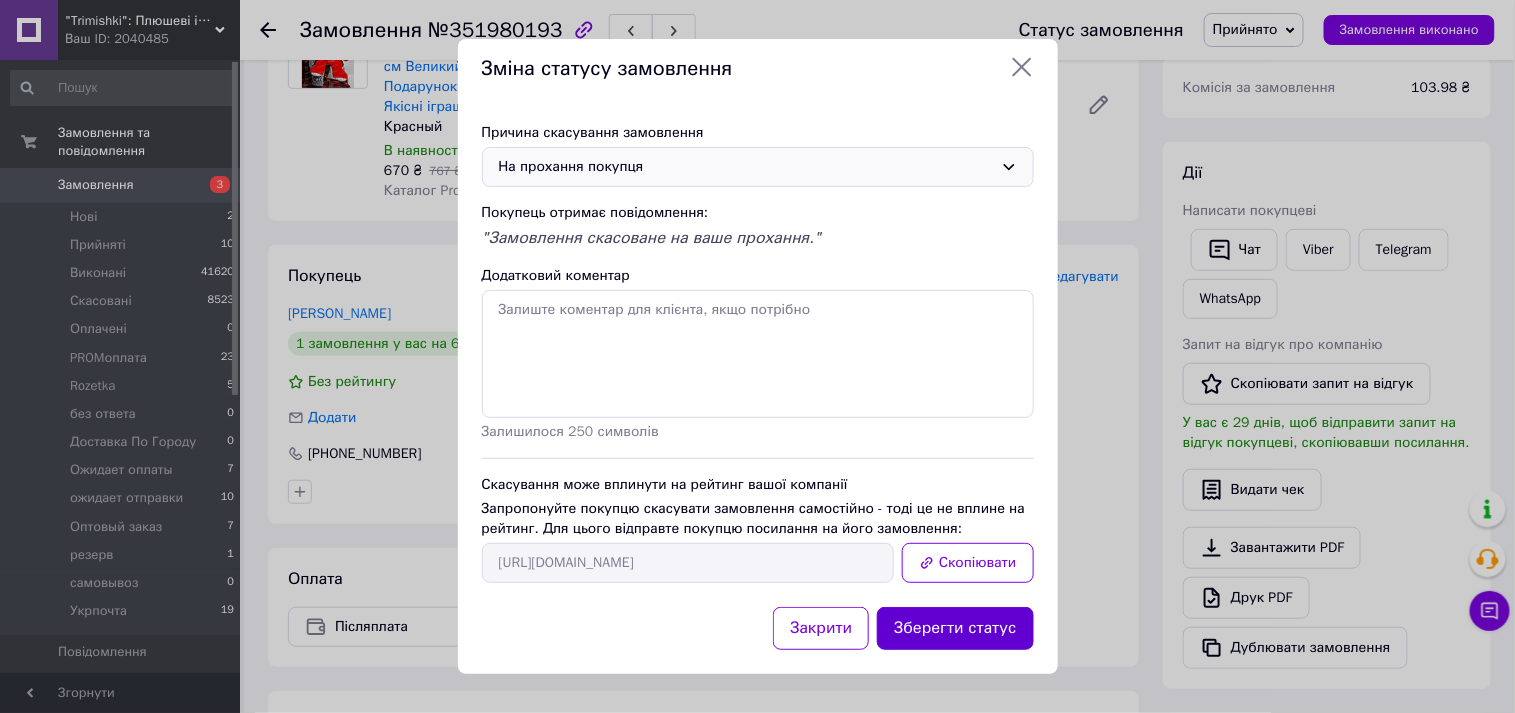 click on "Зберегти статус" at bounding box center [955, 628] 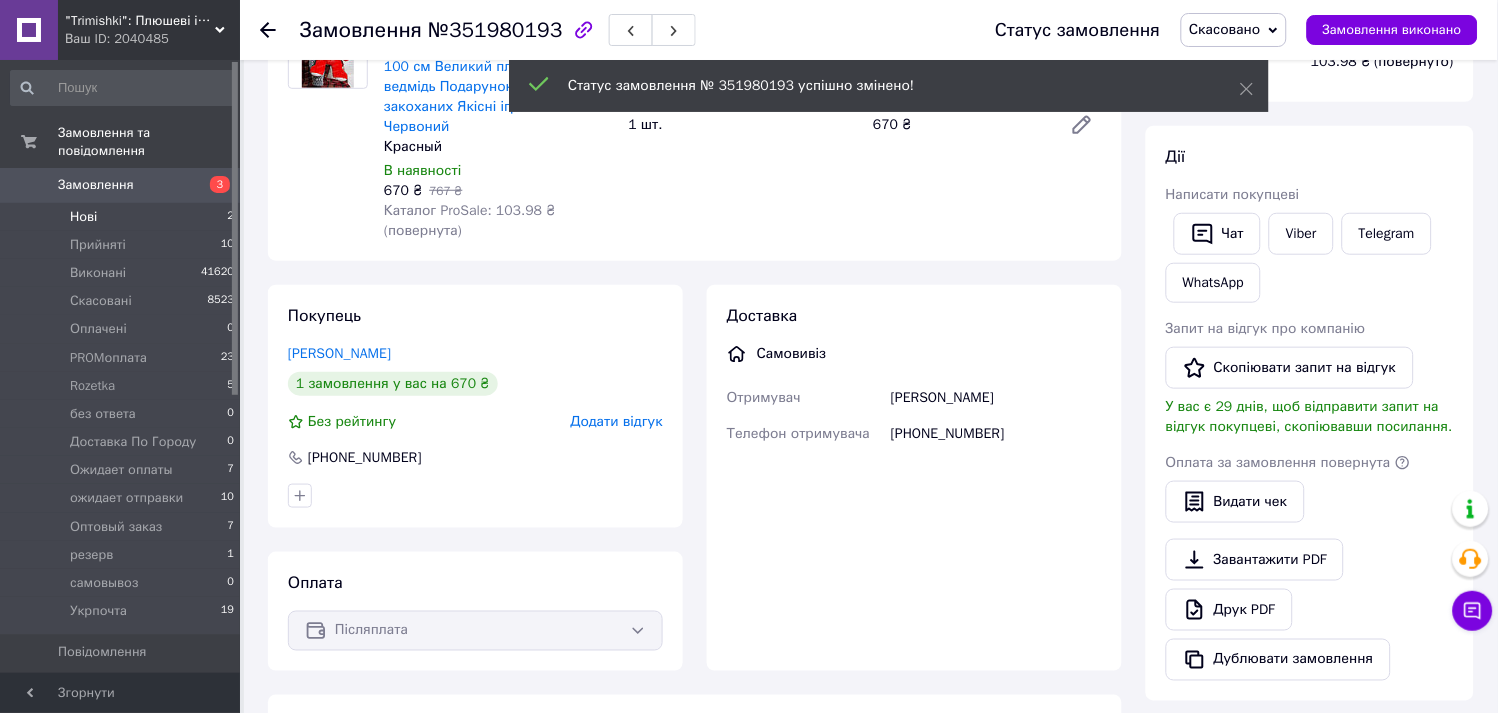 click on "Нові" at bounding box center [83, 217] 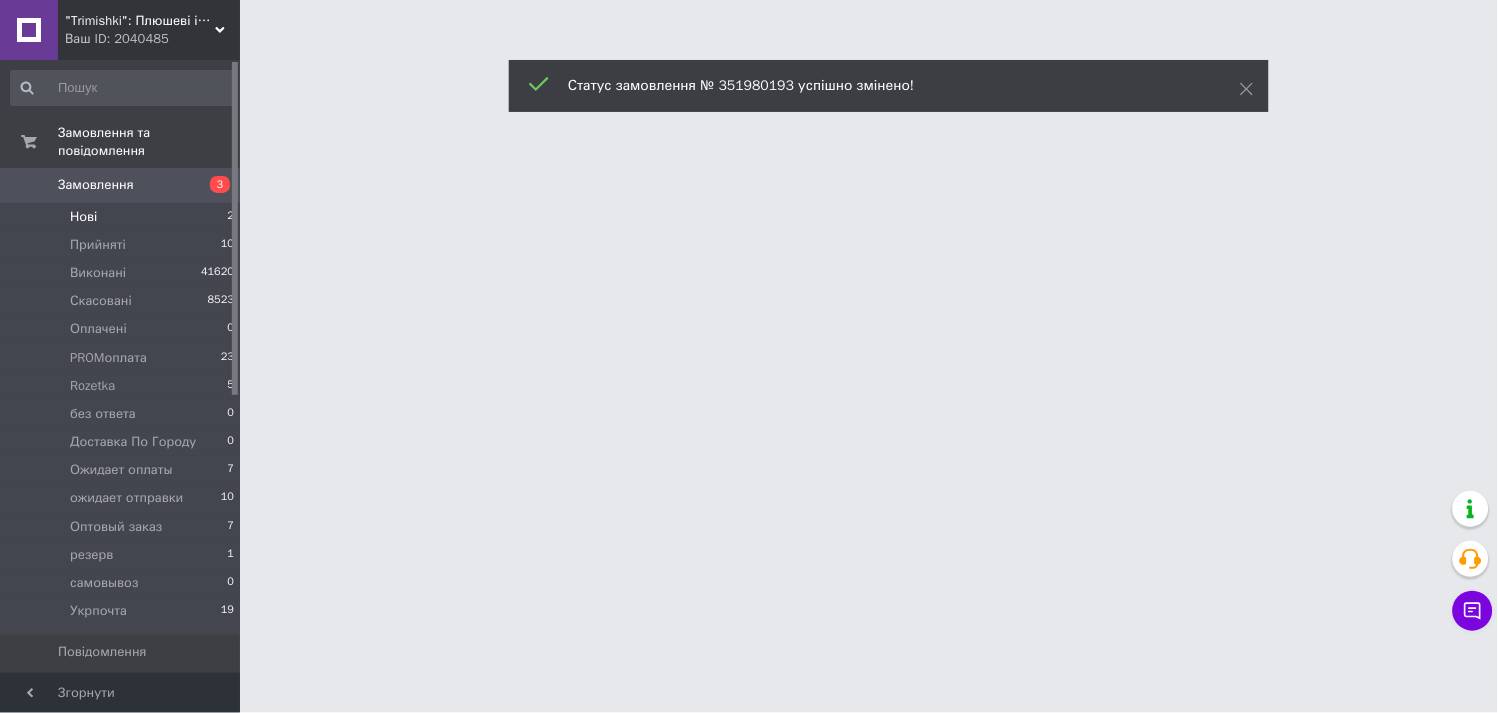 scroll, scrollTop: 0, scrollLeft: 0, axis: both 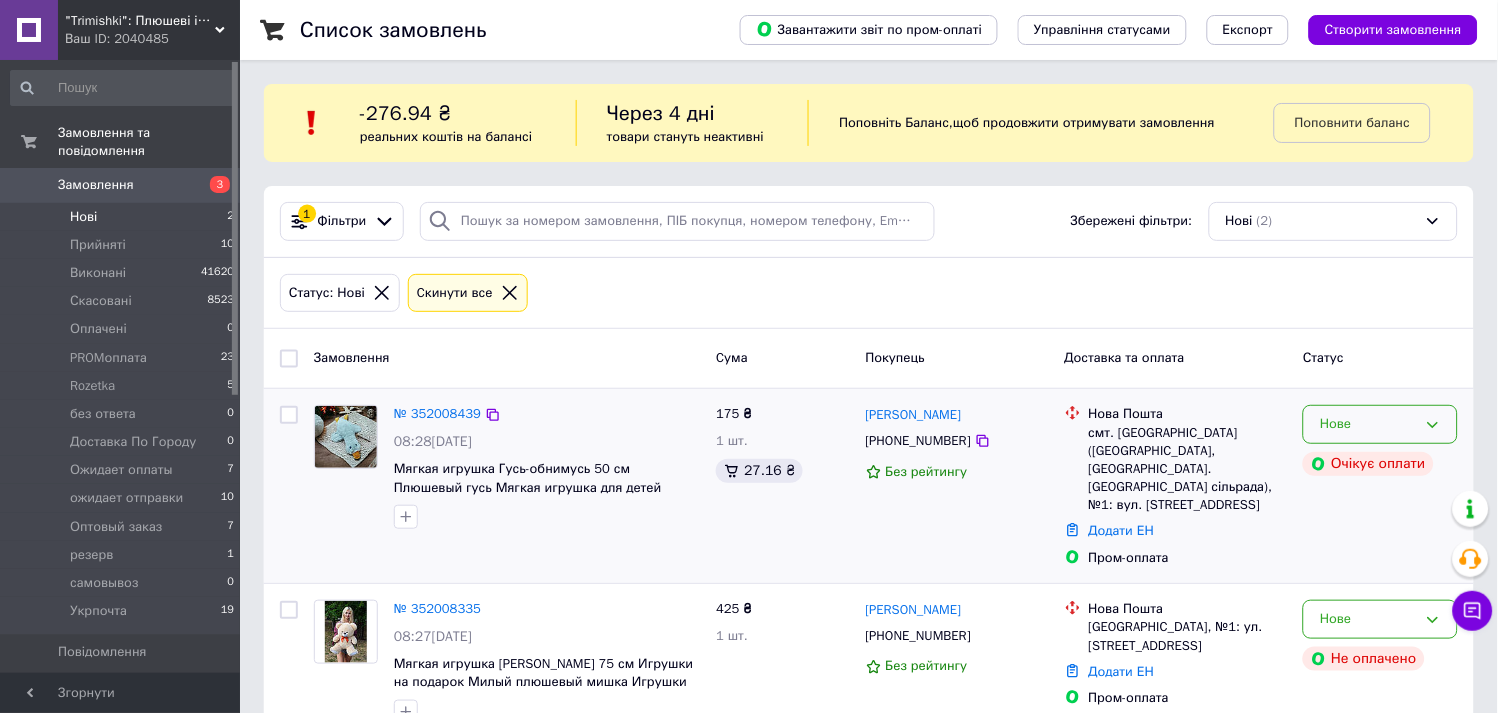 click on "Нове" at bounding box center [1368, 424] 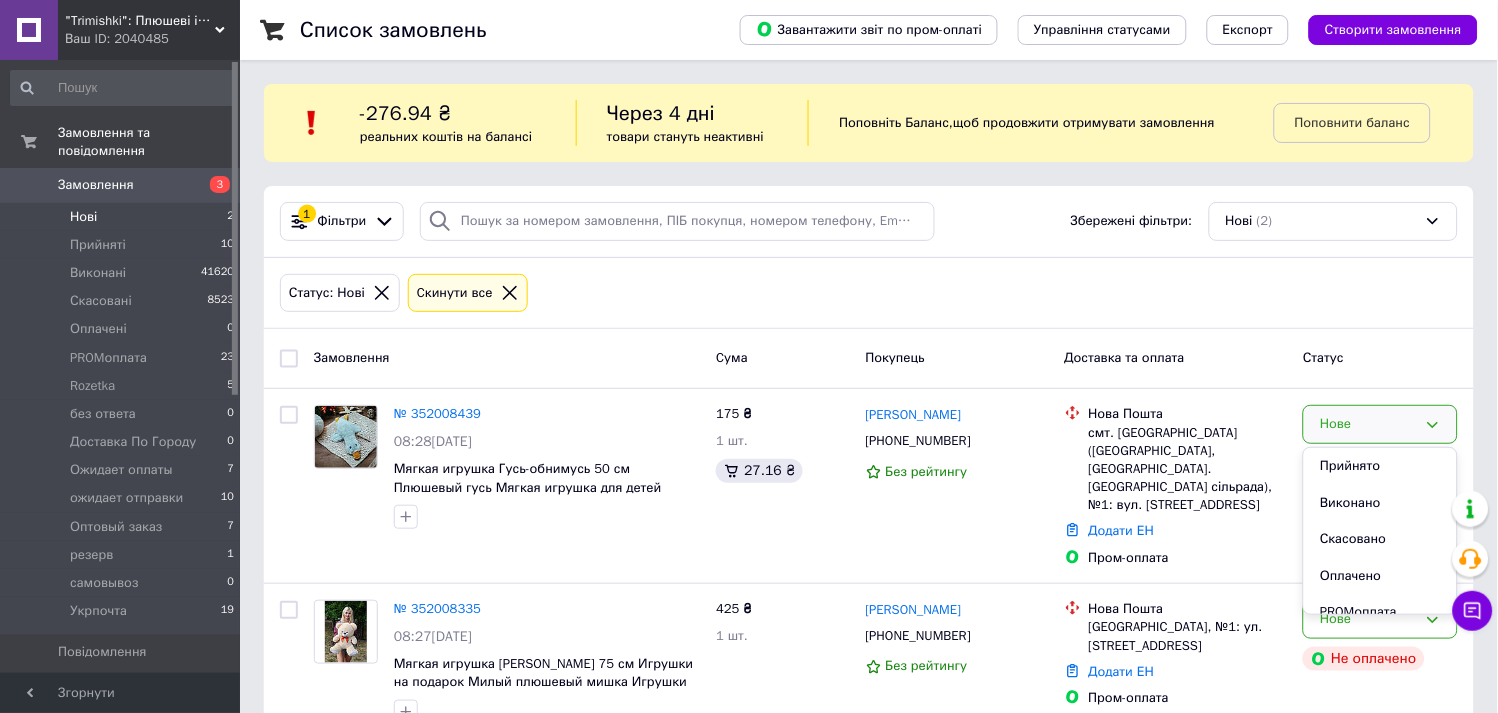 click on "Статус: Нові Cкинути все" at bounding box center [869, 293] 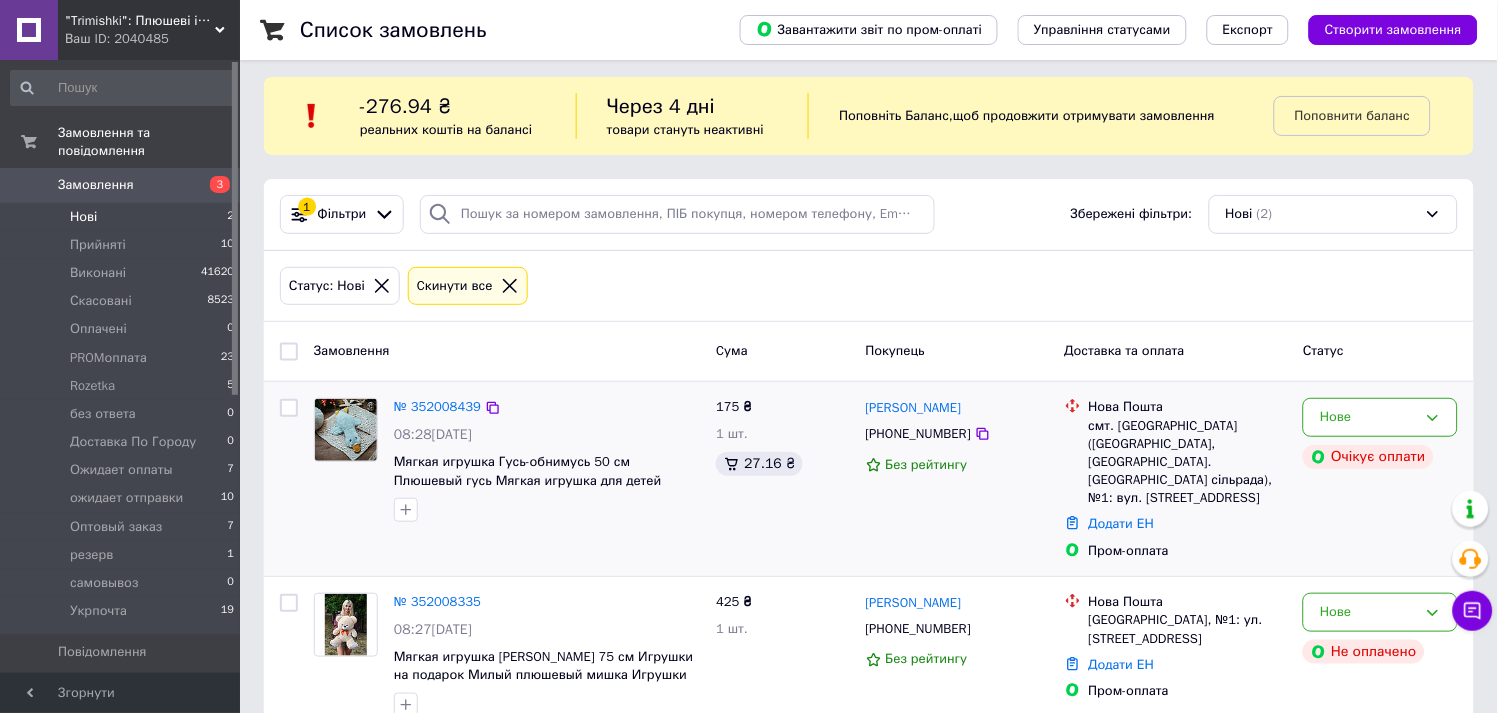 scroll, scrollTop: 33, scrollLeft: 0, axis: vertical 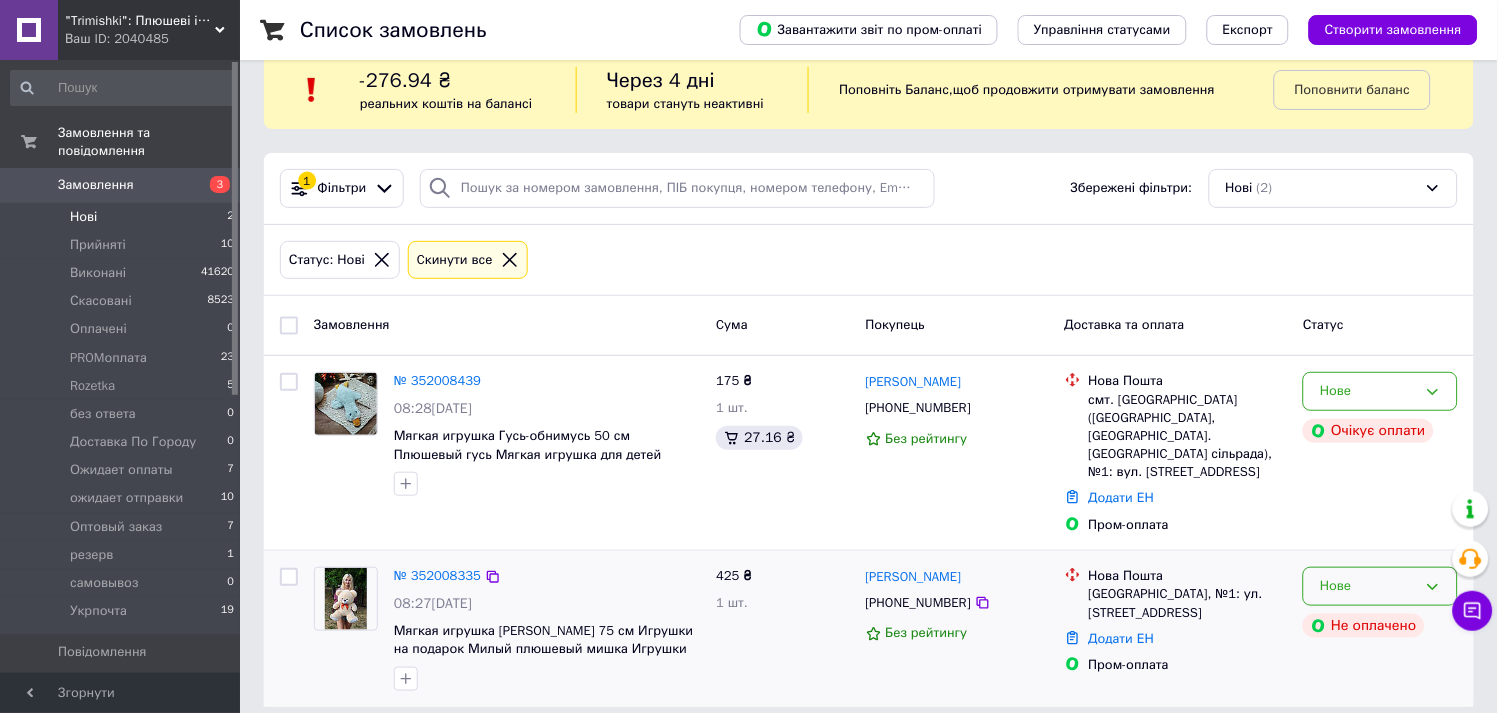 click on "Нове" at bounding box center (1380, 586) 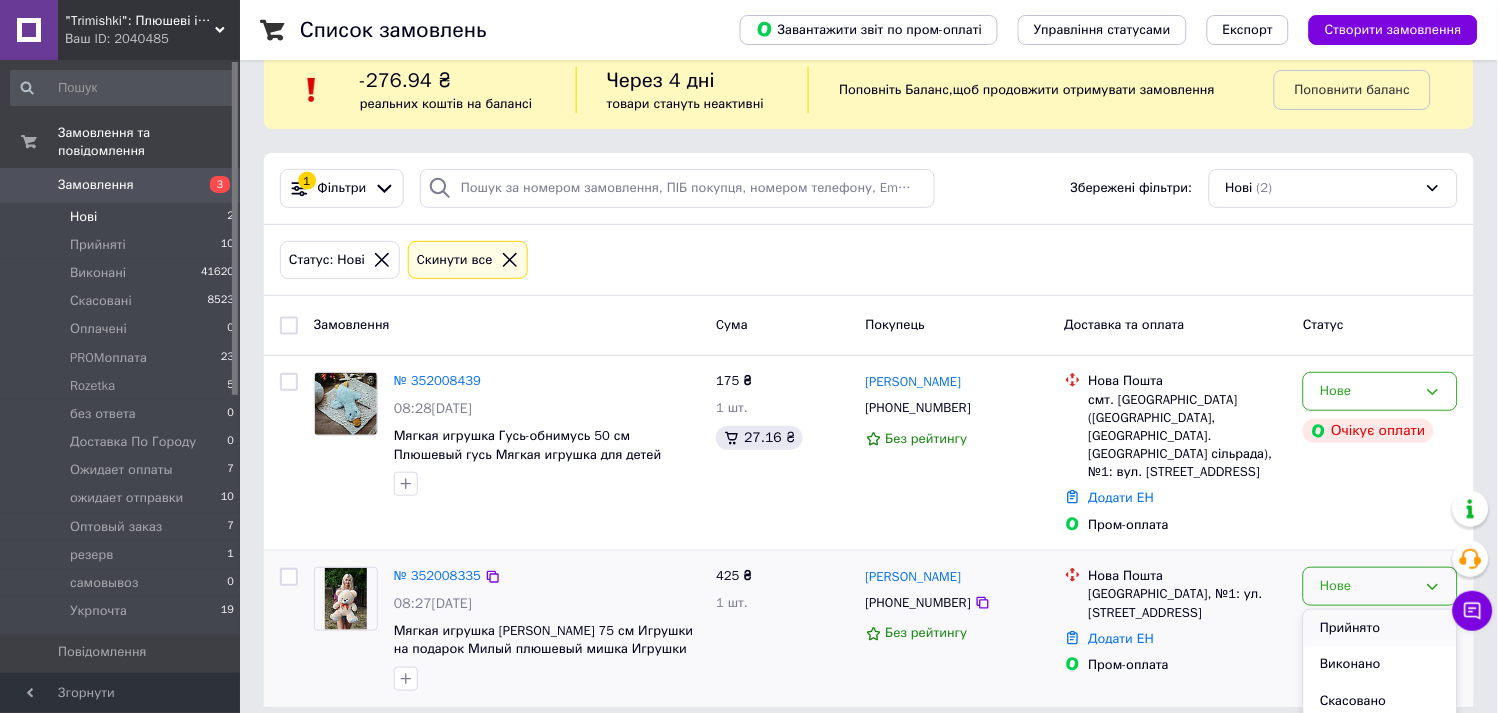 click on "Прийнято" at bounding box center (1380, 628) 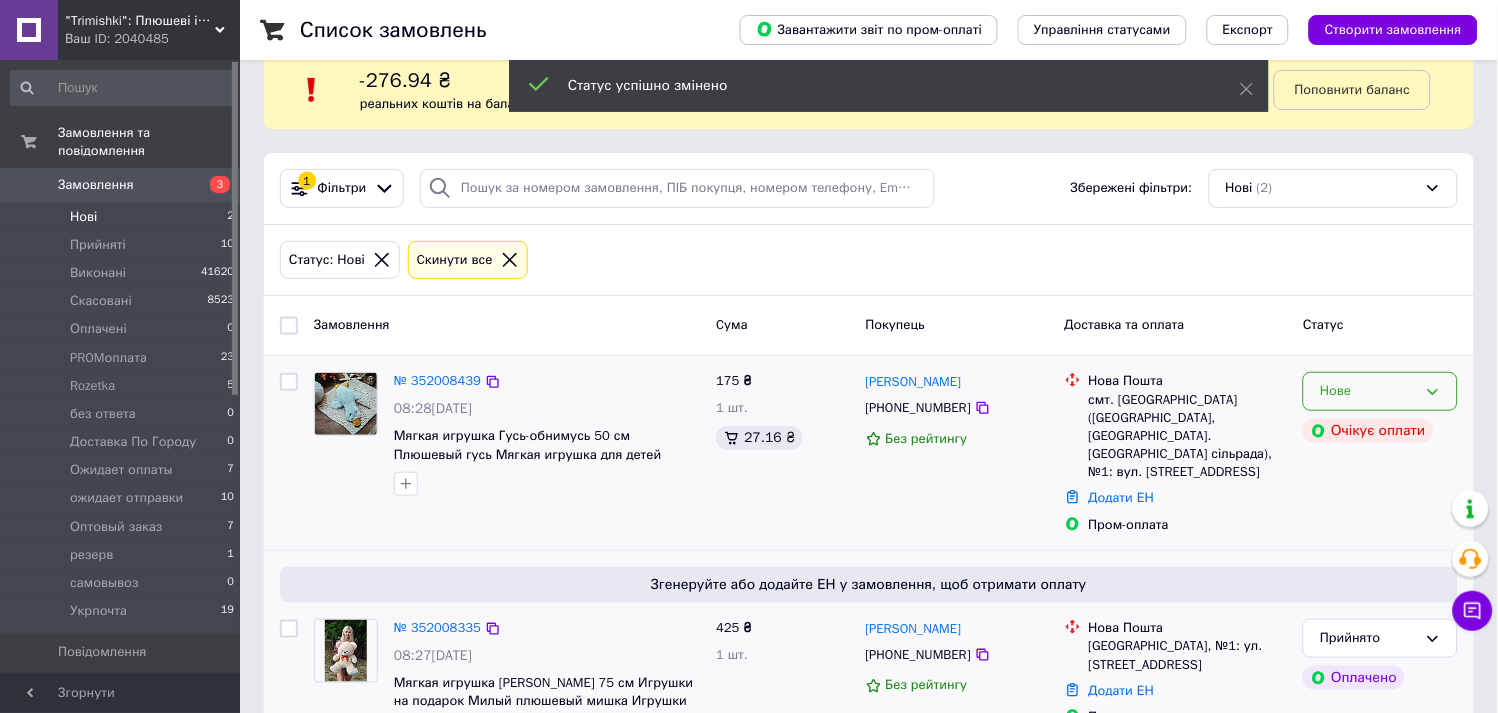 click 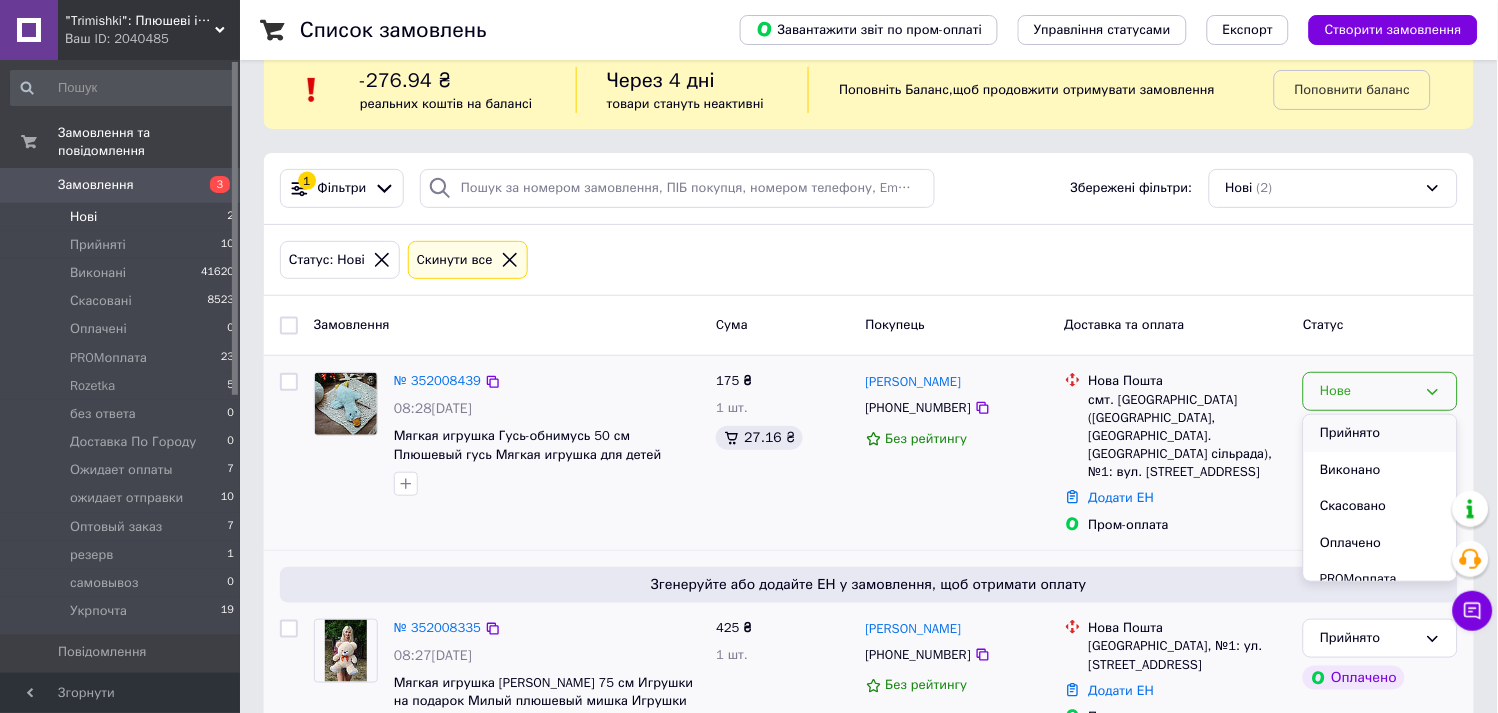 click on "Прийнято" at bounding box center [1380, 433] 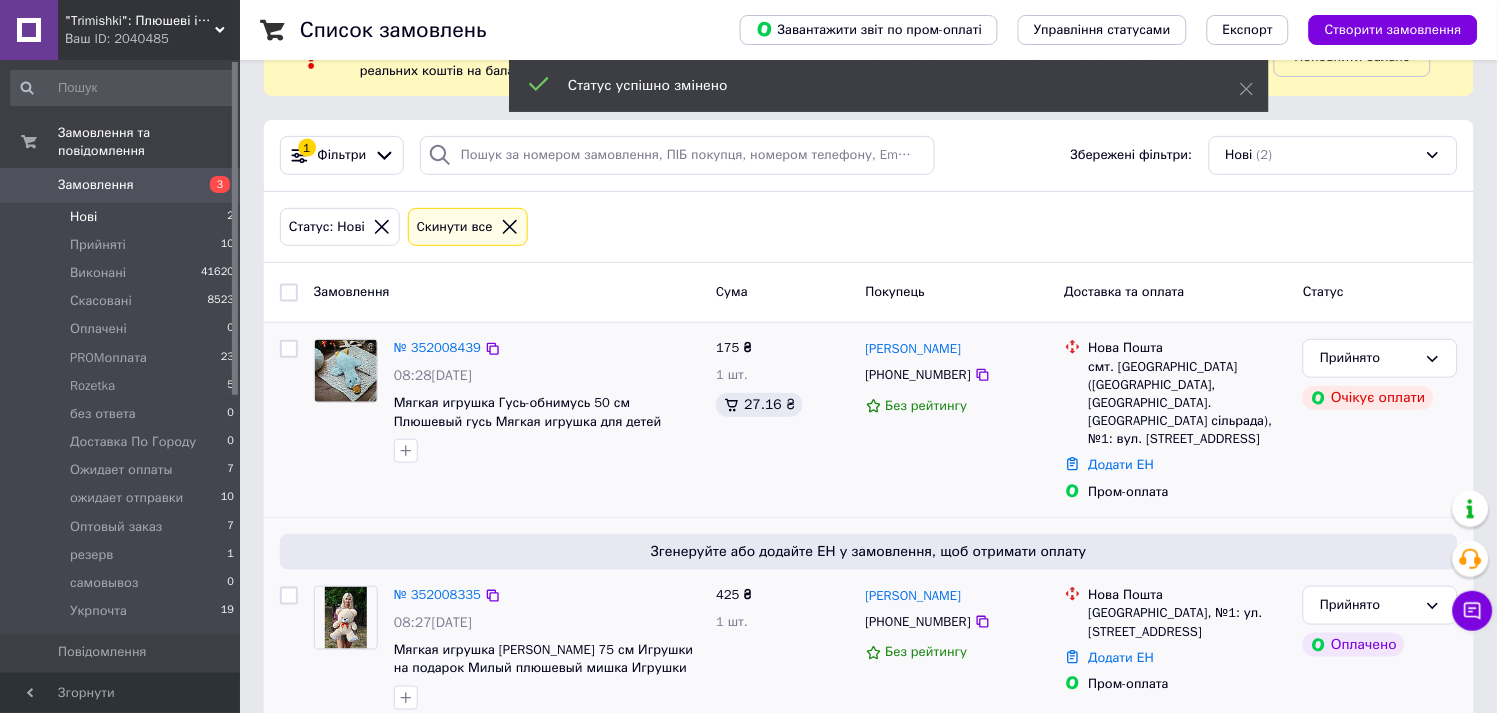 scroll, scrollTop: 84, scrollLeft: 0, axis: vertical 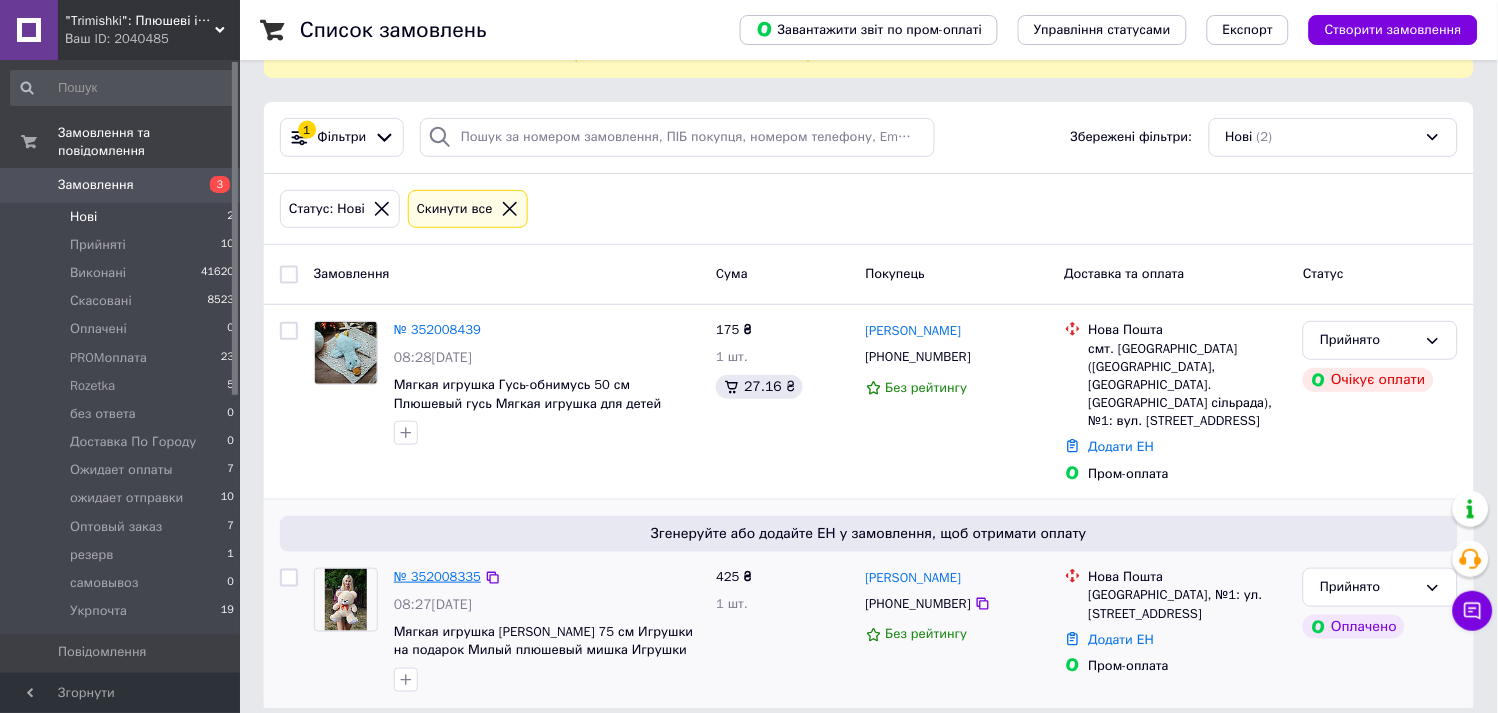 click on "№ 352008335" at bounding box center [437, 576] 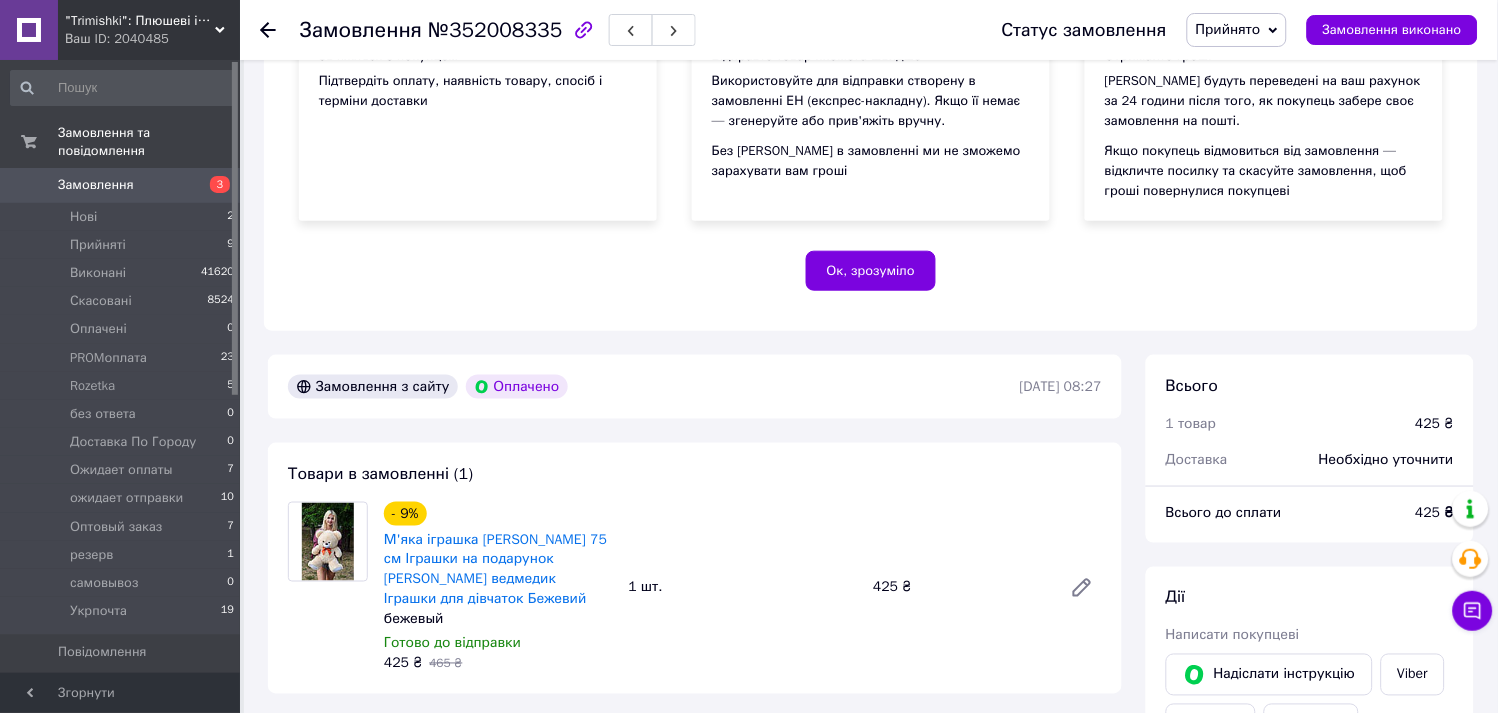 scroll, scrollTop: 640, scrollLeft: 0, axis: vertical 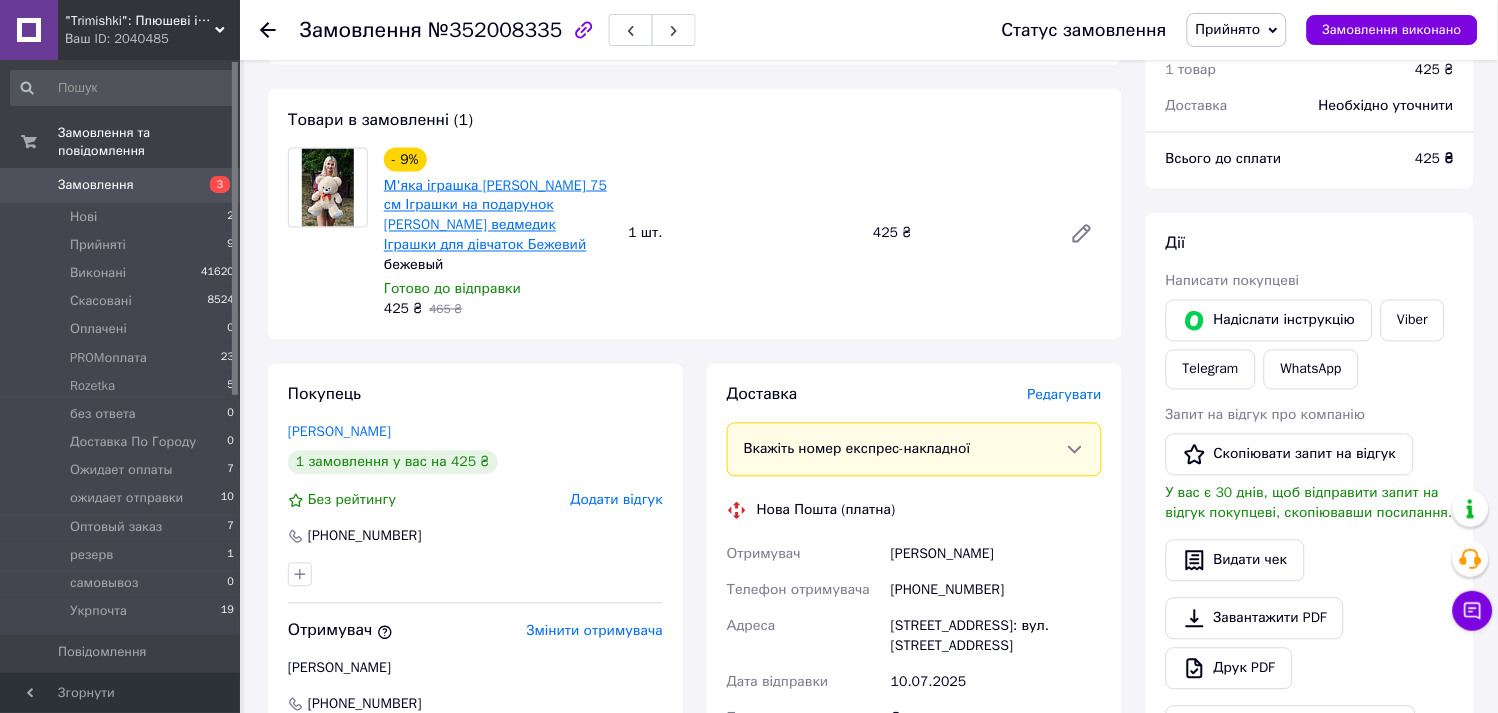 drag, startPoint x: 517, startPoint y: 253, endPoint x: 548, endPoint y: 185, distance: 74.73286 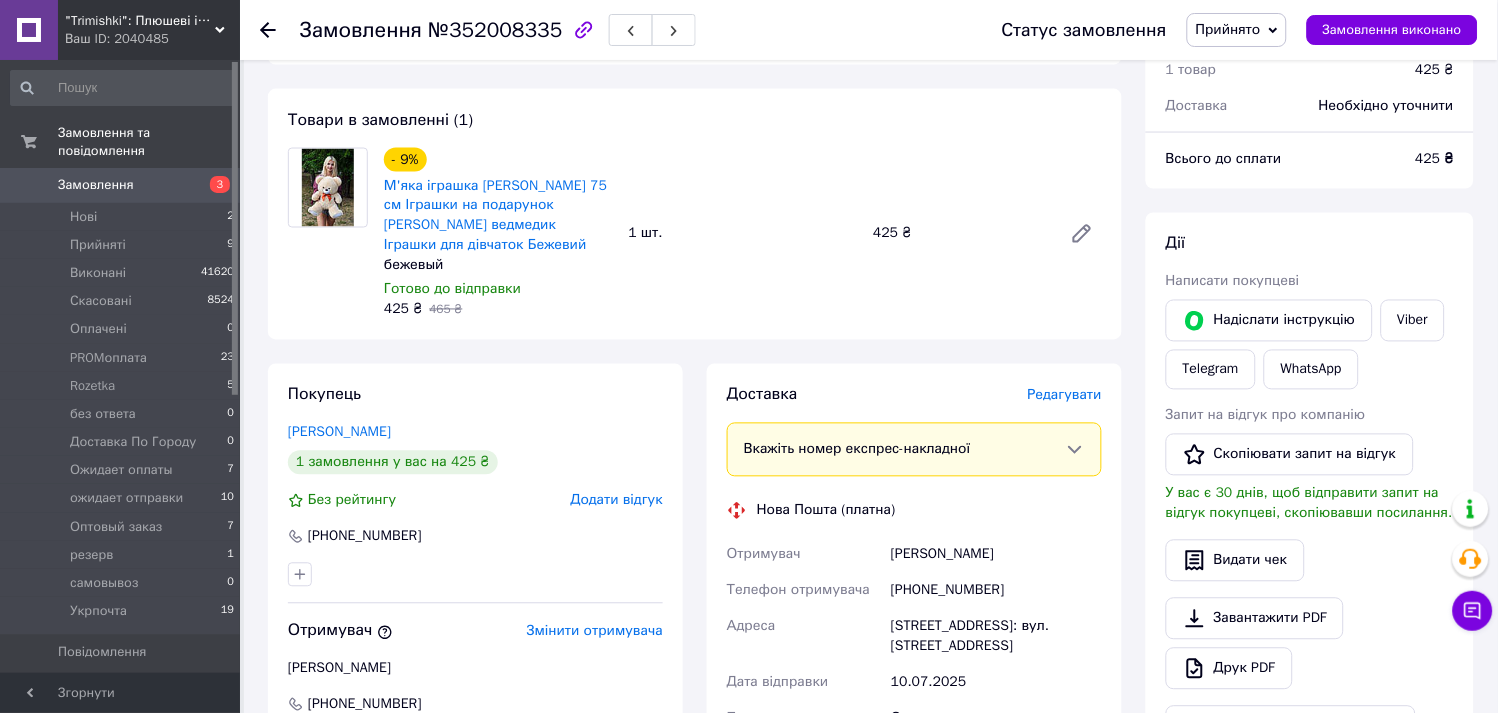 click on "бежевый" at bounding box center [498, 266] 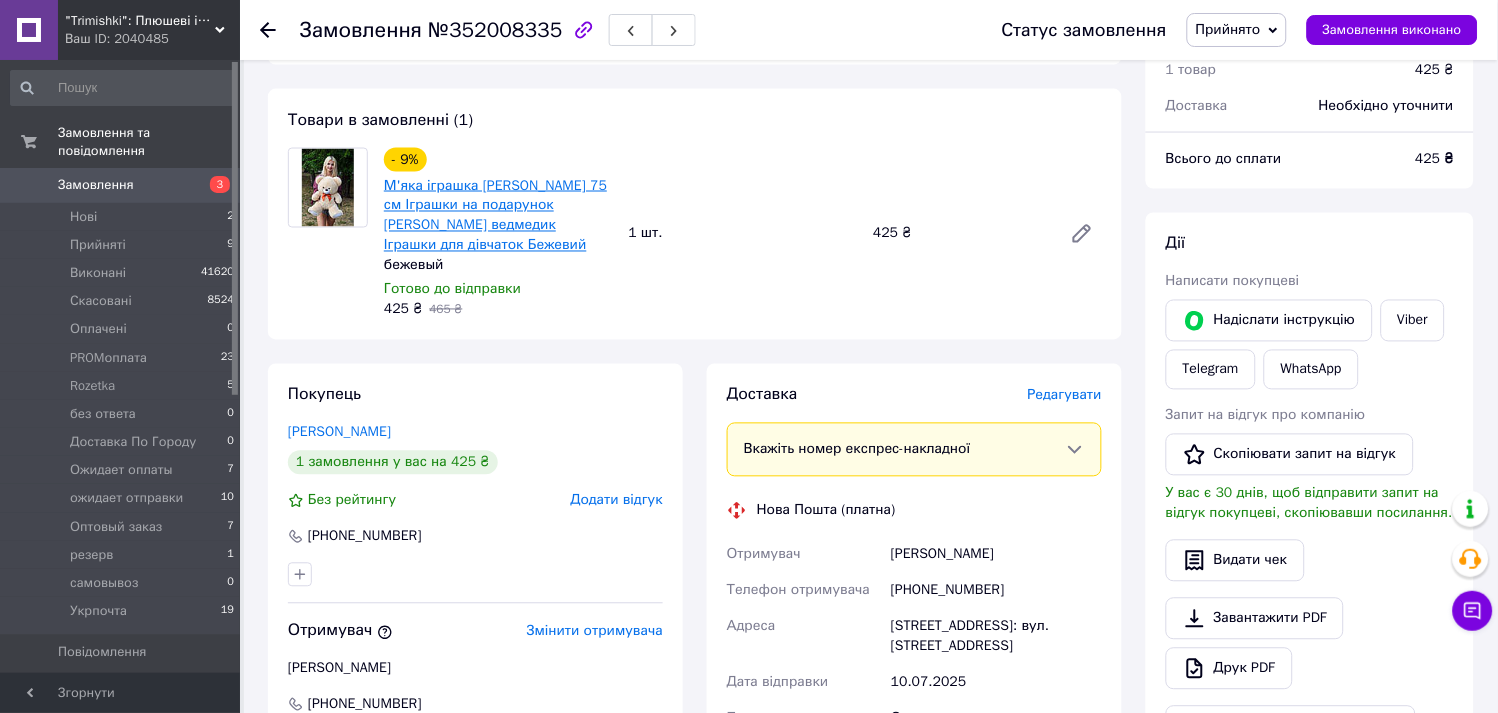 drag, startPoint x: 541, startPoint y: 253, endPoint x: 544, endPoint y: 183, distance: 70.064255 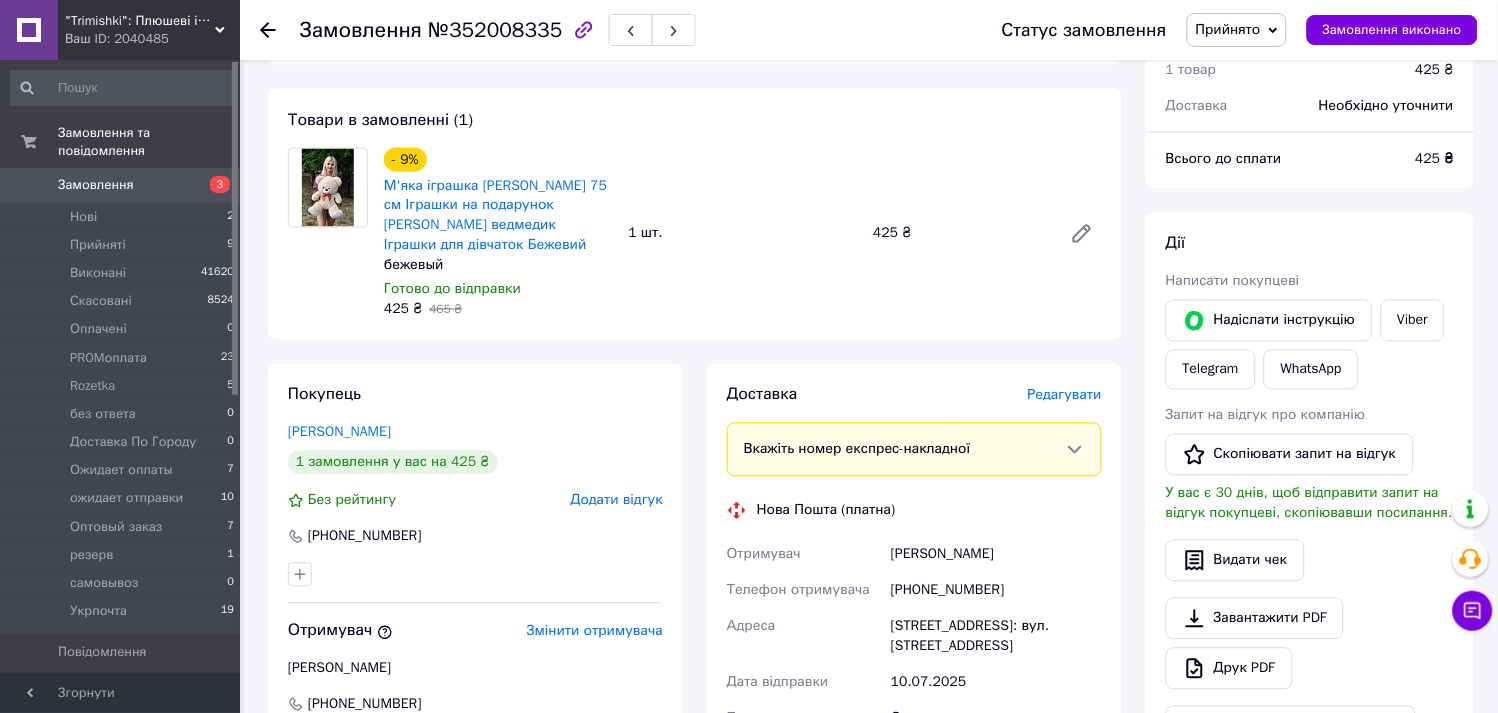 copy on "[PERSON_NAME] 75 см Іграшки на подарунок Милий плюшевий ведмедик Іграшки для дівчаток Бежевий" 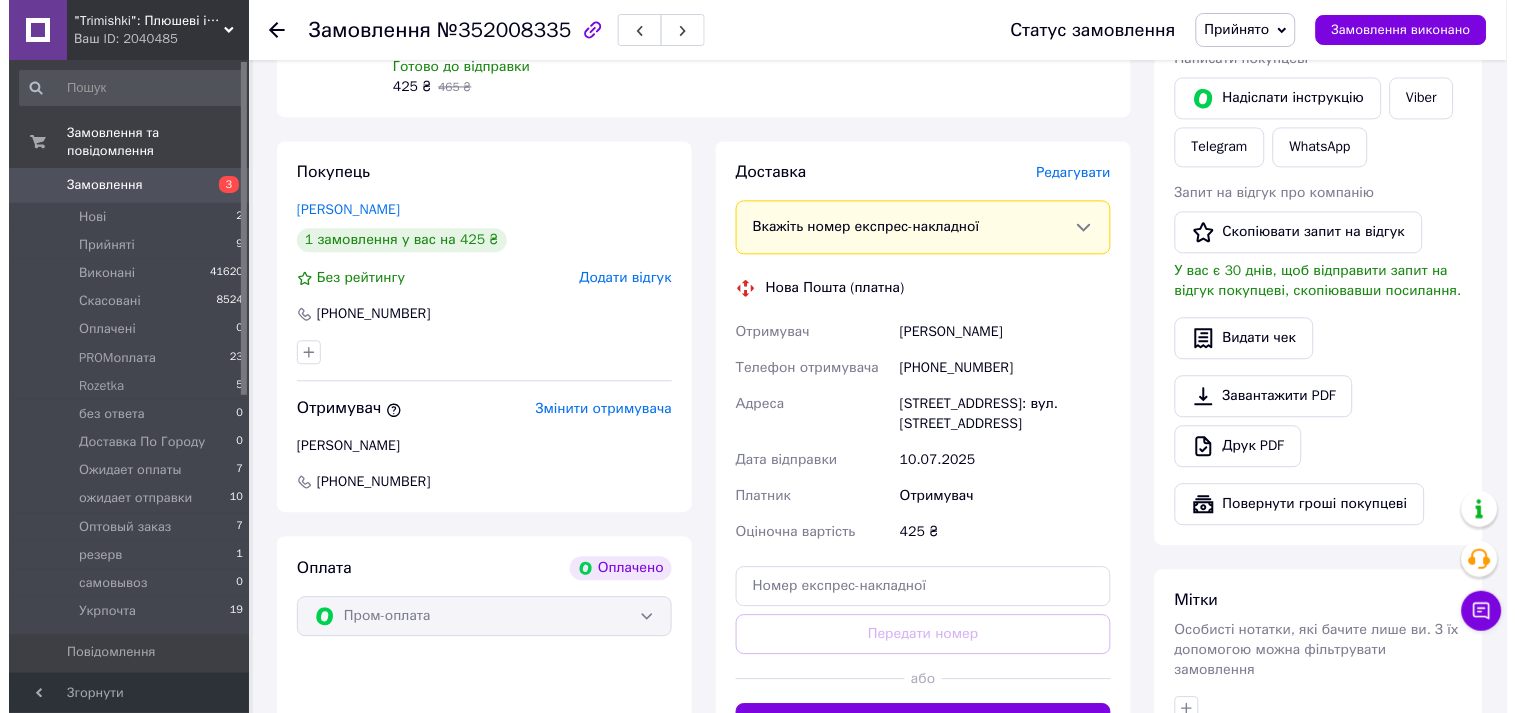 scroll, scrollTop: 862, scrollLeft: 0, axis: vertical 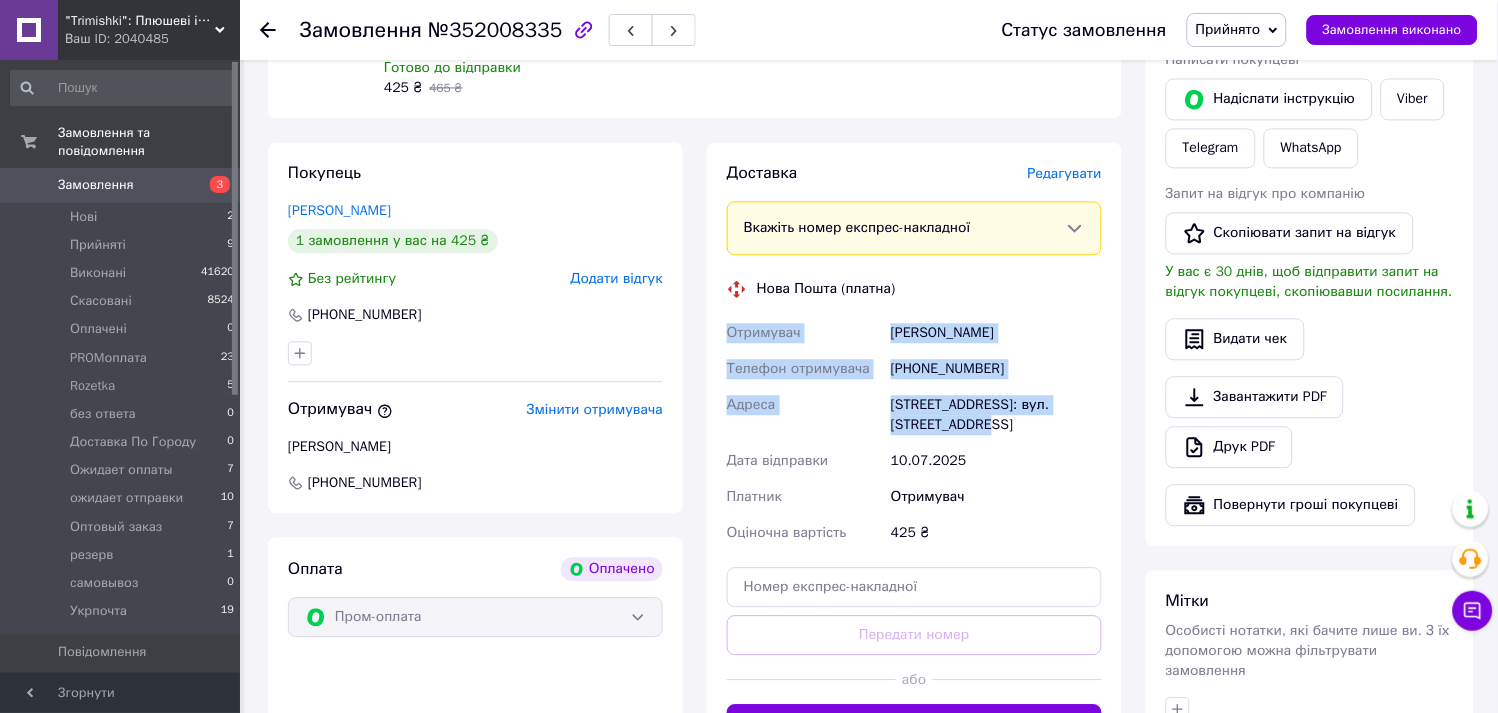 drag, startPoint x: 1013, startPoint y: 424, endPoint x: 726, endPoint y: 332, distance: 301.38513 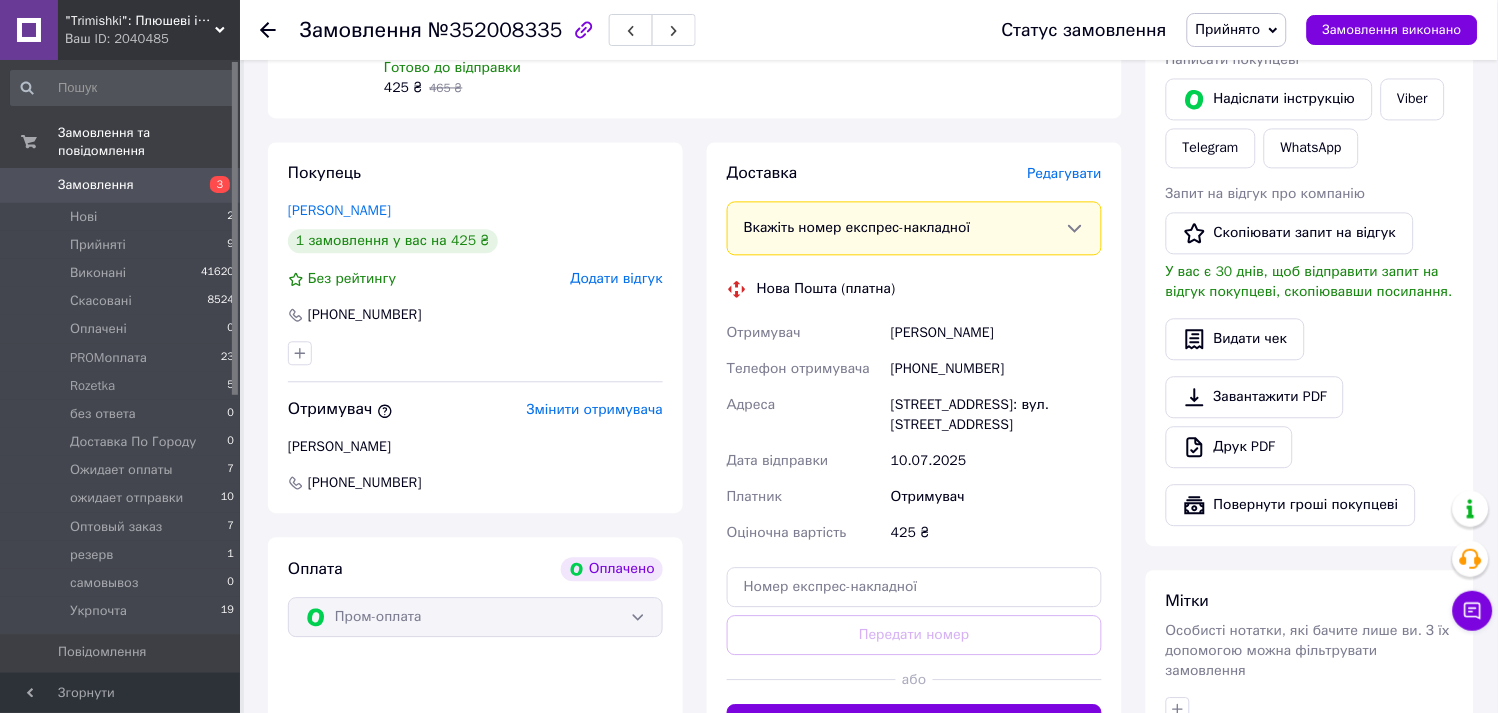 click on "- 9% М'яка іграшка Ведмедик [PERSON_NAME] 75 см Іграшки на подарунок [PERSON_NAME] ведмедик Іграшки для дівчаток Бежевий бежевый Готово до відправки 425 ₴   465 ₴ 1 шт. 425 ₴" at bounding box center (743, 12) 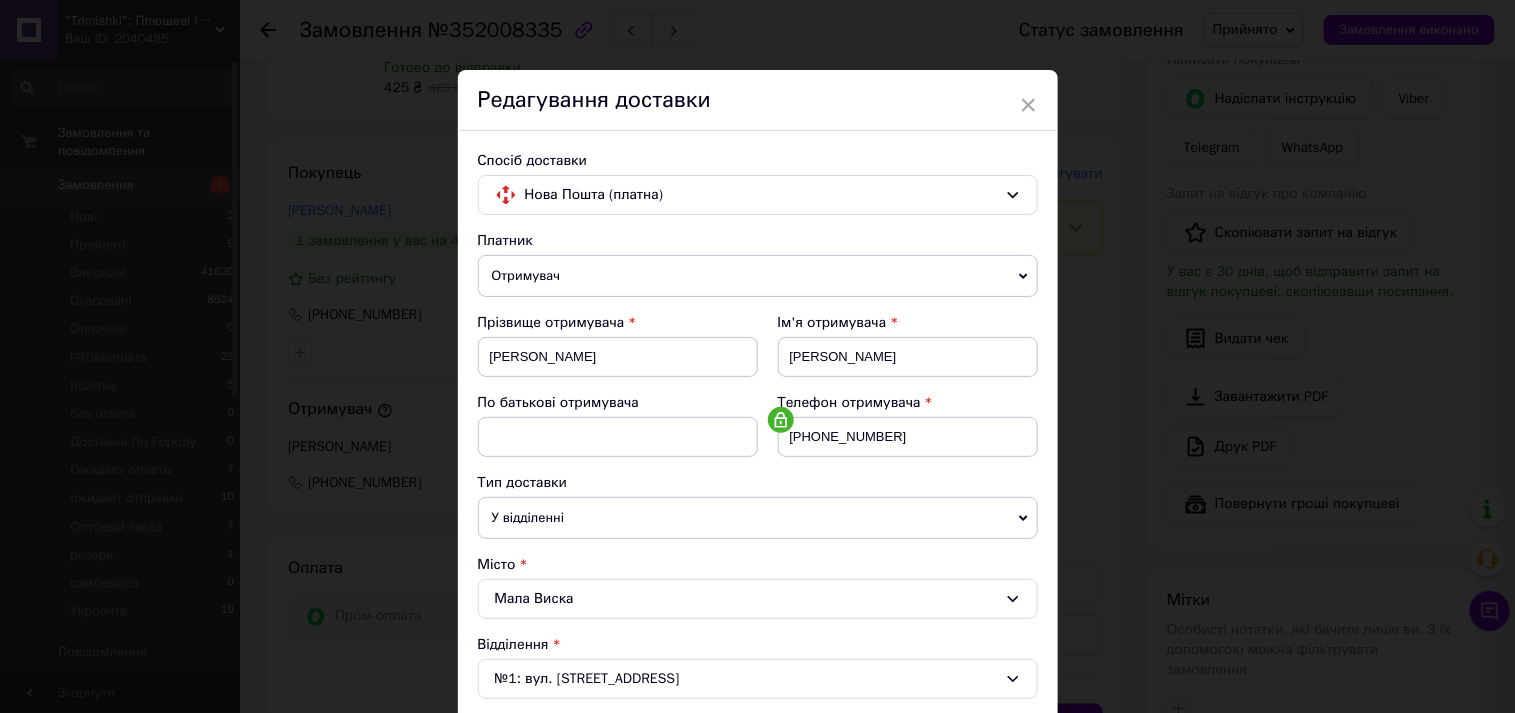 scroll, scrollTop: 444, scrollLeft: 0, axis: vertical 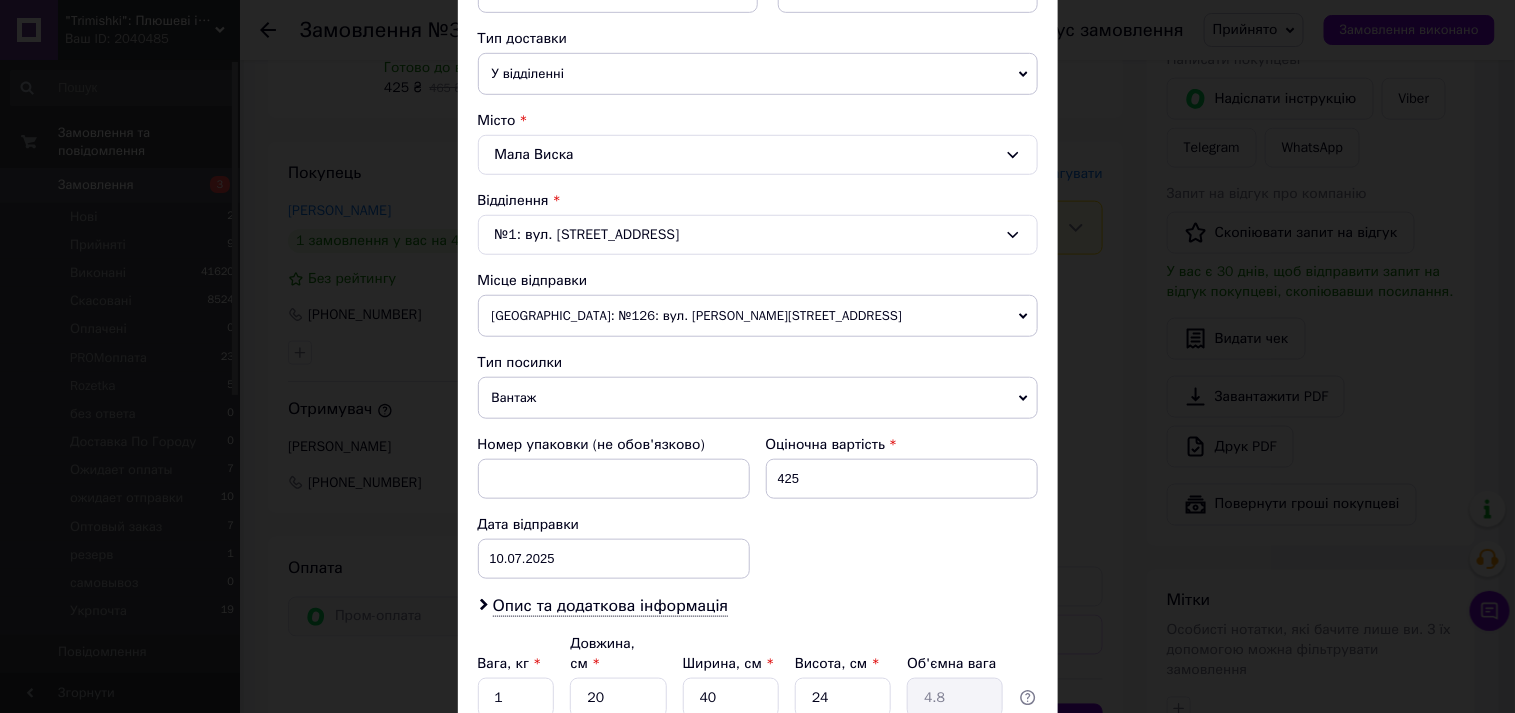 click on "[GEOGRAPHIC_DATA]: №126: вул. [PERSON_NAME][STREET_ADDRESS]" at bounding box center (758, 316) 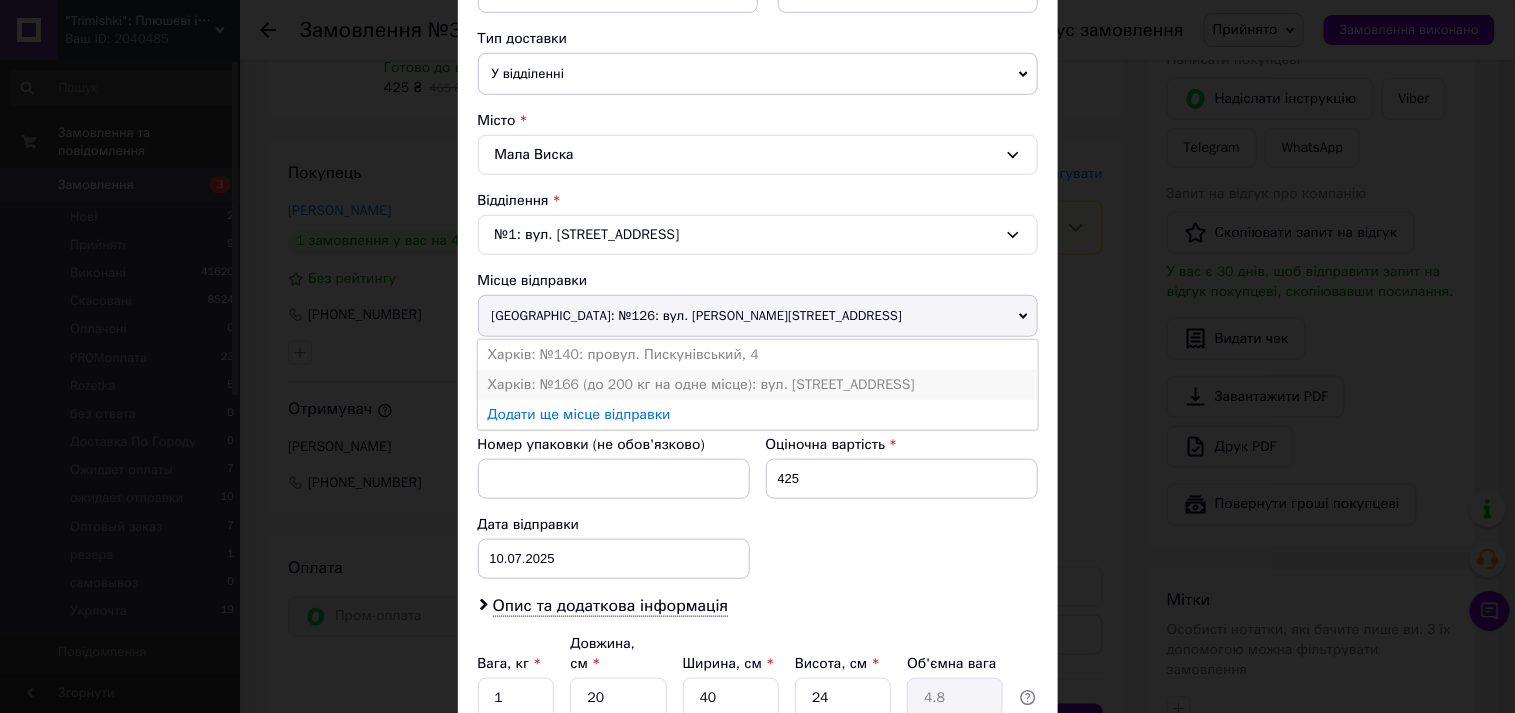 click on "Харків: №166 (до 200 кг на одне місце): вул. [STREET_ADDRESS]" at bounding box center [758, 385] 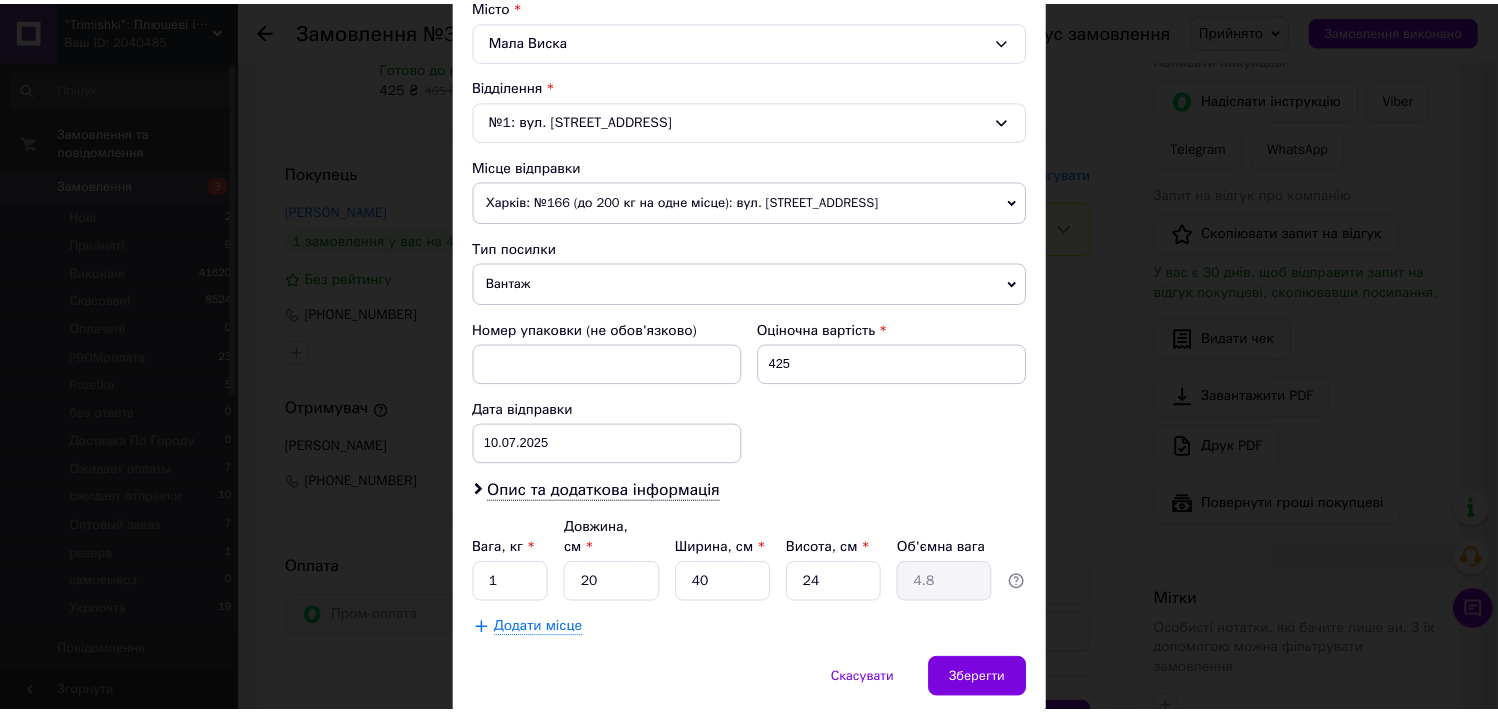 scroll, scrollTop: 616, scrollLeft: 0, axis: vertical 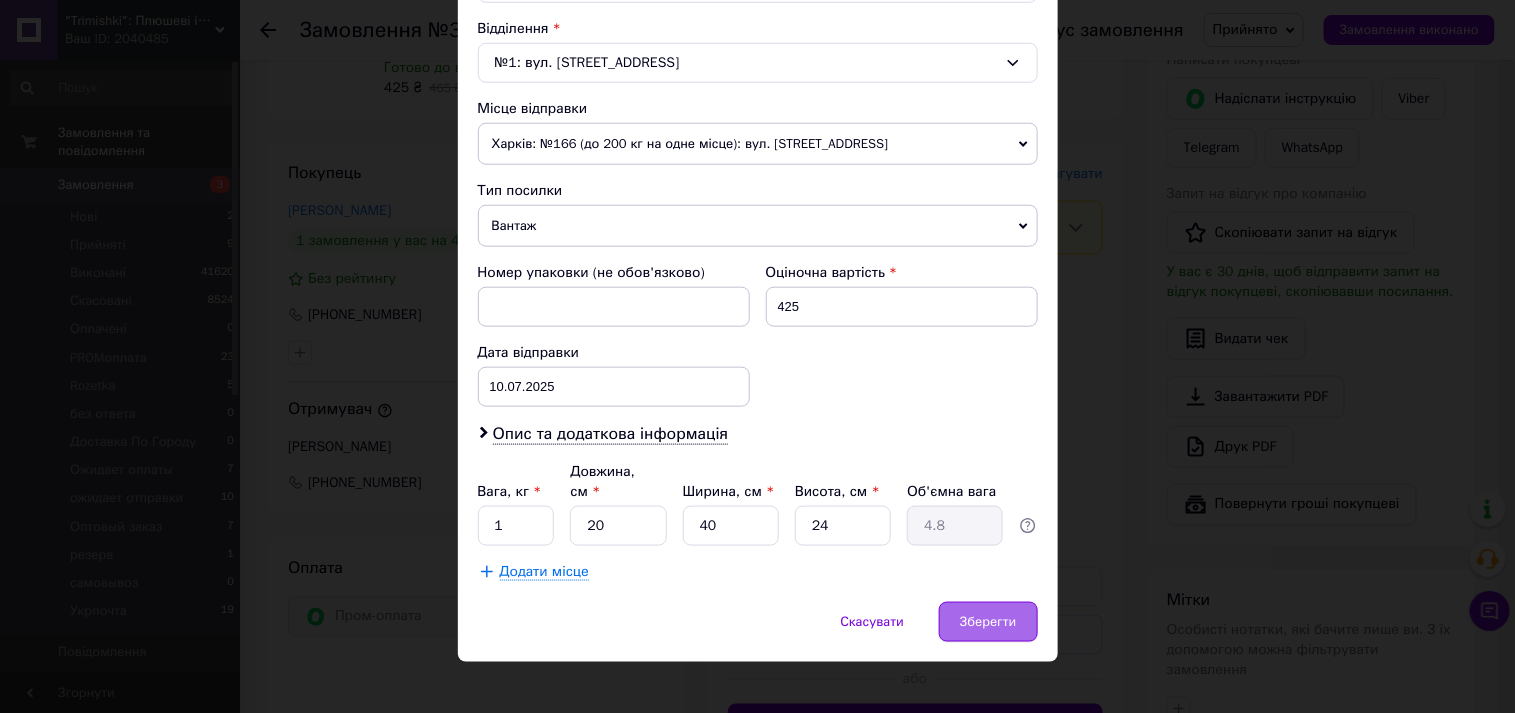 click on "Зберегти" at bounding box center [988, 622] 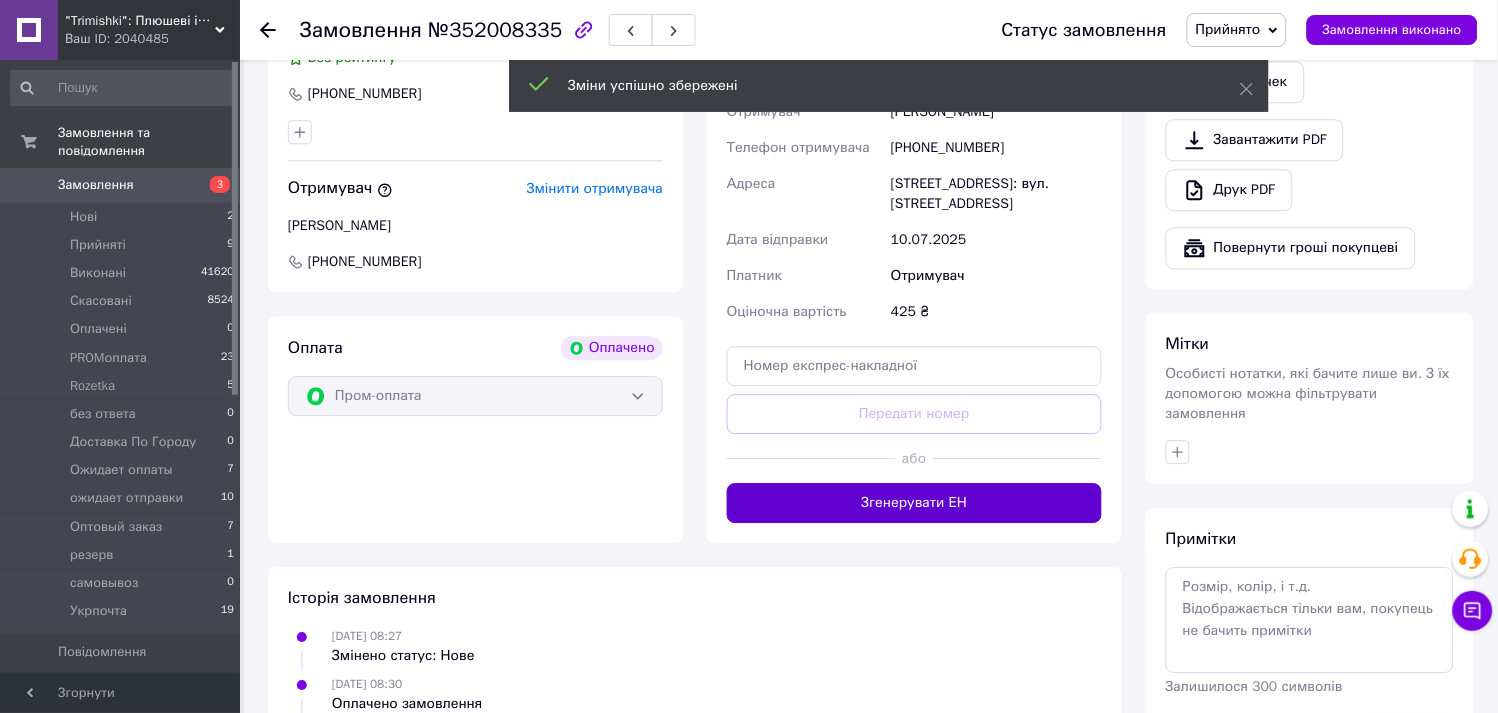 scroll, scrollTop: 1084, scrollLeft: 0, axis: vertical 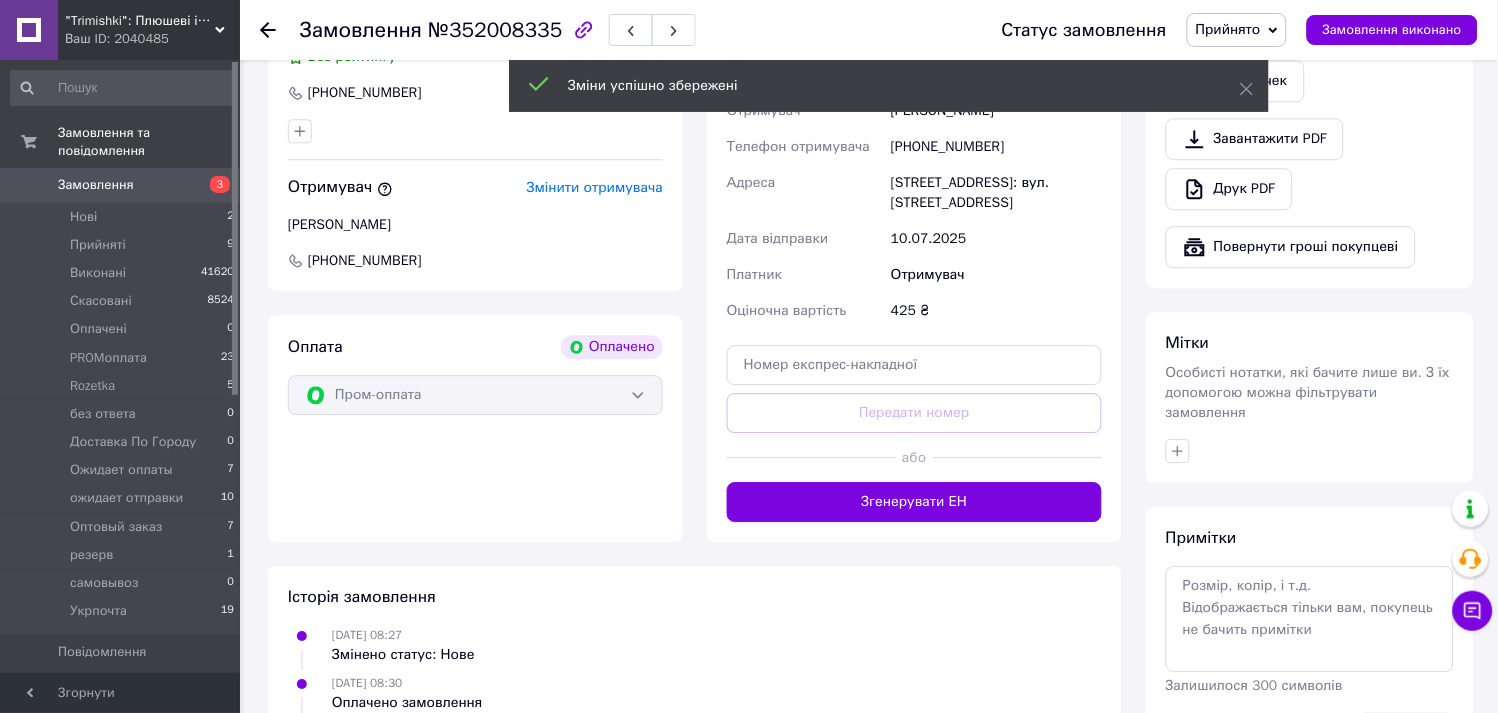 click on "Згенерувати ЕН" at bounding box center (914, 502) 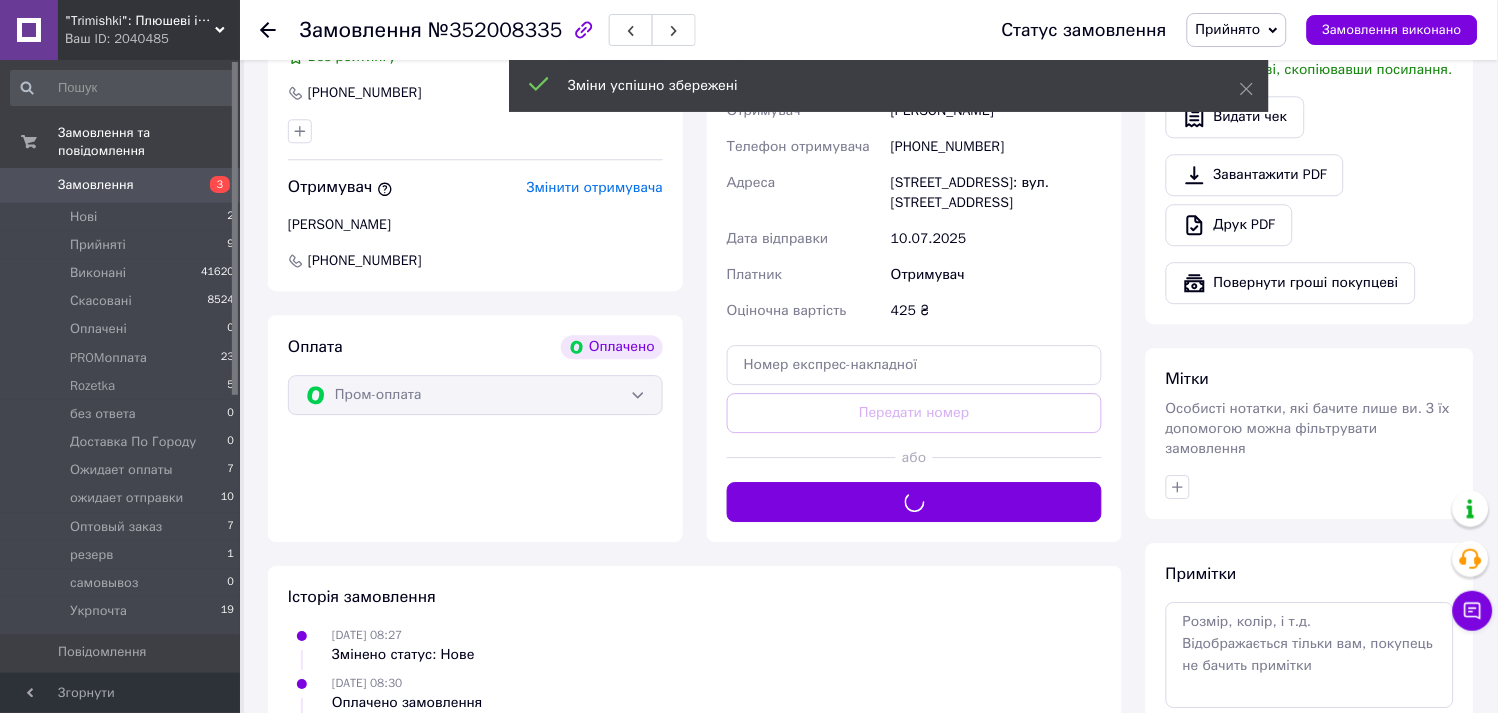 click on "Прийнято" at bounding box center [1228, 29] 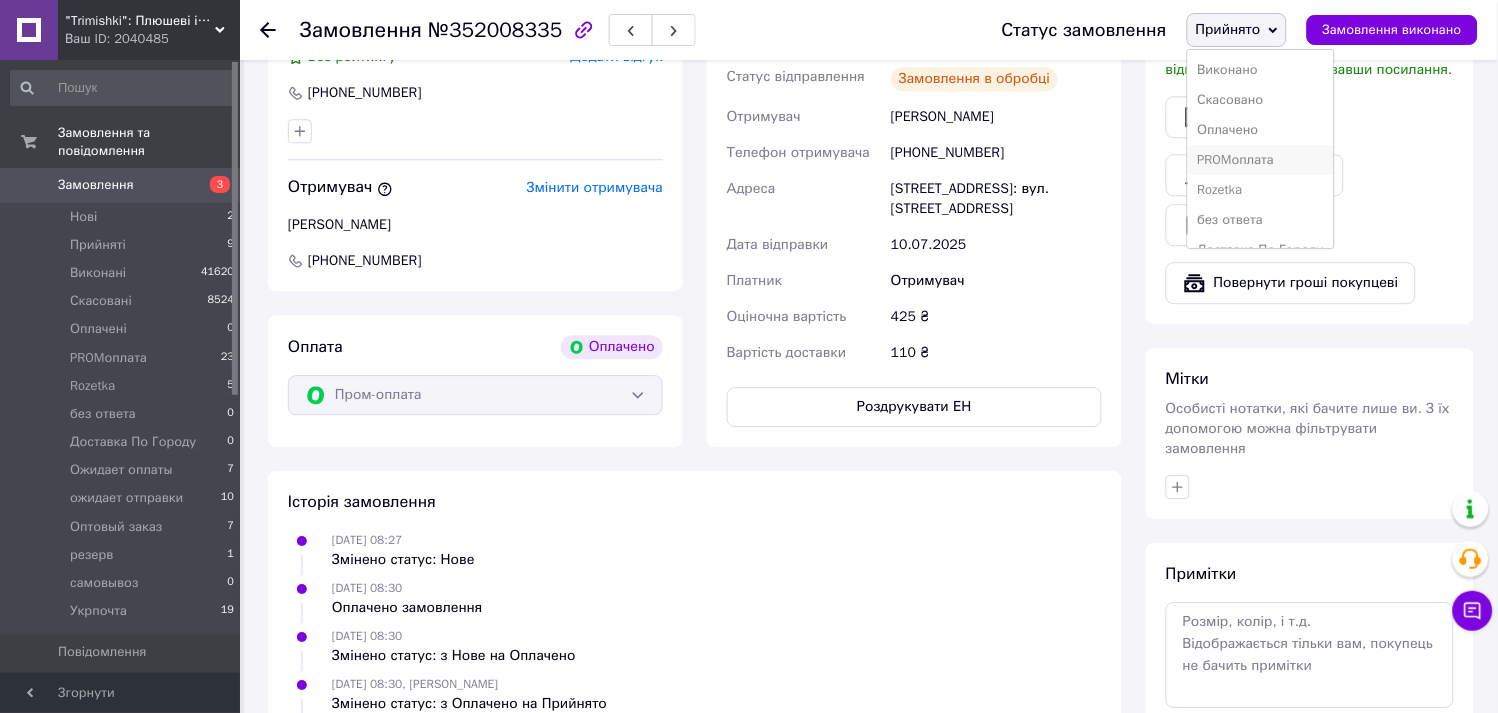 click on "PROMоплата" at bounding box center (1261, 160) 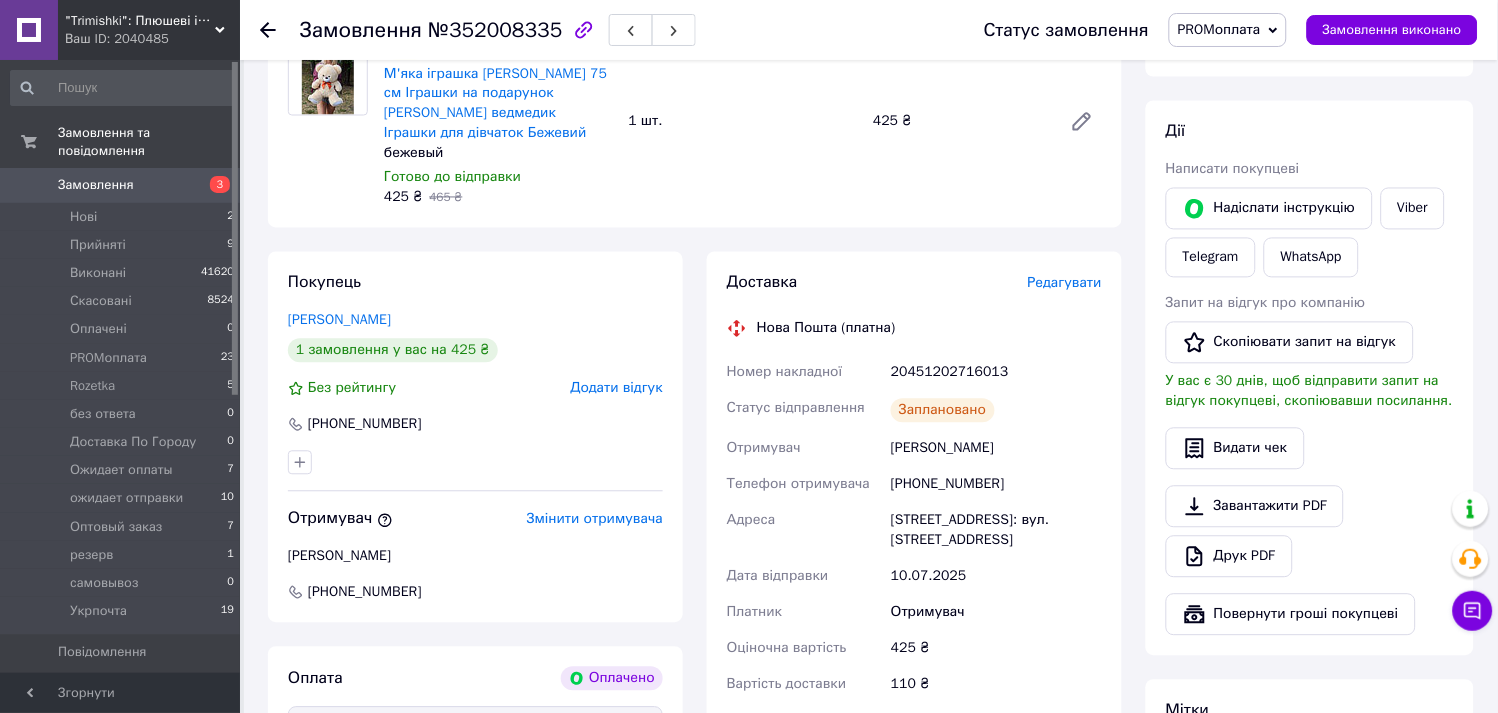 scroll, scrollTop: 751, scrollLeft: 0, axis: vertical 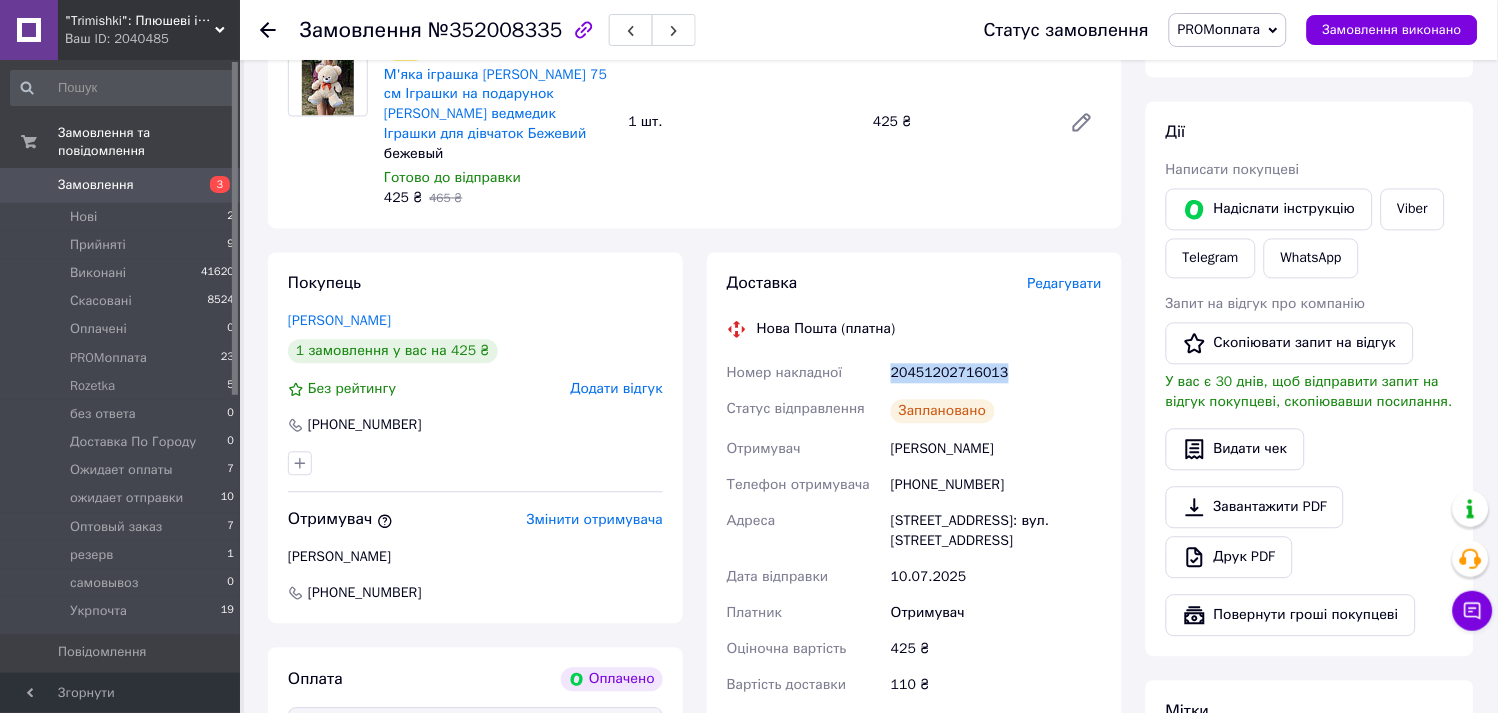 drag, startPoint x: 1028, startPoint y: 381, endPoint x: 878, endPoint y: 391, distance: 150.33296 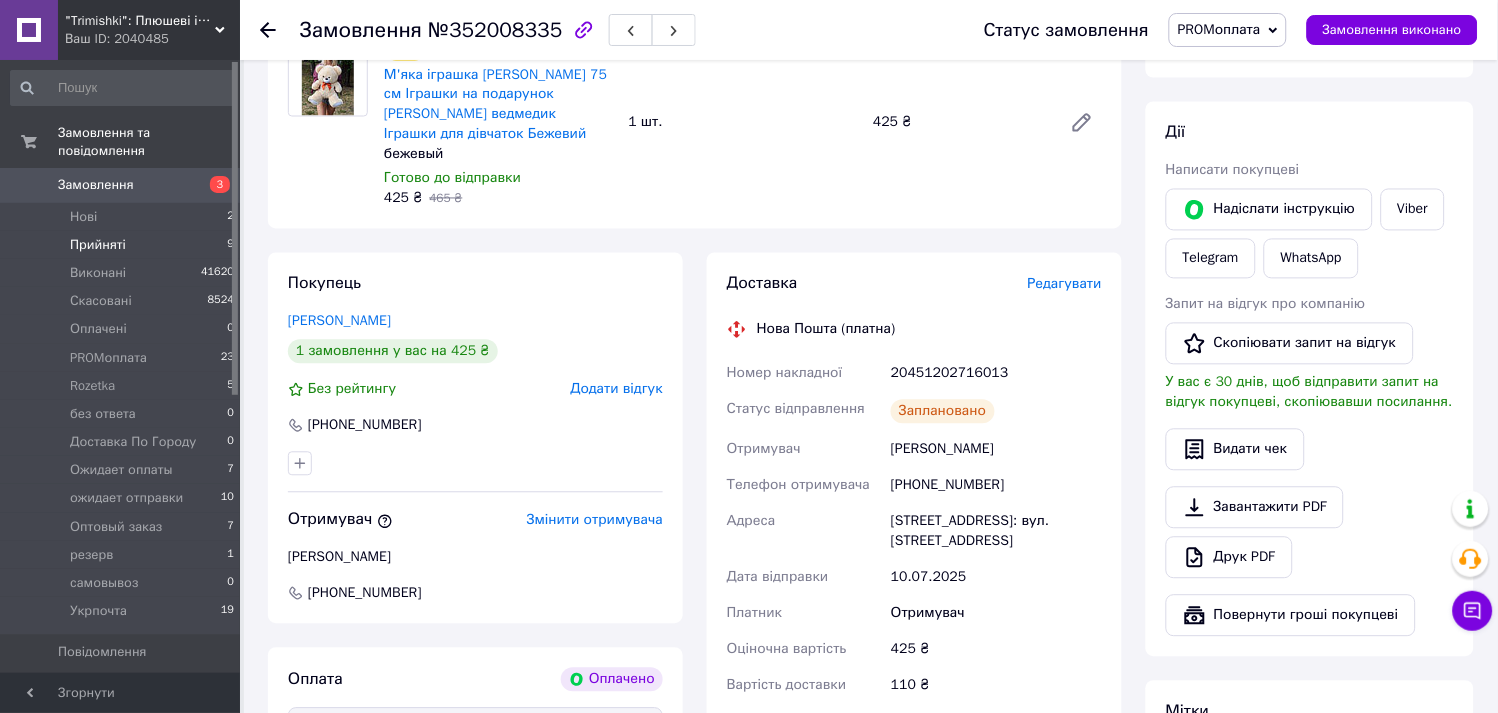 click on "Прийняті" at bounding box center [98, 245] 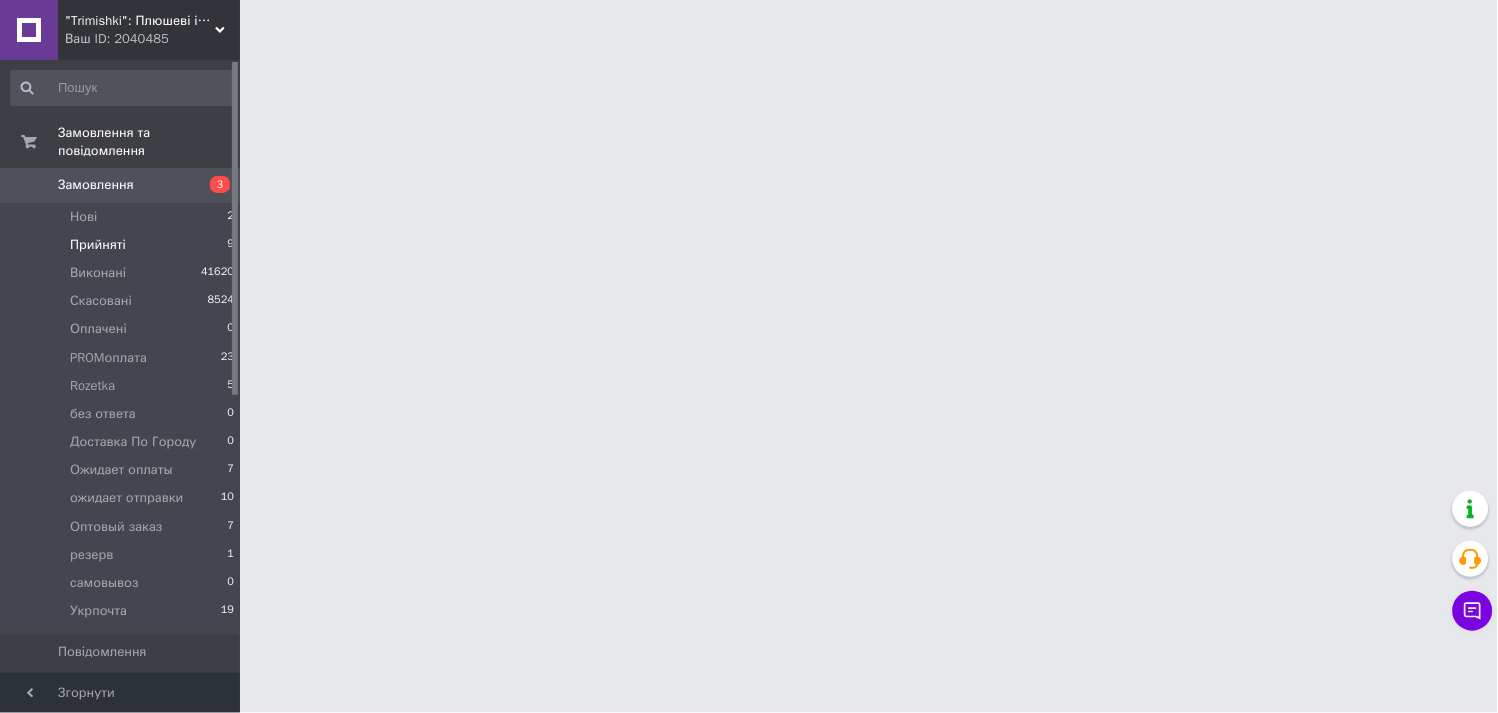 scroll, scrollTop: 0, scrollLeft: 0, axis: both 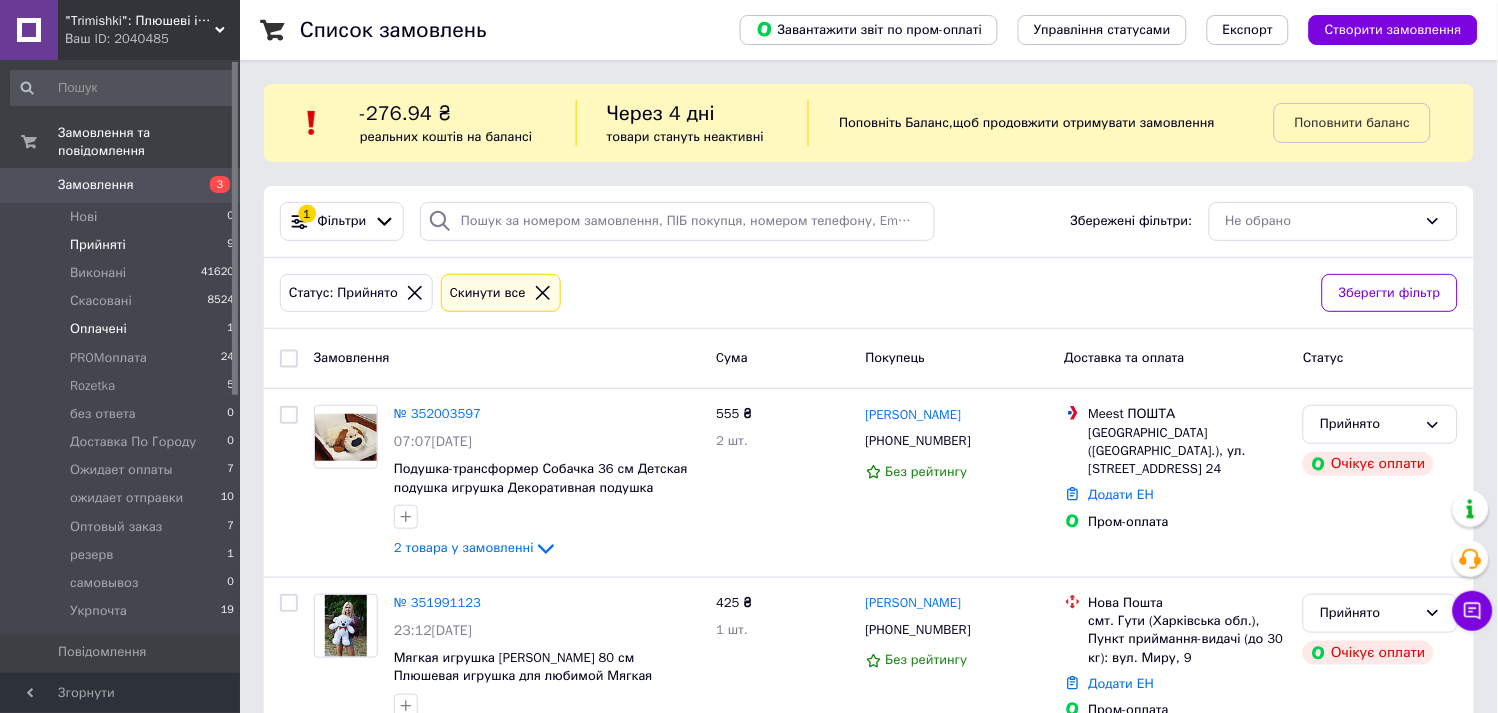 click on "Оплачені" at bounding box center (98, 329) 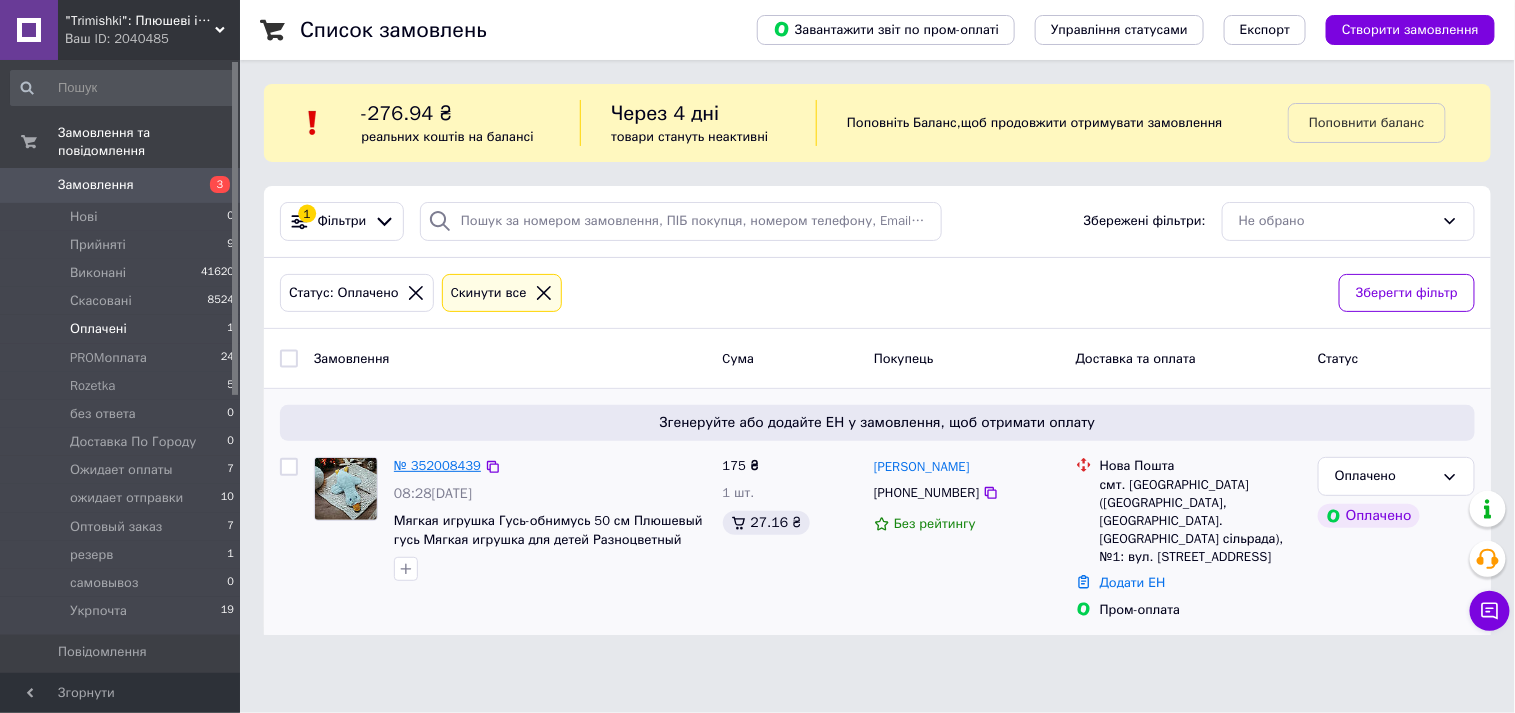 click on "№ 352008439" at bounding box center [437, 465] 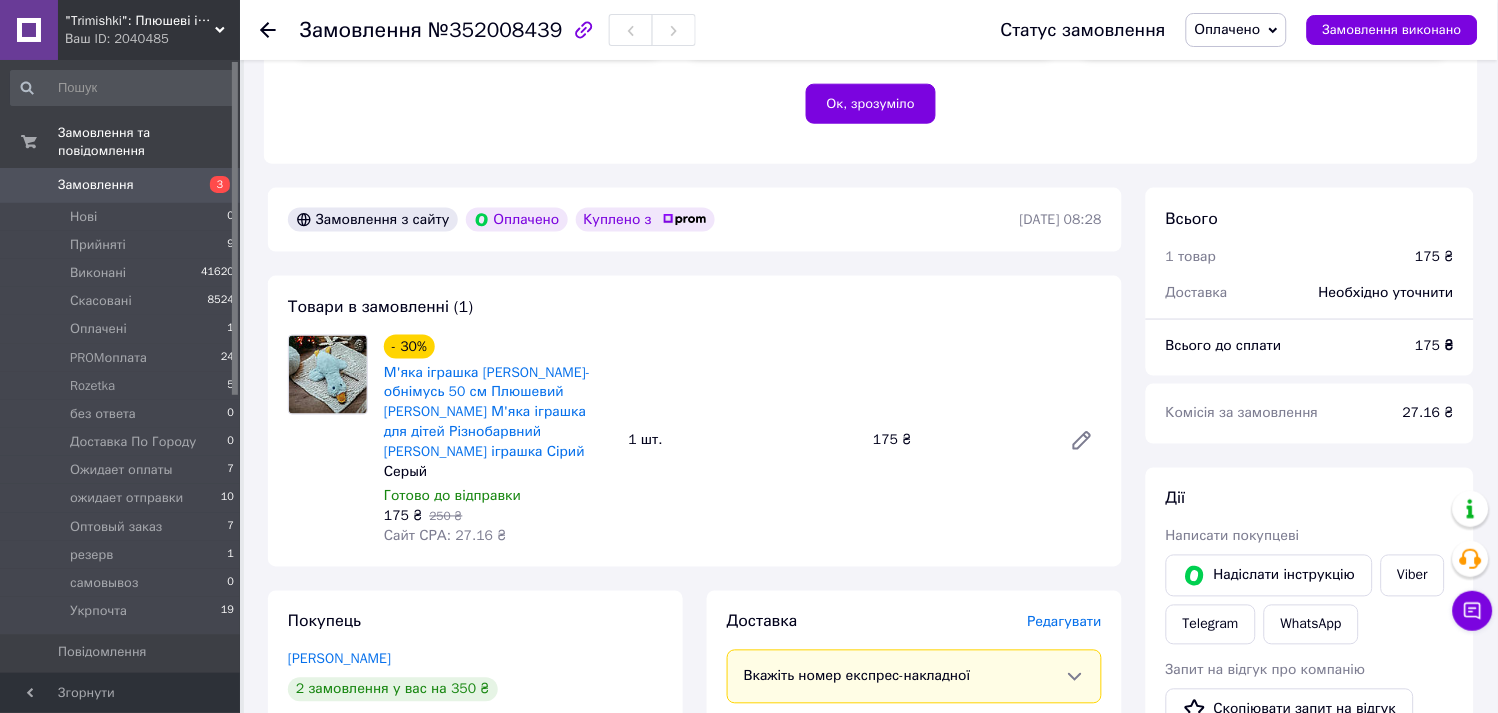 scroll, scrollTop: 333, scrollLeft: 0, axis: vertical 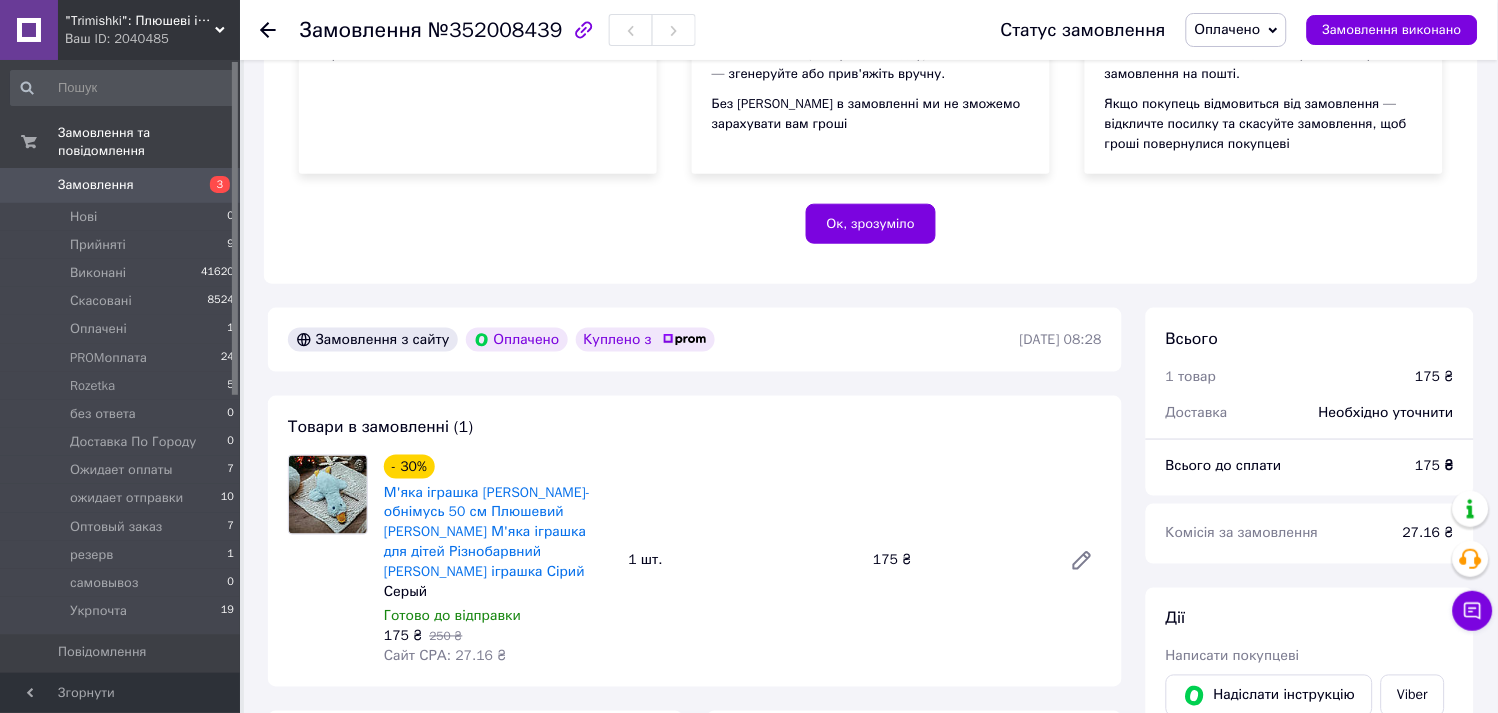 click on "Оплачено" at bounding box center (1228, 29) 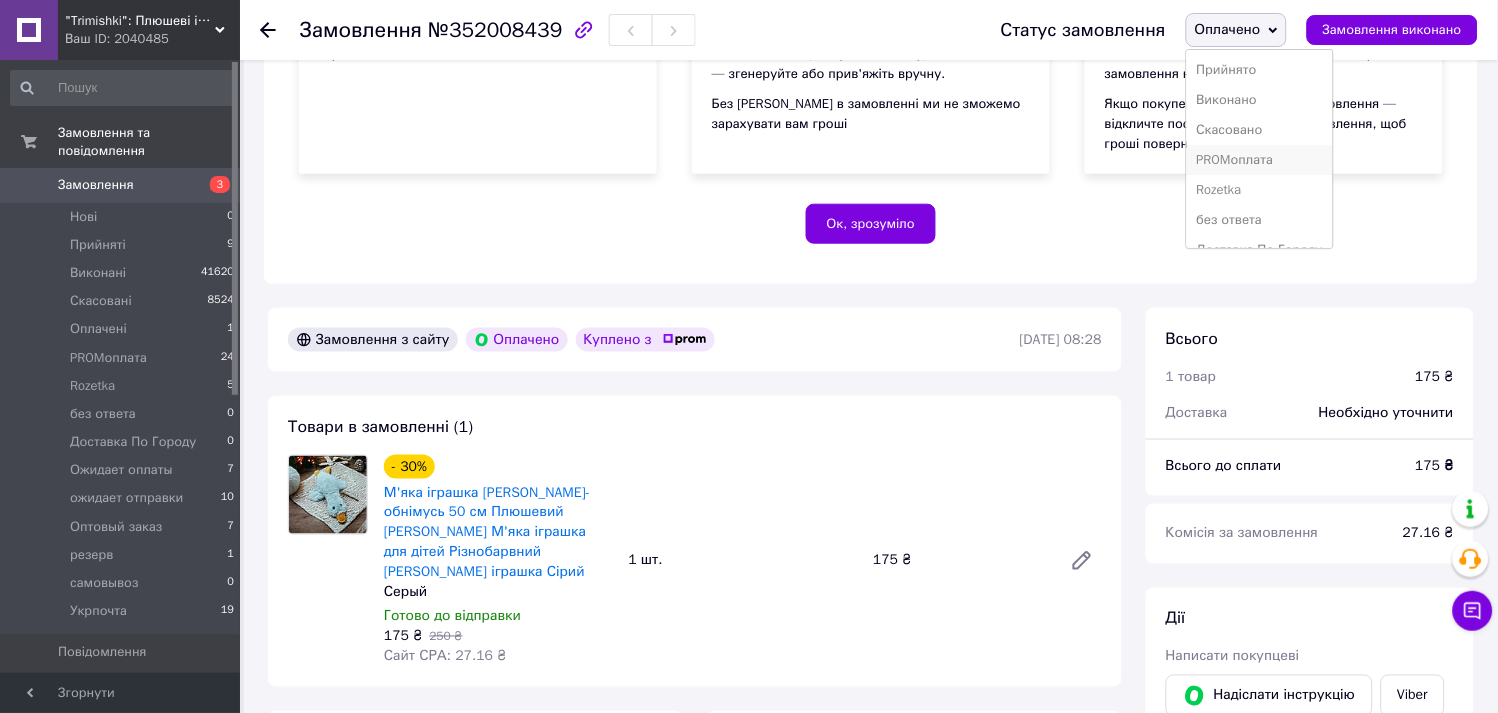 click on "PROMоплата" at bounding box center [1260, 160] 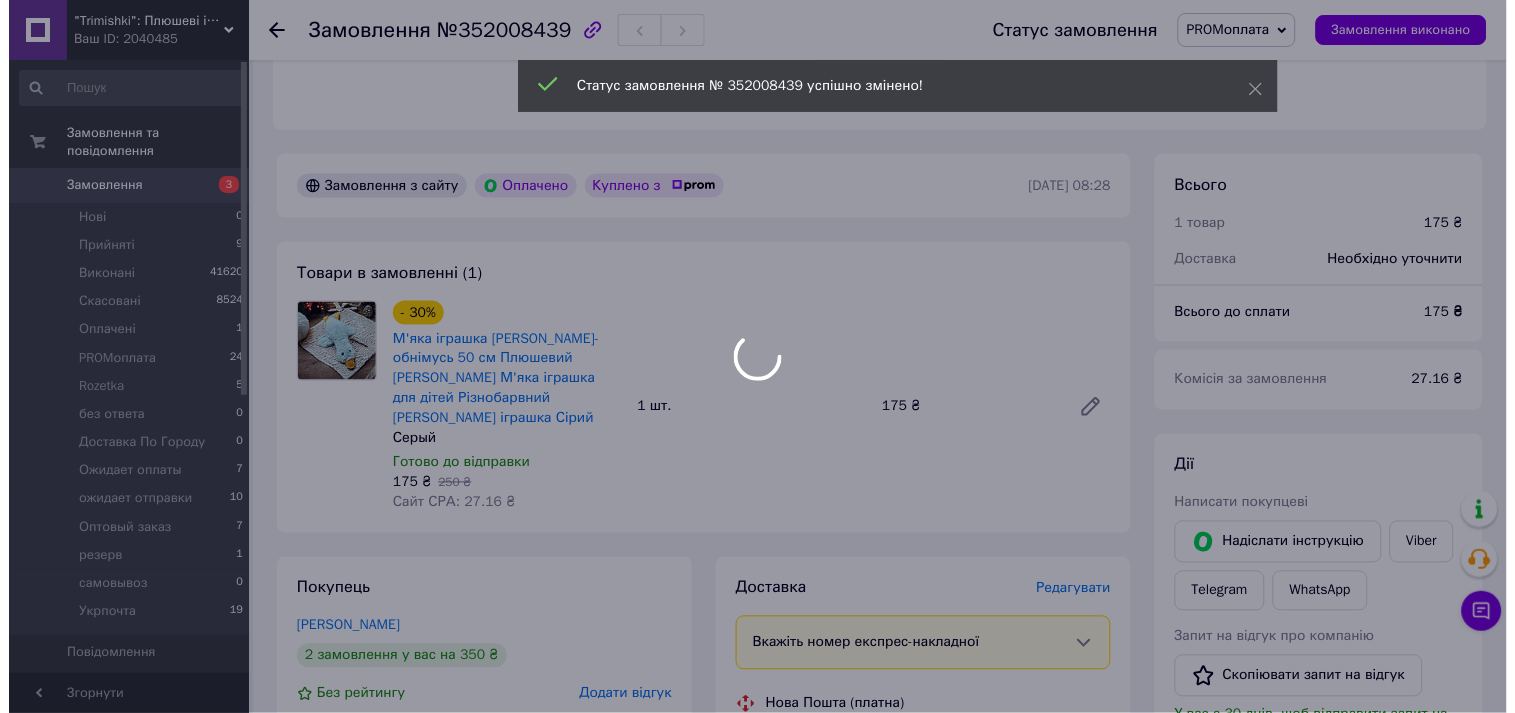 scroll, scrollTop: 555, scrollLeft: 0, axis: vertical 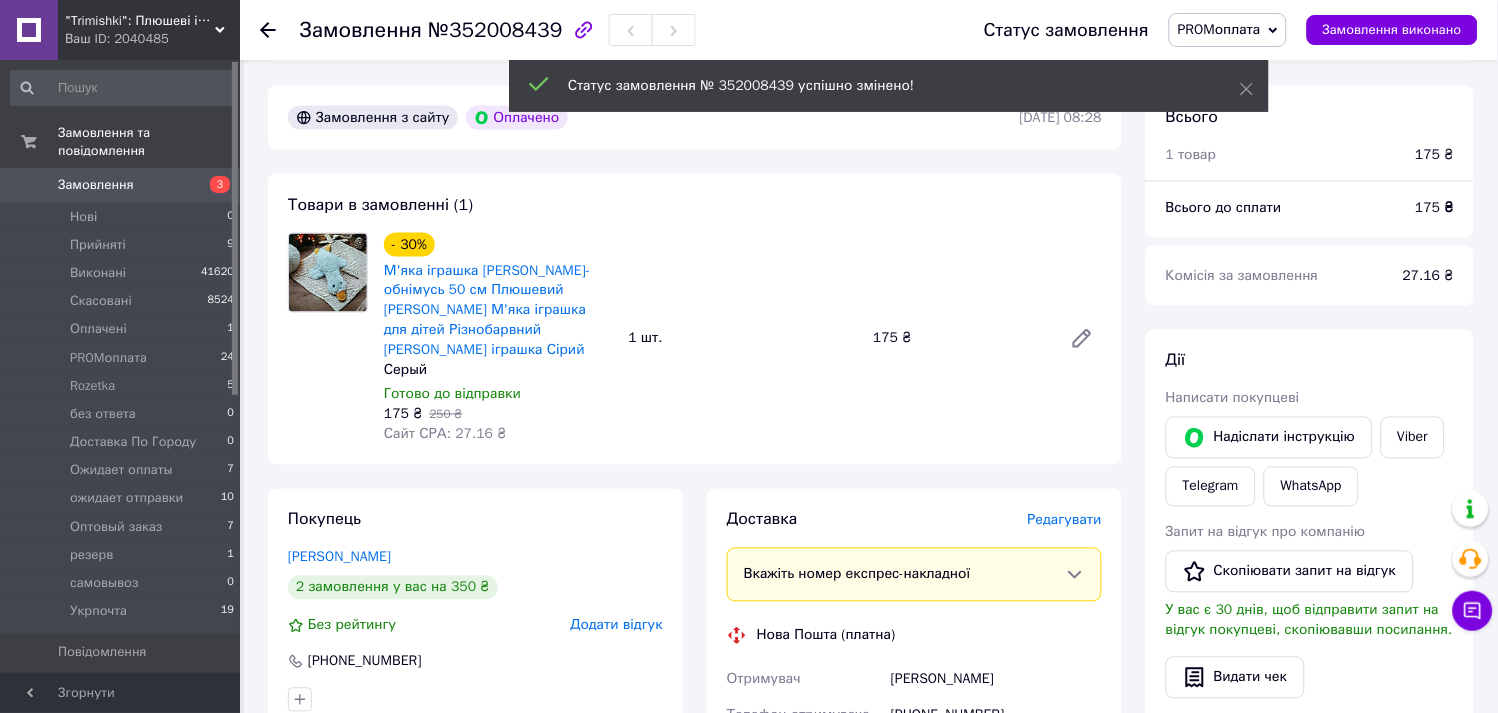 click on "Редагувати" at bounding box center (1065, 520) 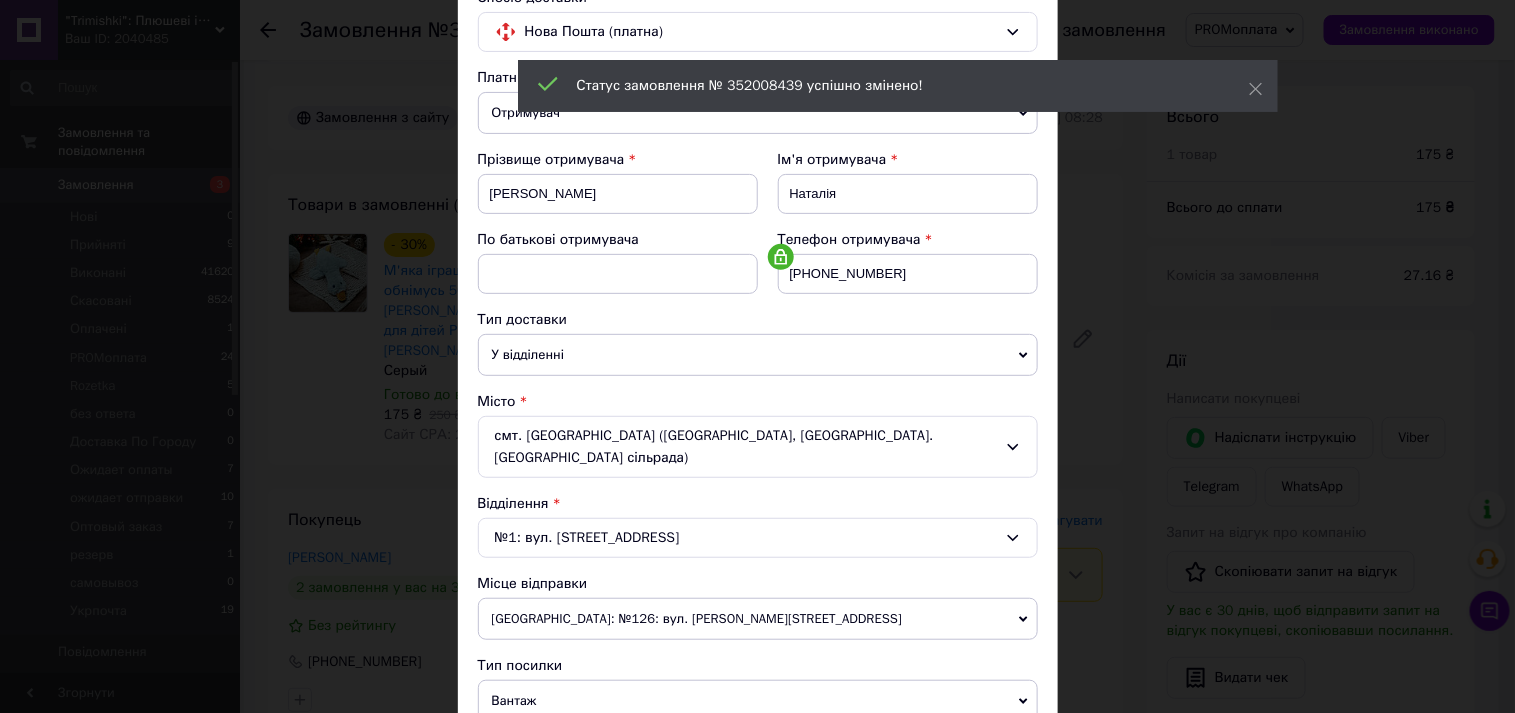 scroll, scrollTop: 444, scrollLeft: 0, axis: vertical 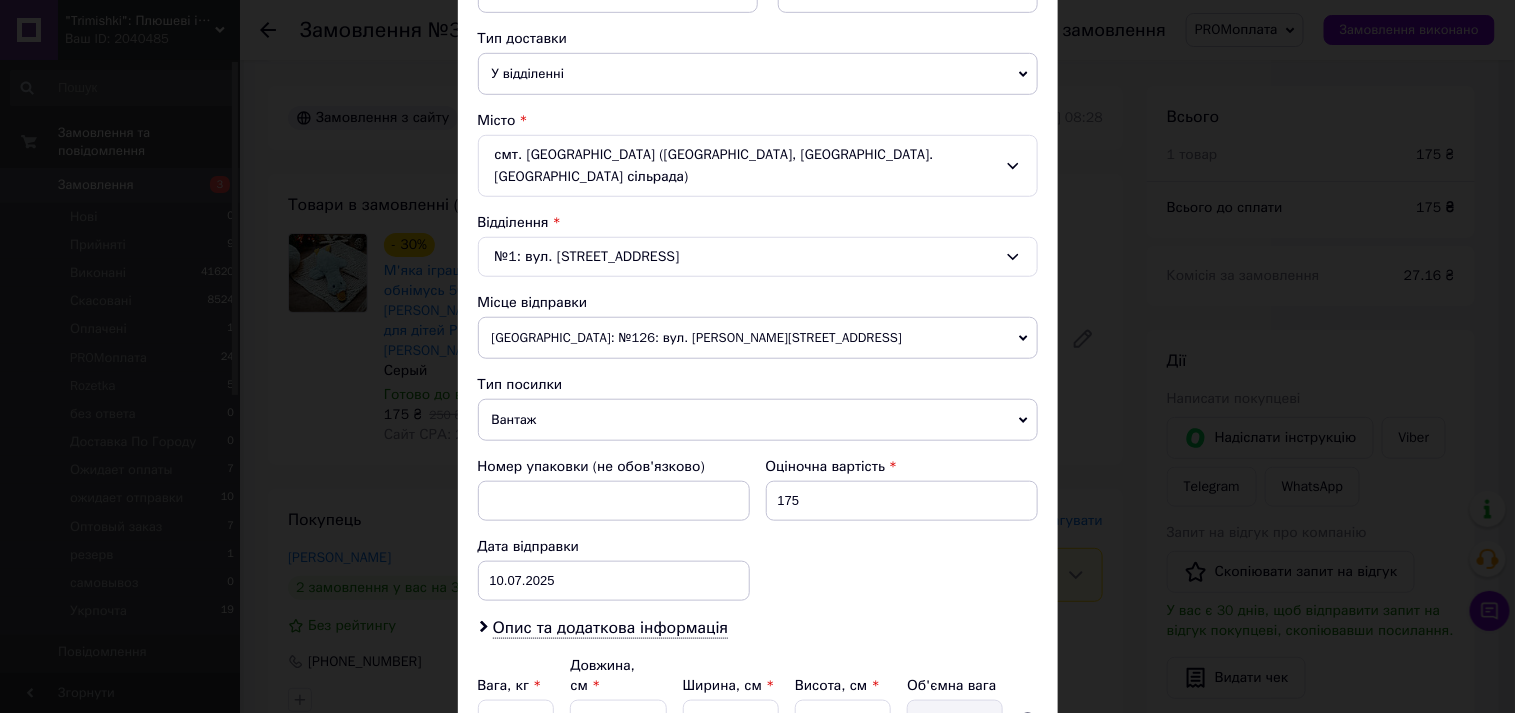 click on "[GEOGRAPHIC_DATA]: №126: вул. [PERSON_NAME][STREET_ADDRESS]" at bounding box center [758, 338] 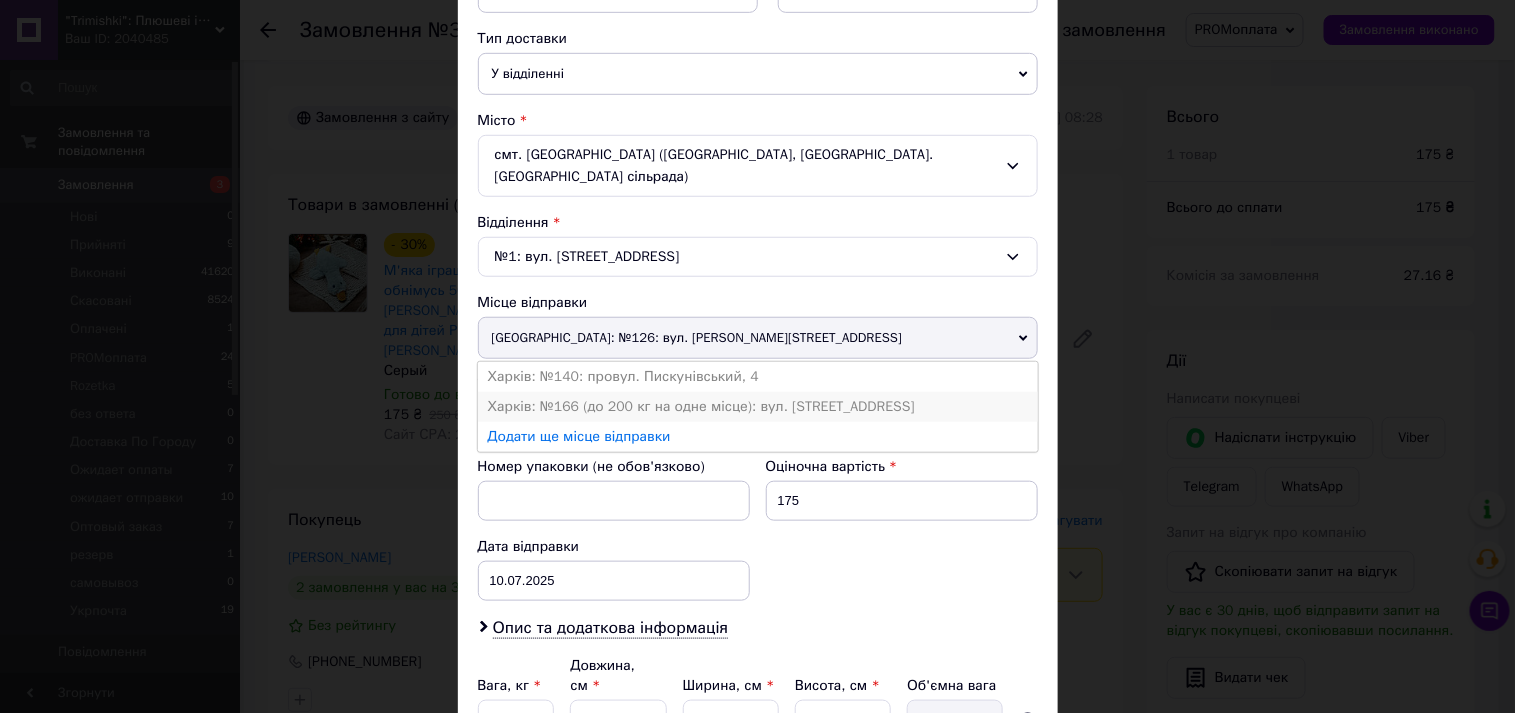 click on "Харків: №166 (до 200 кг на одне місце): вул. [STREET_ADDRESS]" at bounding box center [758, 407] 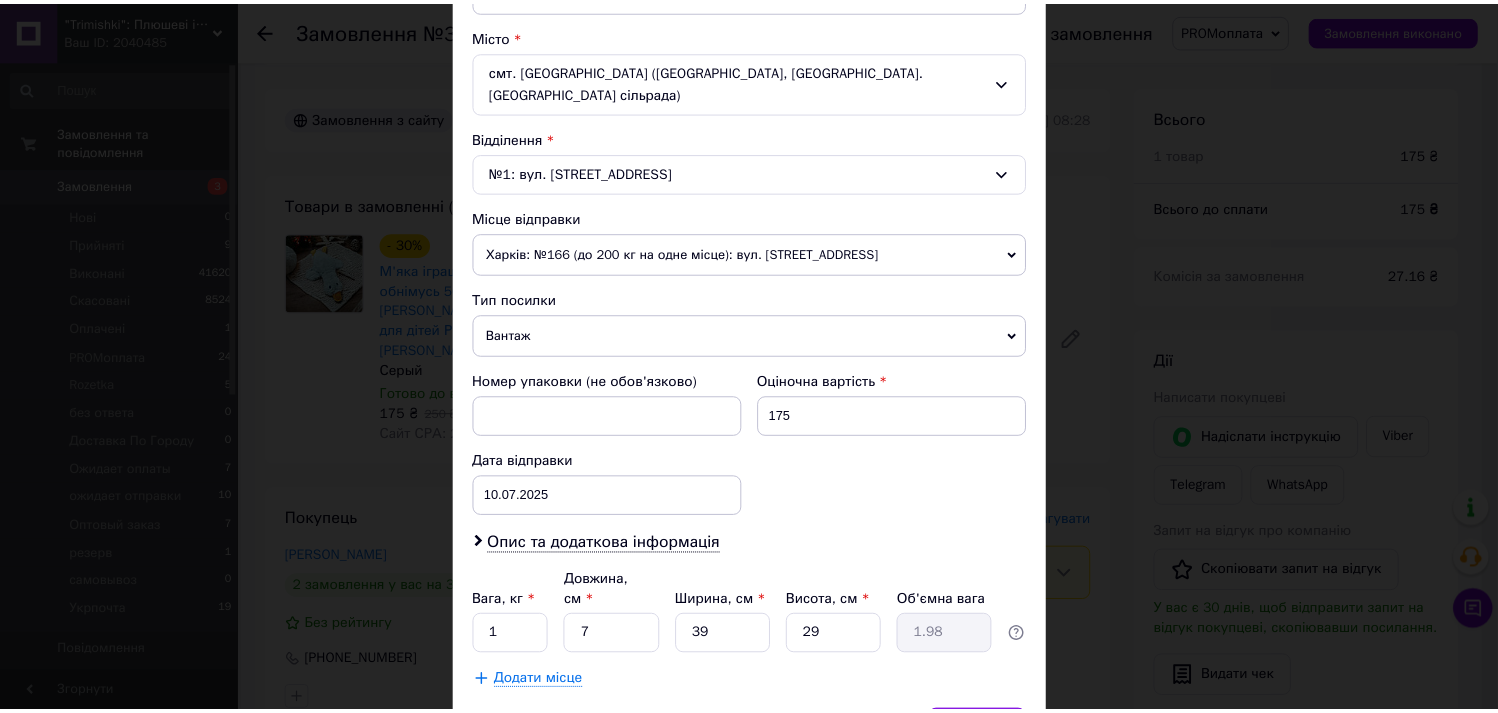 scroll, scrollTop: 616, scrollLeft: 0, axis: vertical 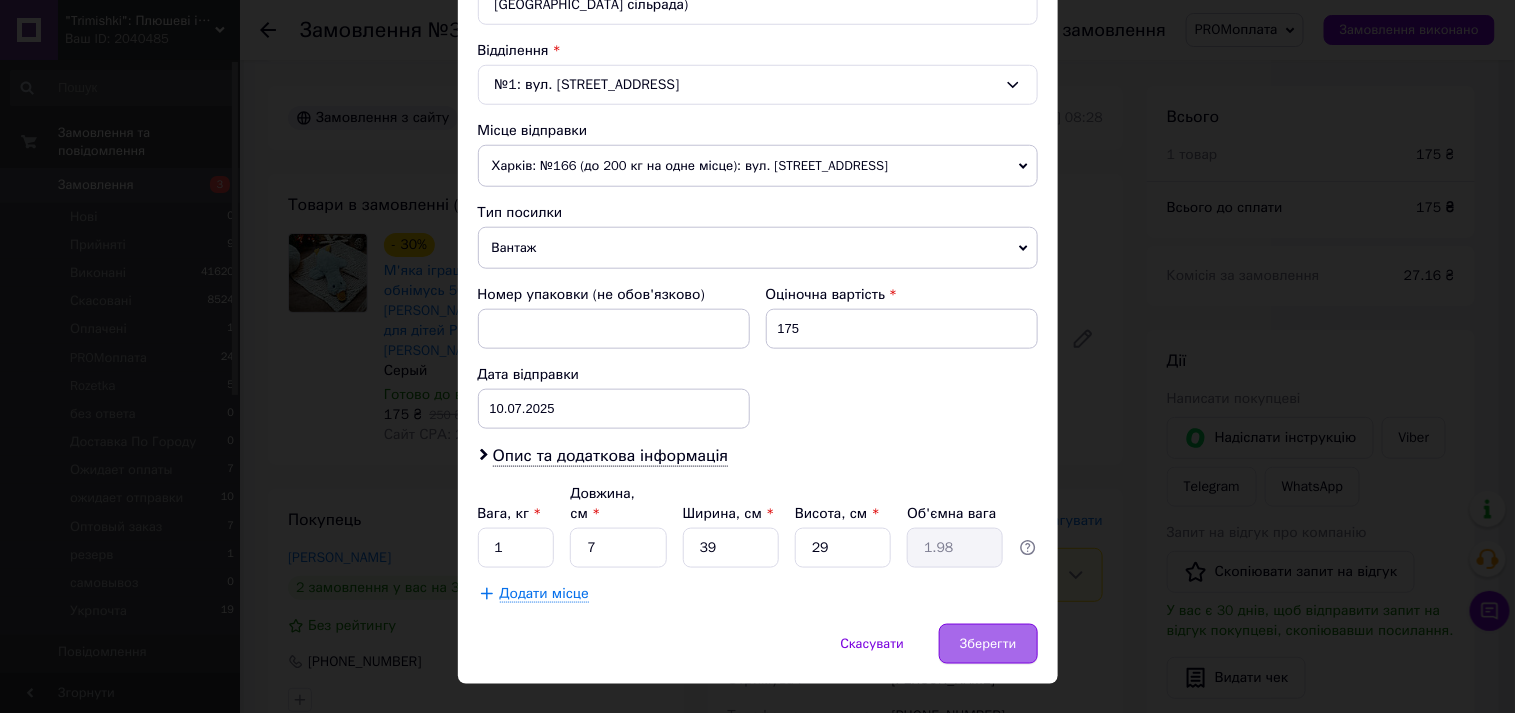 click on "Зберегти" at bounding box center [988, 644] 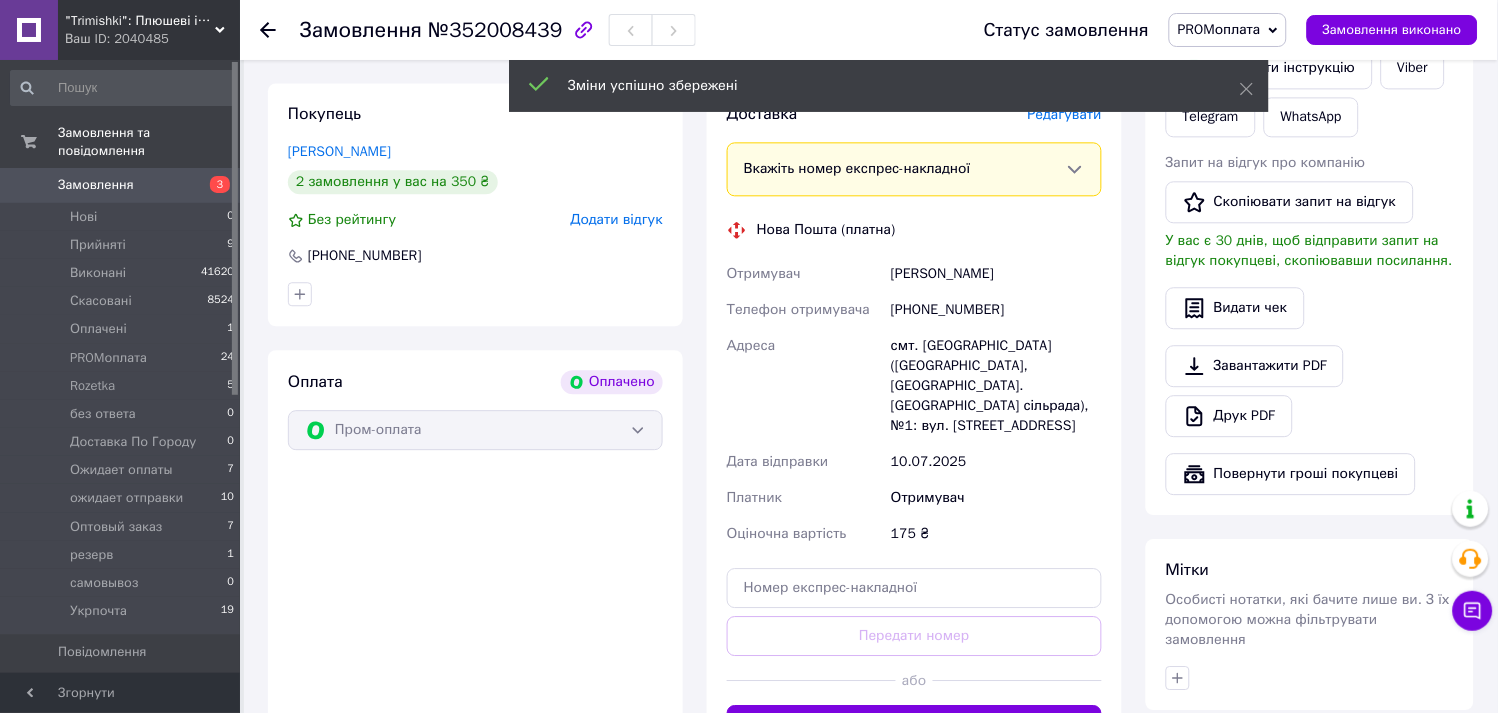scroll, scrollTop: 1000, scrollLeft: 0, axis: vertical 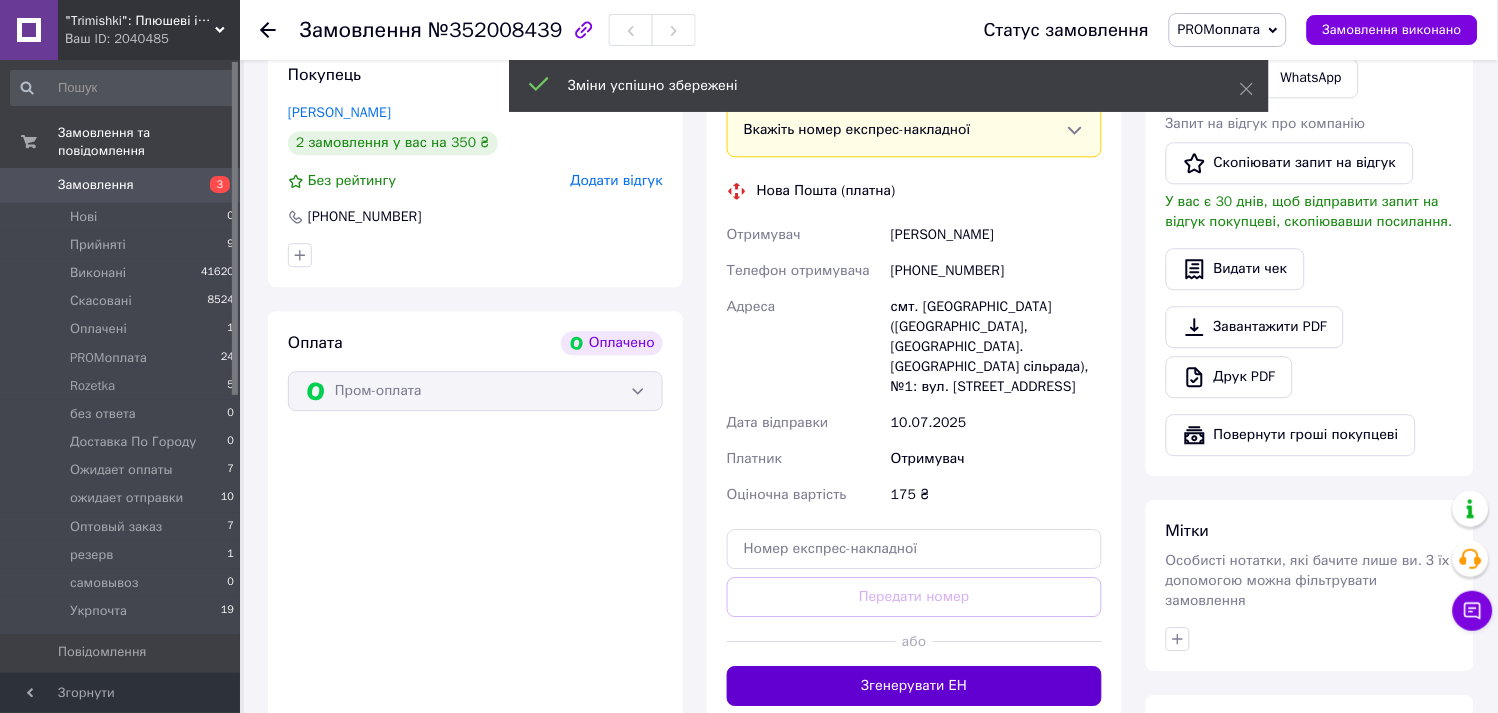 click on "Згенерувати ЕН" at bounding box center (914, 686) 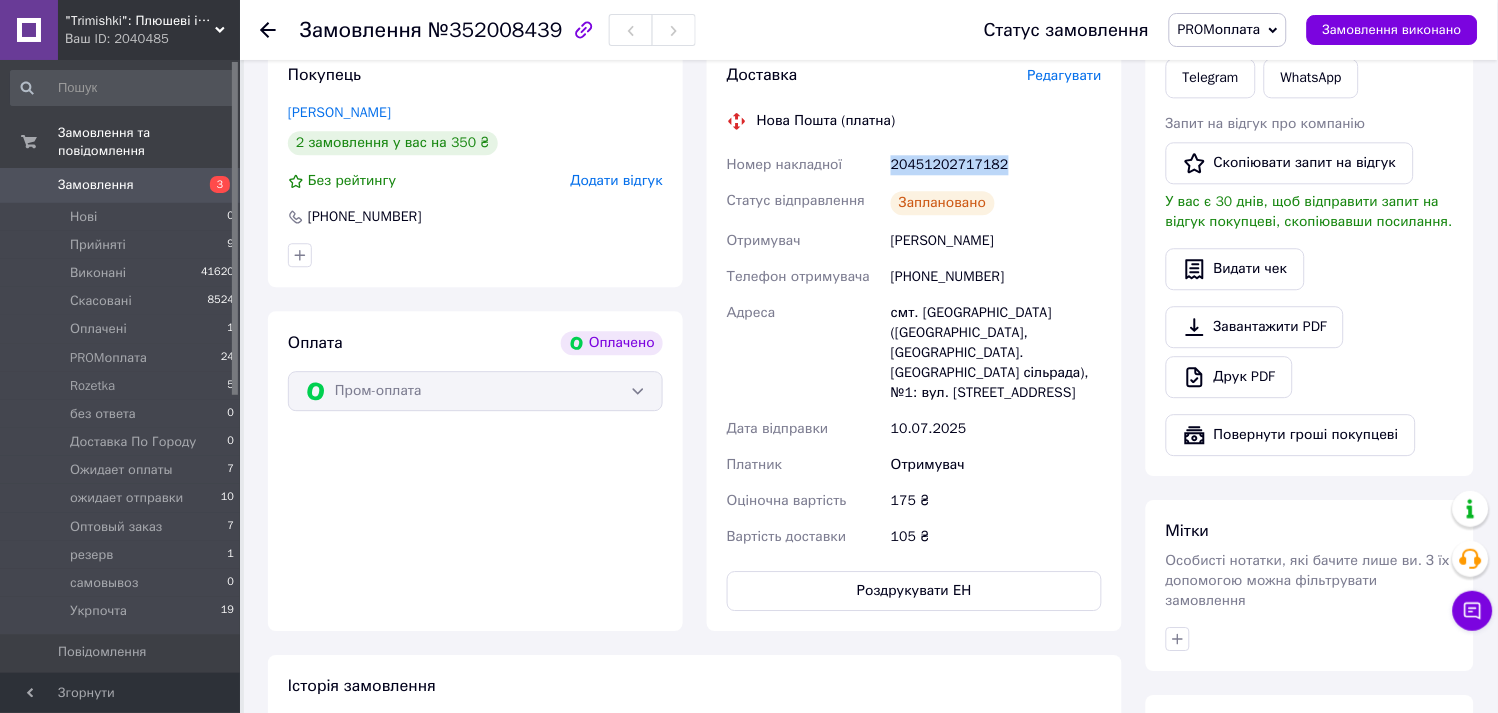 drag, startPoint x: 1035, startPoint y: 144, endPoint x: 882, endPoint y: 138, distance: 153.1176 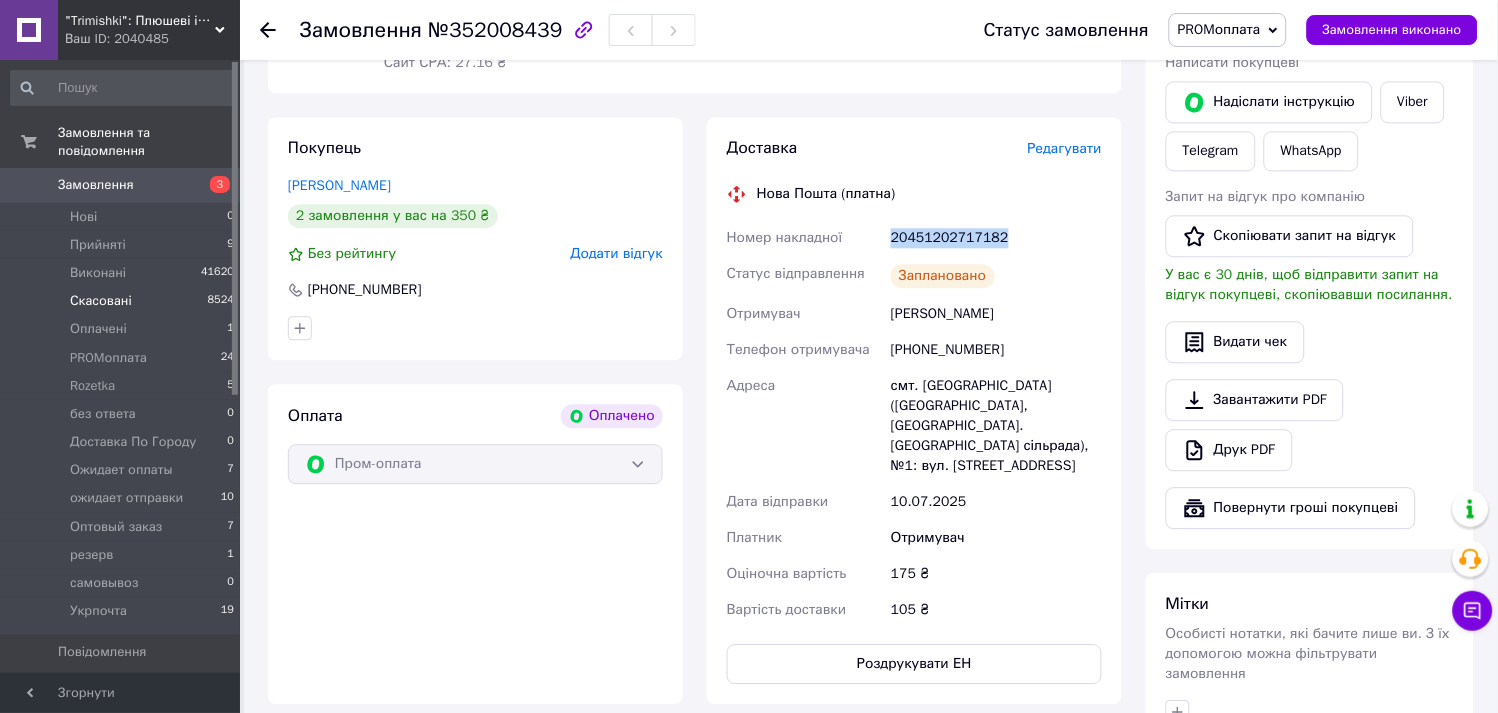 scroll, scrollTop: 888, scrollLeft: 0, axis: vertical 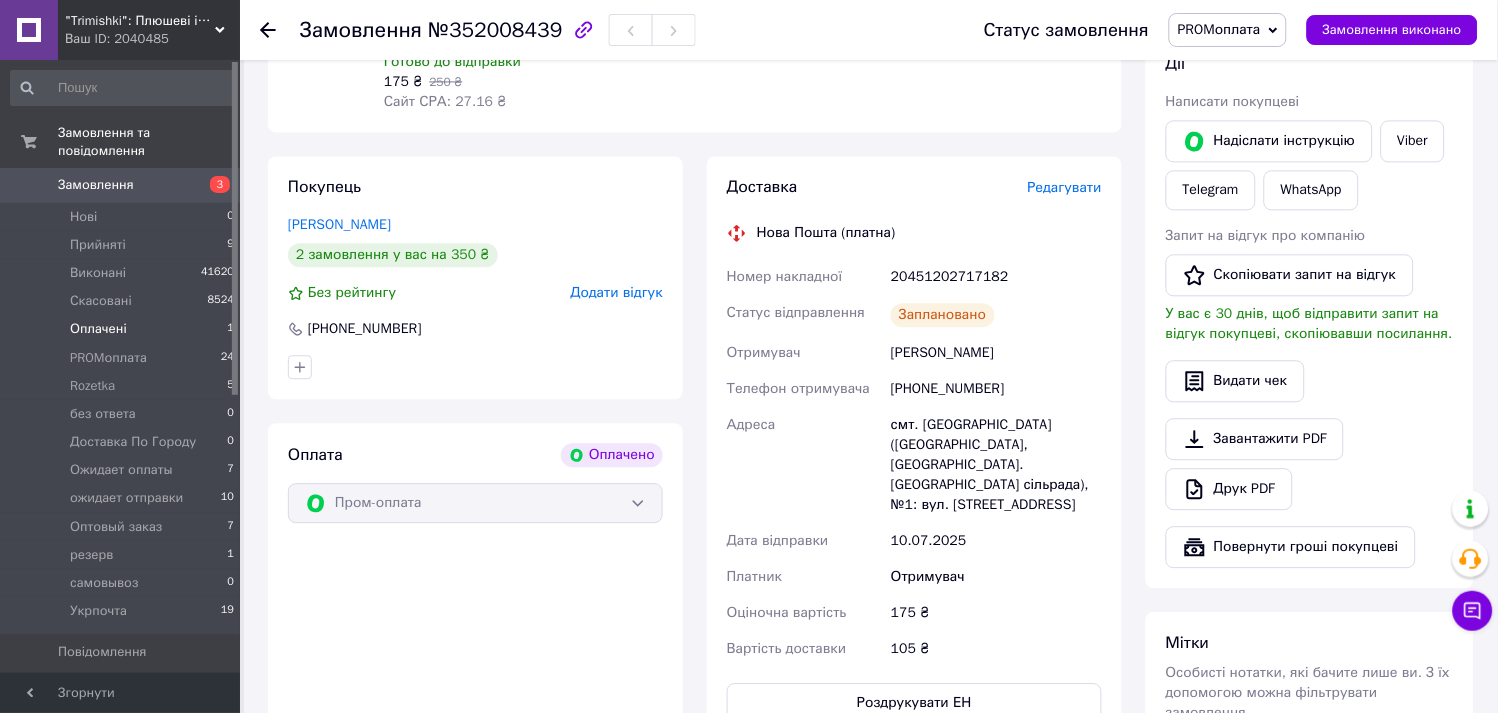 click on "Оплачені" at bounding box center (98, 329) 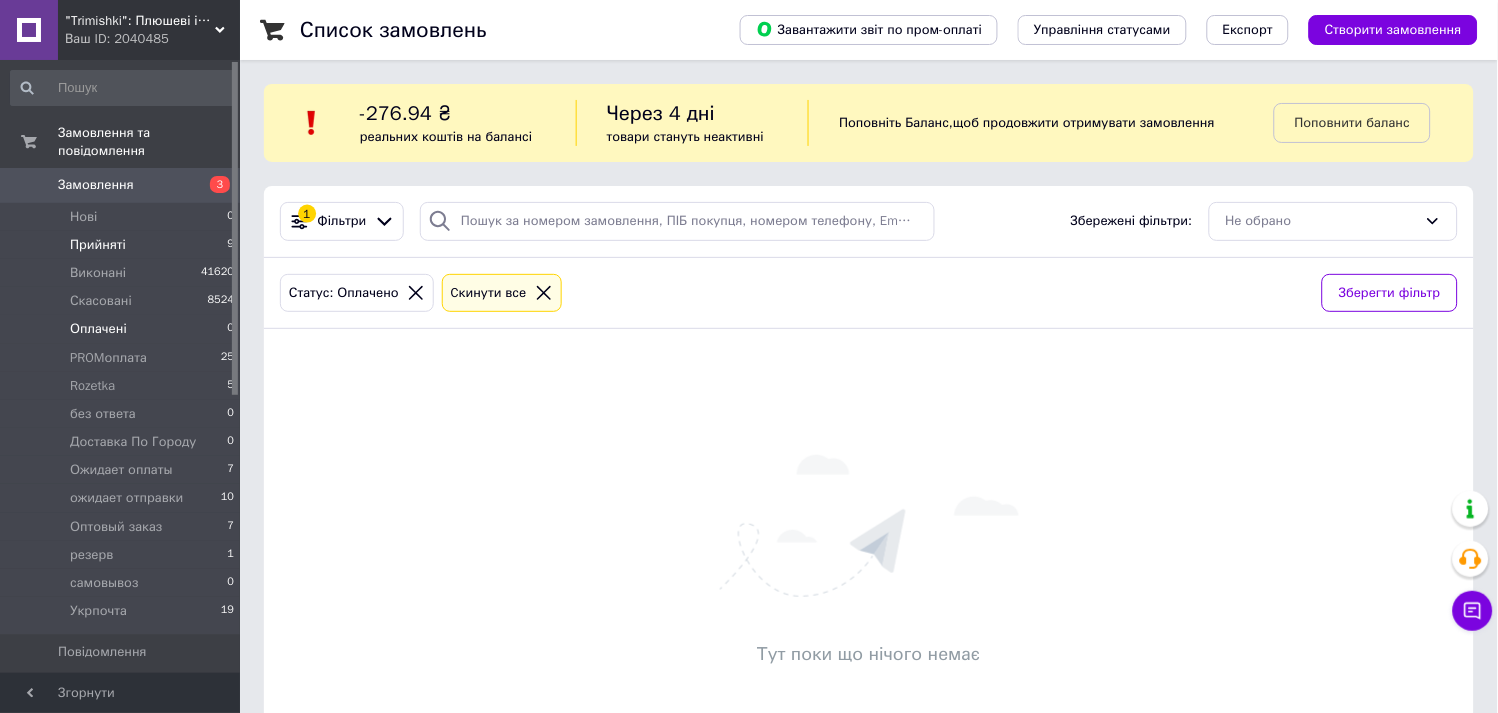 click on "Прийняті" at bounding box center (98, 245) 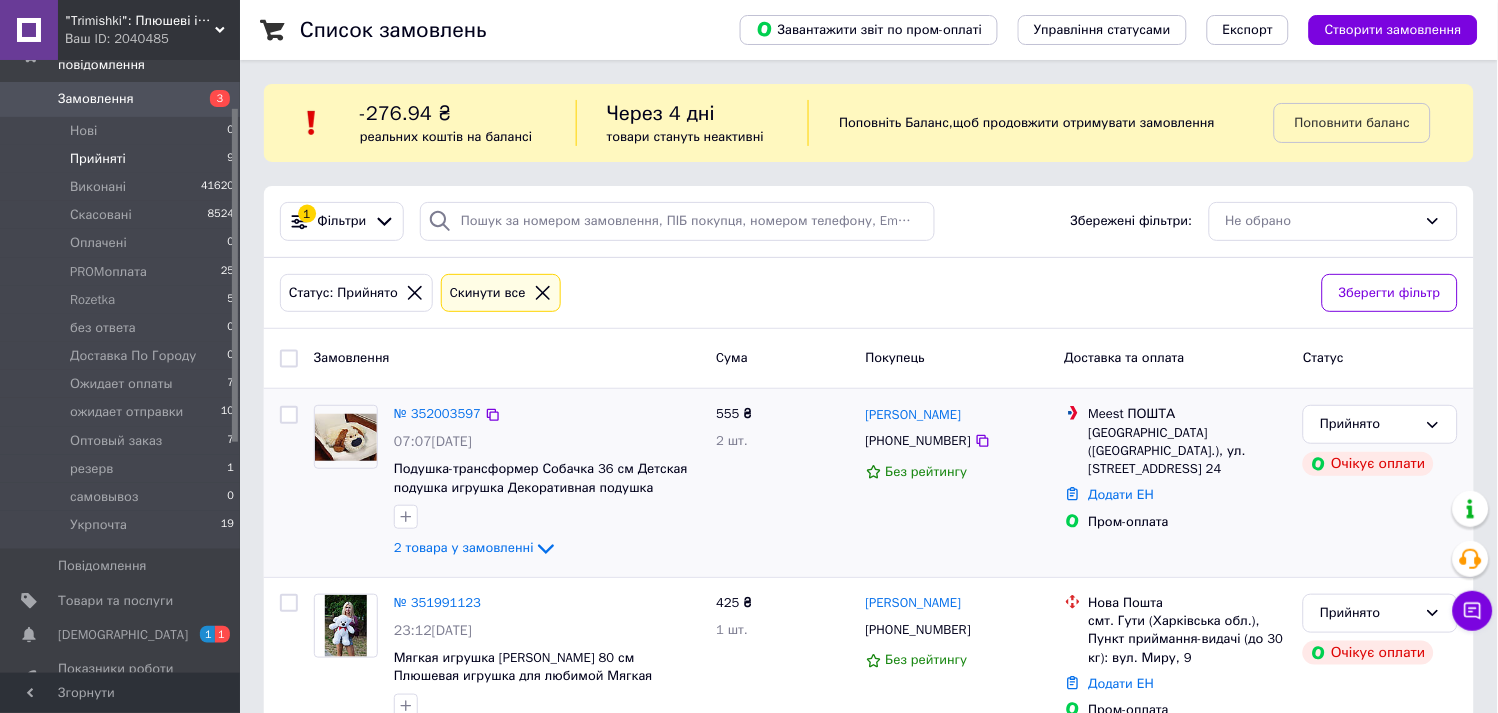 scroll, scrollTop: 222, scrollLeft: 0, axis: vertical 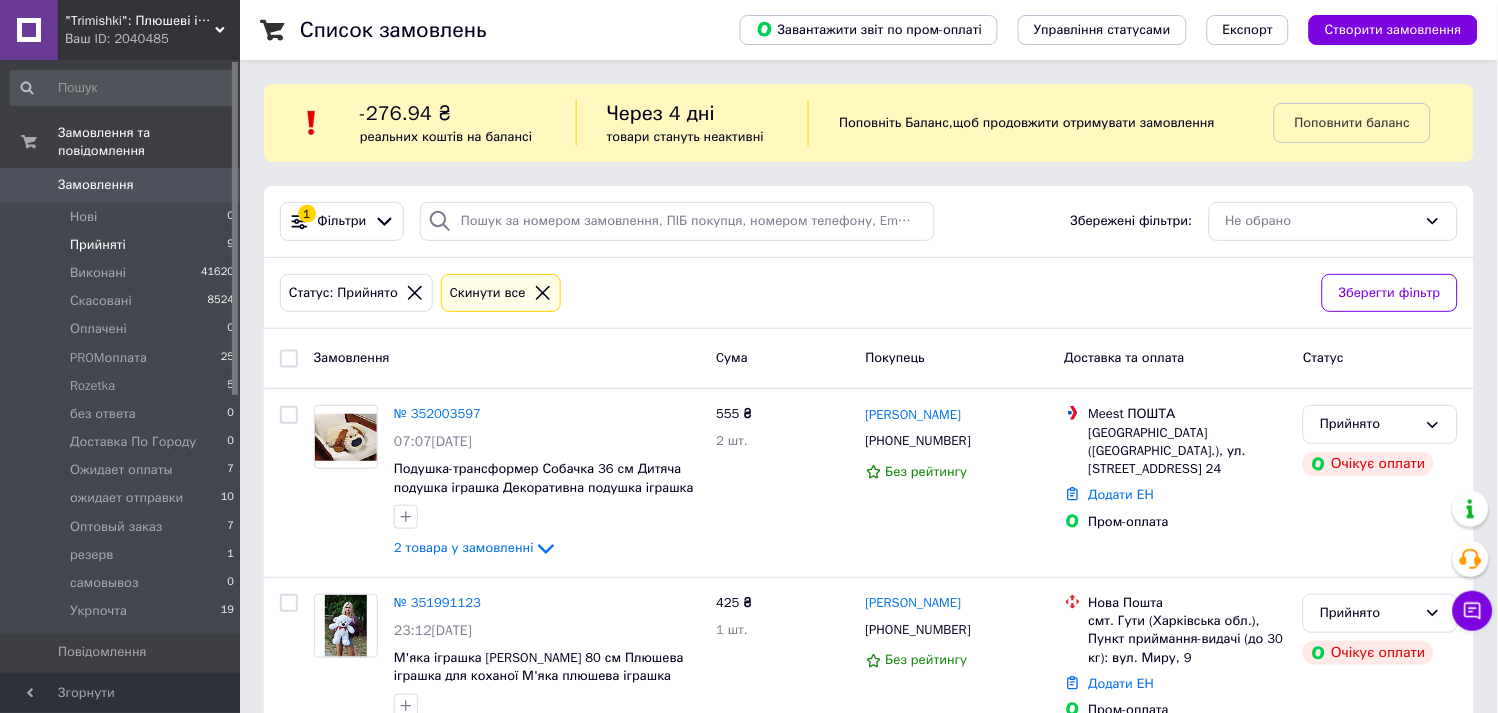 drag, startPoint x: 70, startPoint y: 170, endPoint x: 88, endPoint y: 168, distance: 18.110771 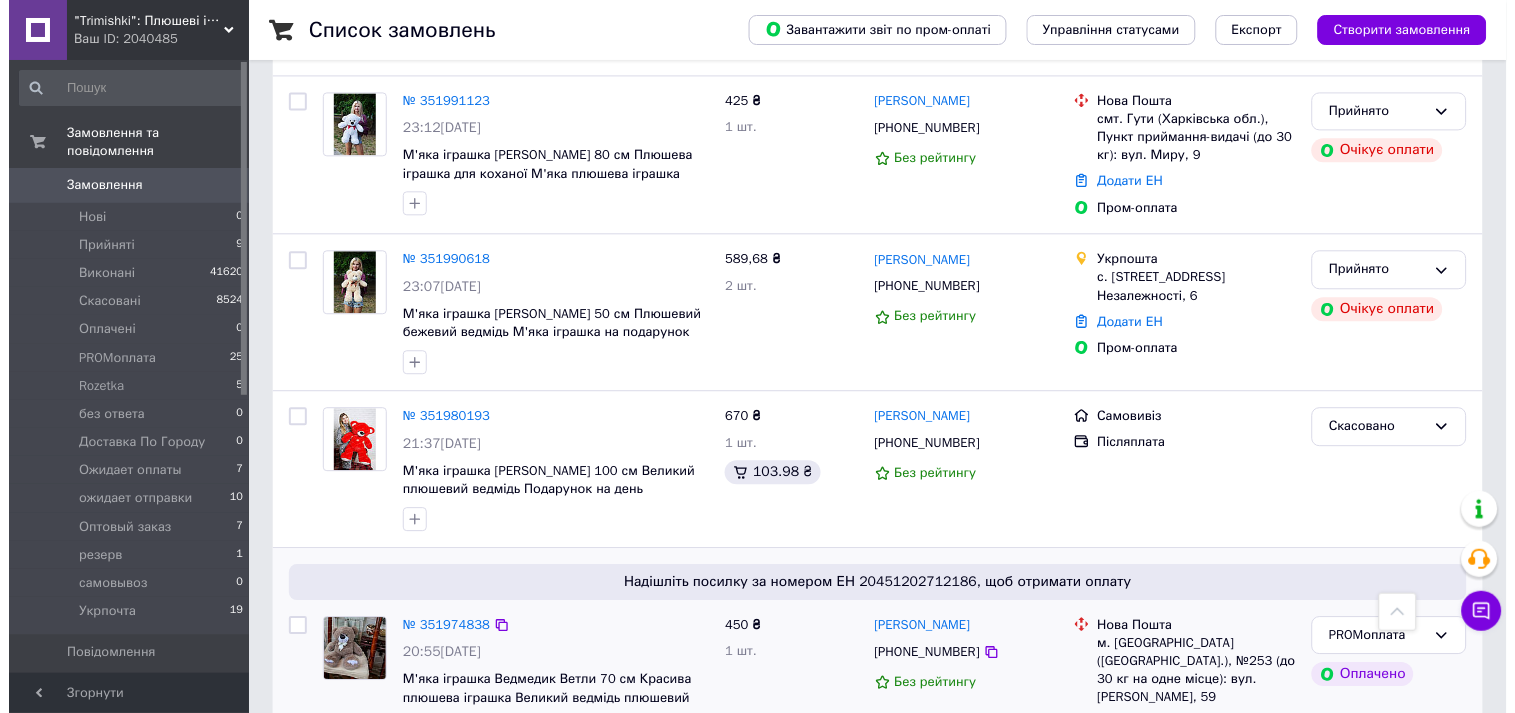 scroll, scrollTop: 1111, scrollLeft: 0, axis: vertical 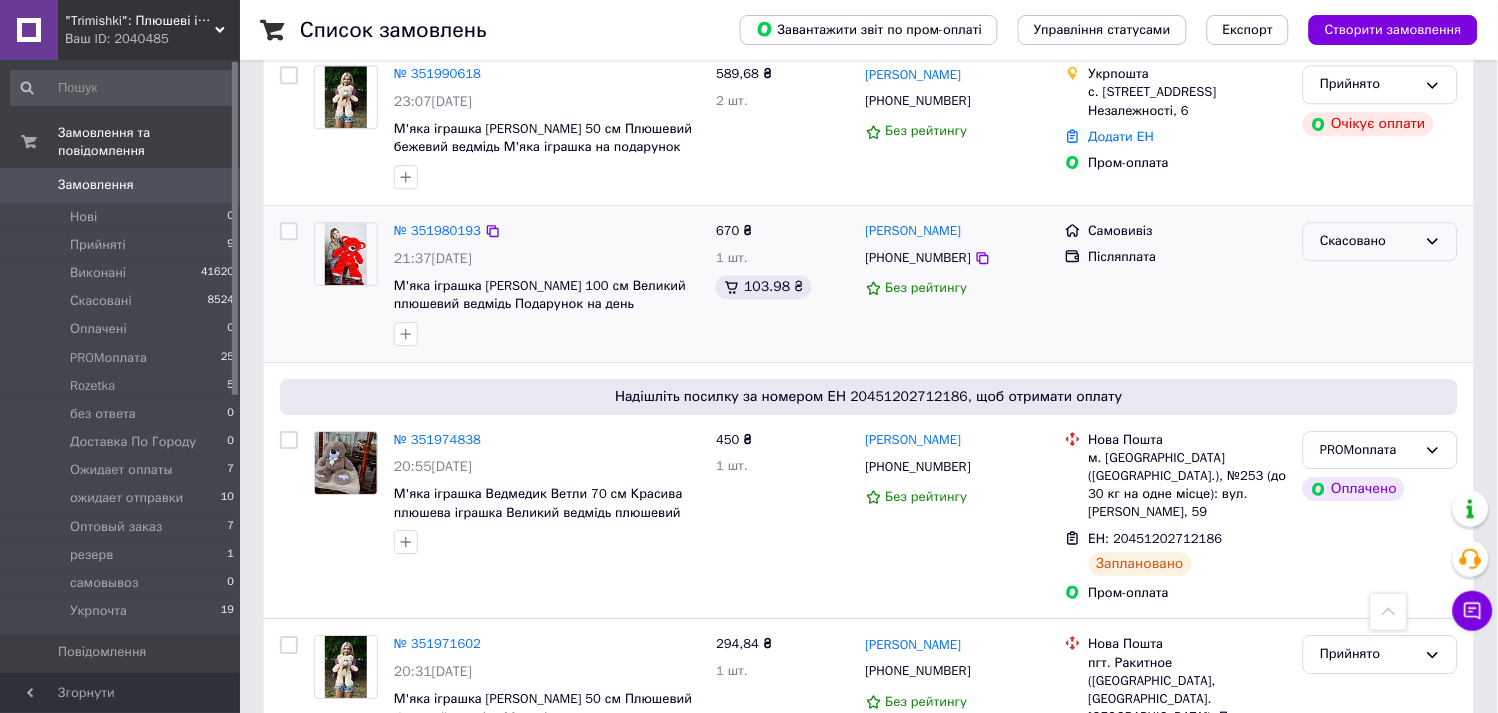 click on "Скасовано" at bounding box center [1368, 241] 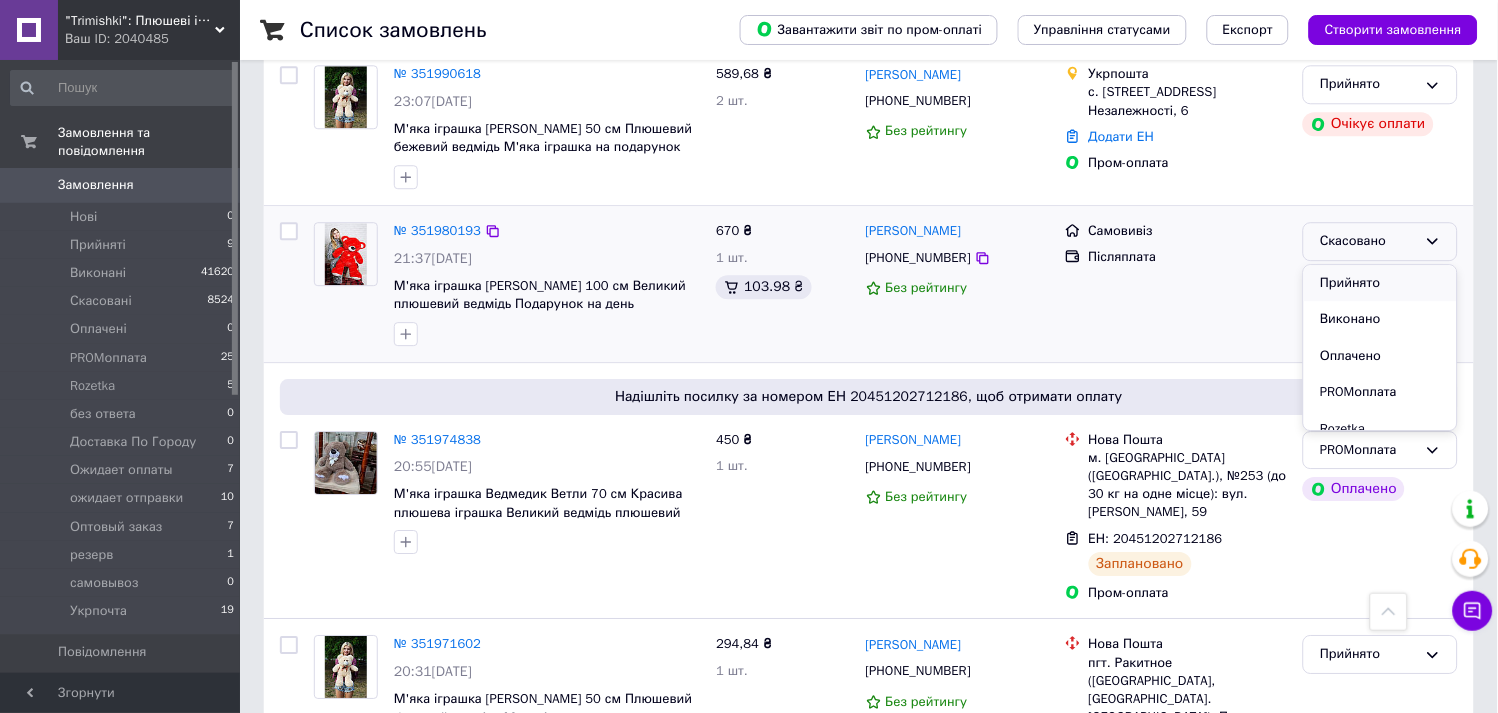 click on "Прийнято" at bounding box center [1380, 283] 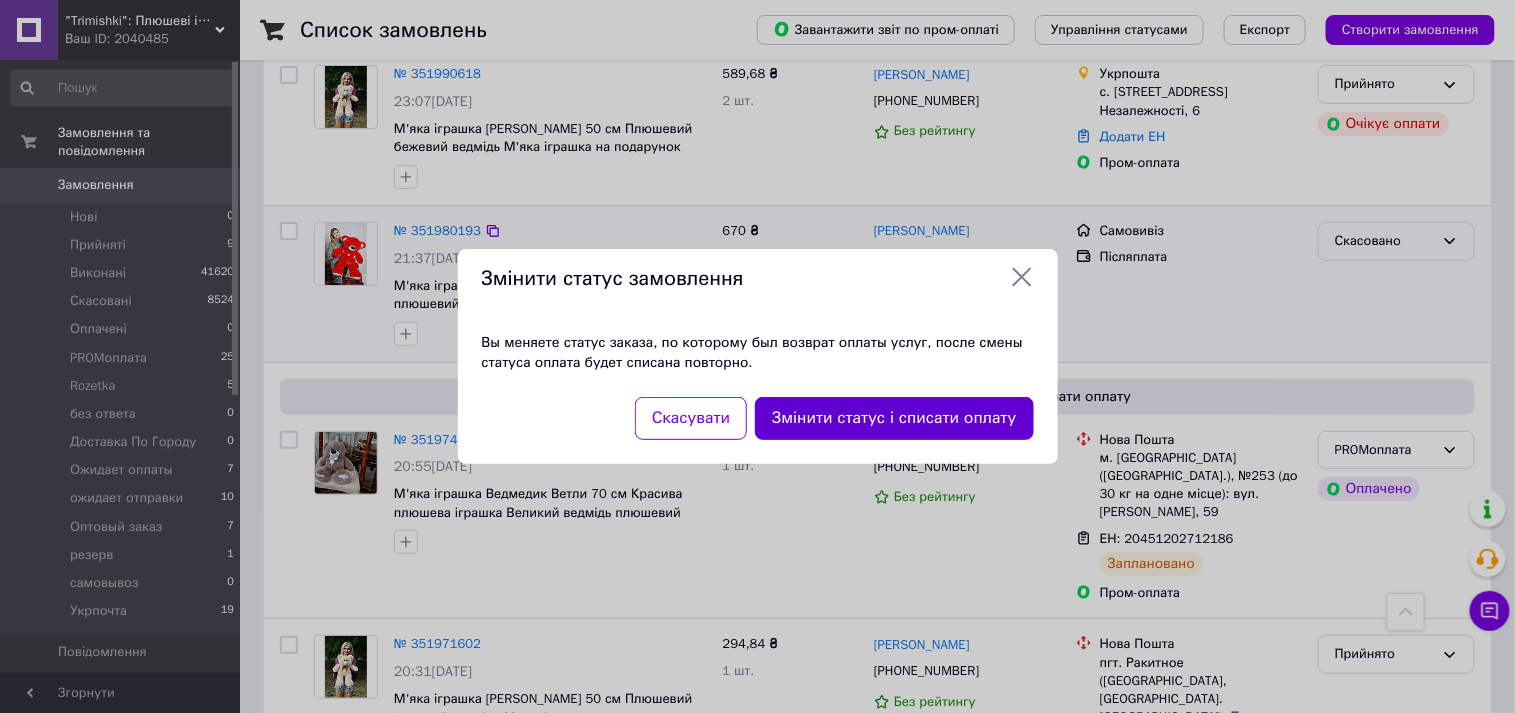 click on "Змінити статус і списати оплату" at bounding box center [894, 418] 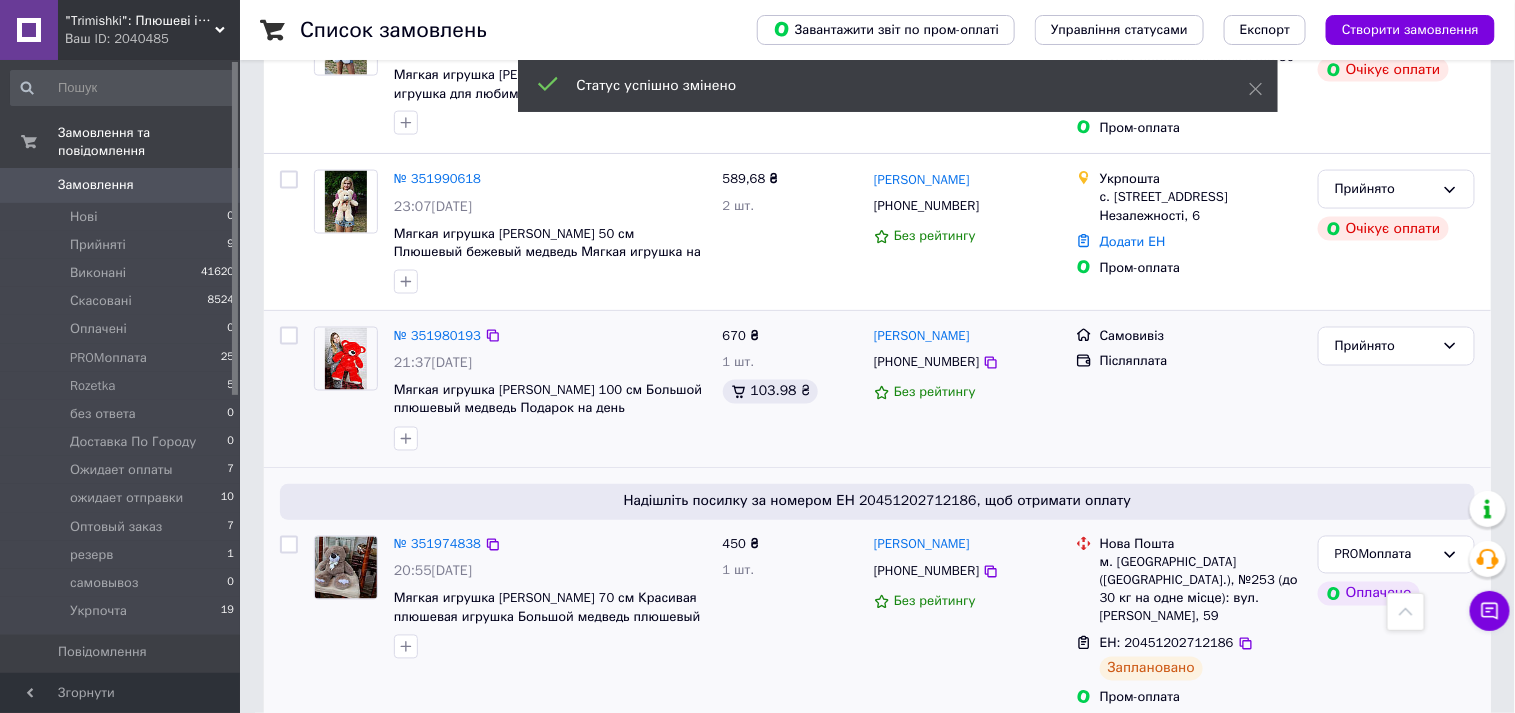 scroll, scrollTop: 1111, scrollLeft: 0, axis: vertical 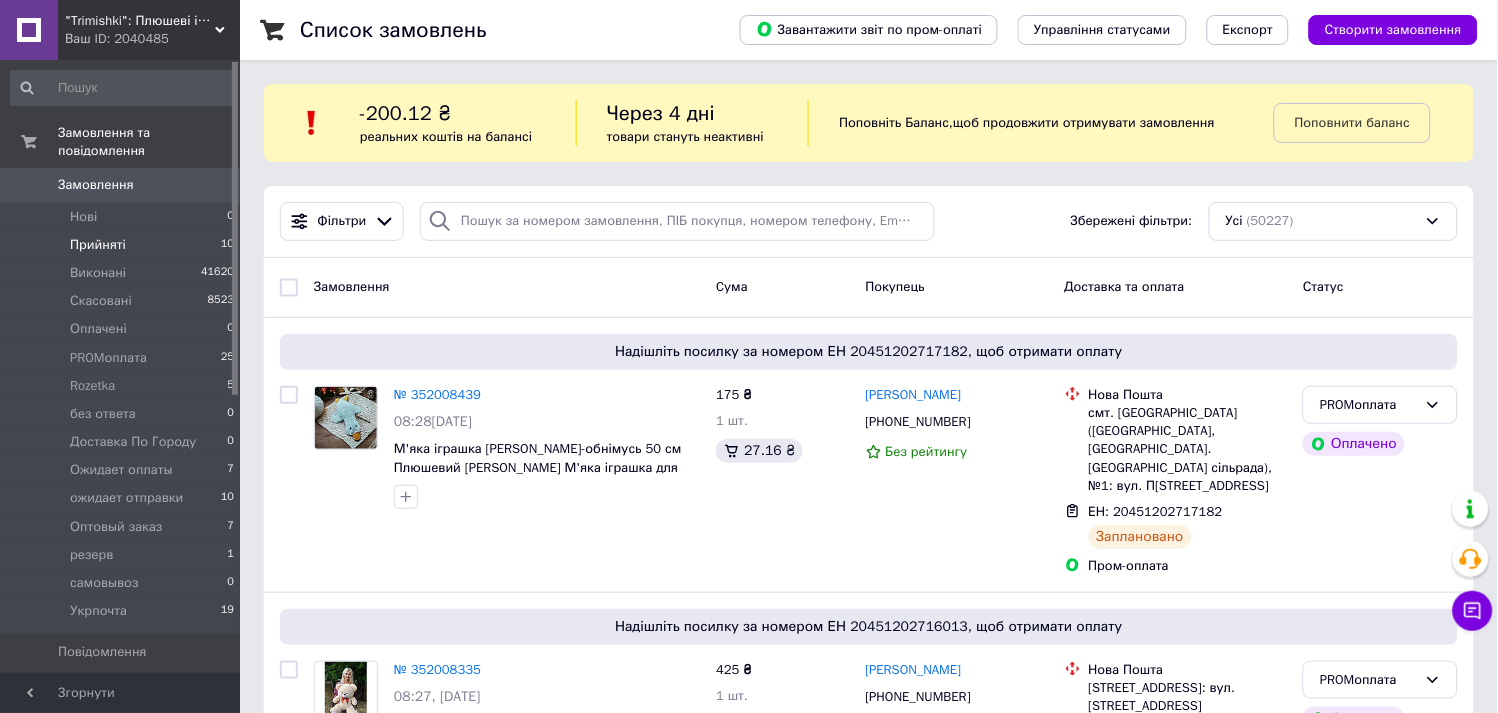 click on "Прийняті" at bounding box center [98, 245] 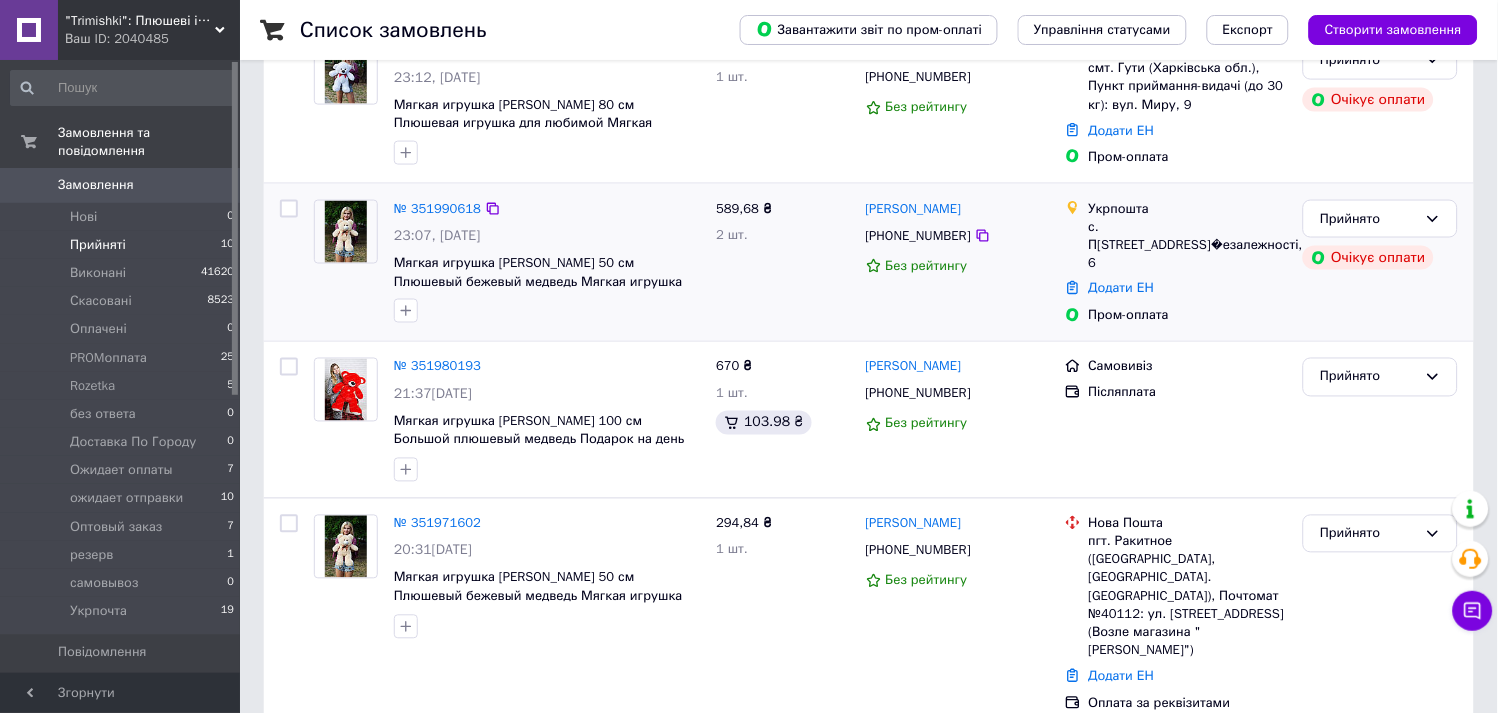 scroll, scrollTop: 555, scrollLeft: 0, axis: vertical 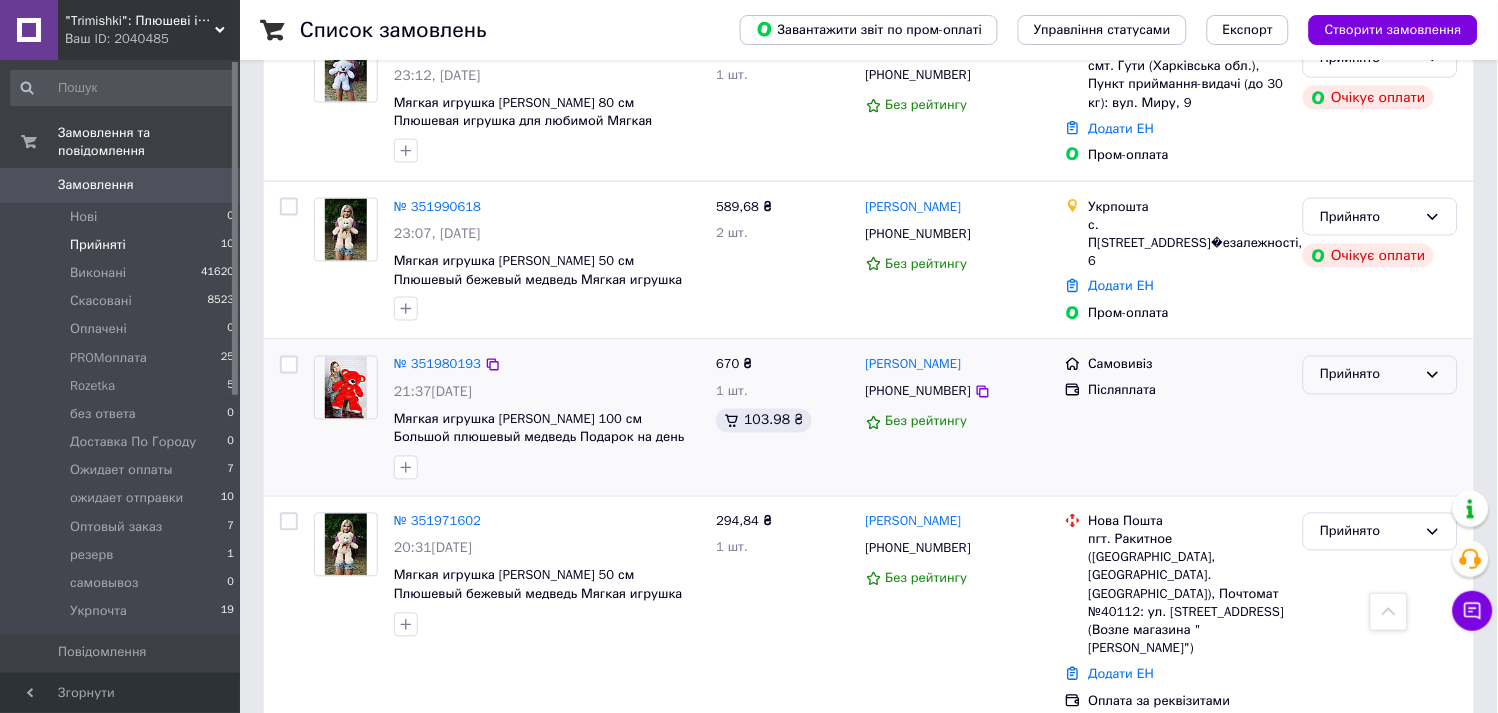 click on "Прийнято" at bounding box center [1368, 375] 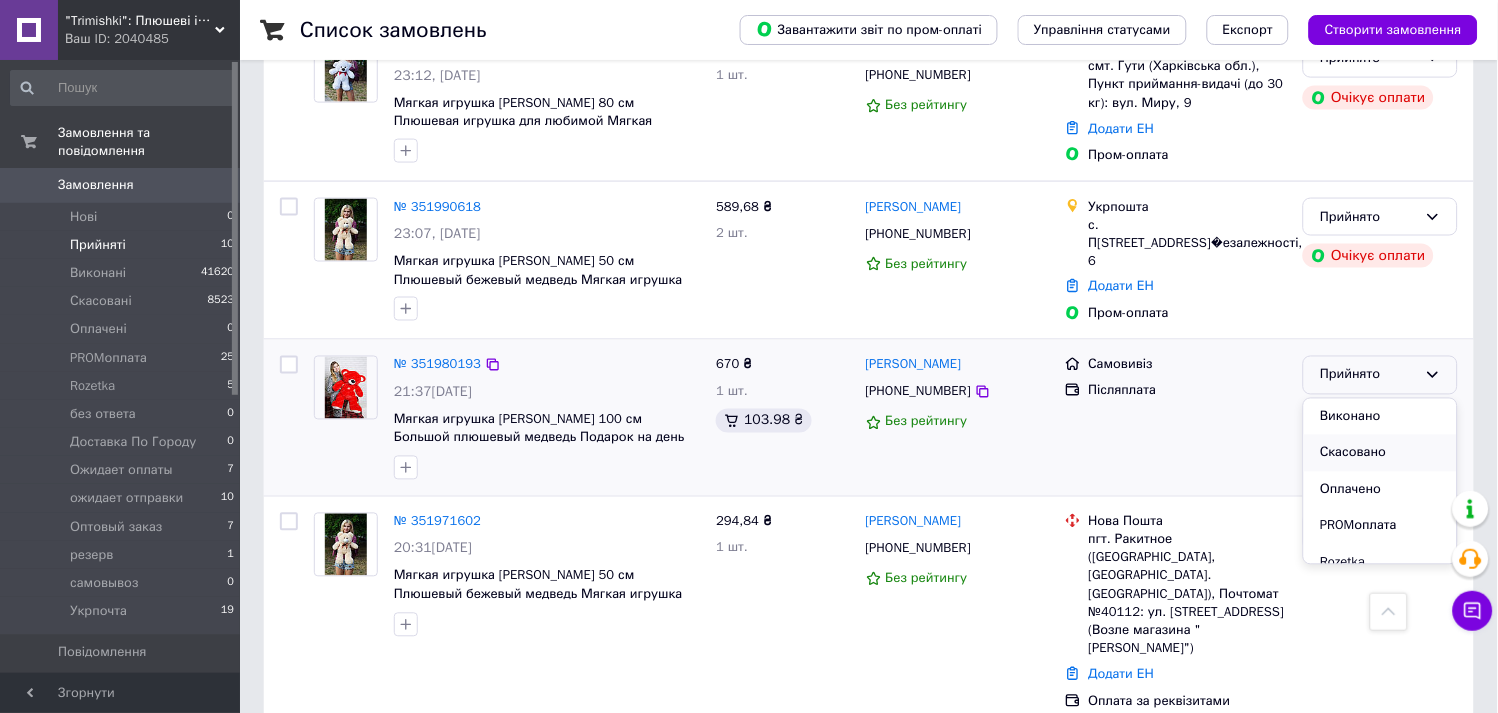 click on "Скасовано" at bounding box center (1380, 453) 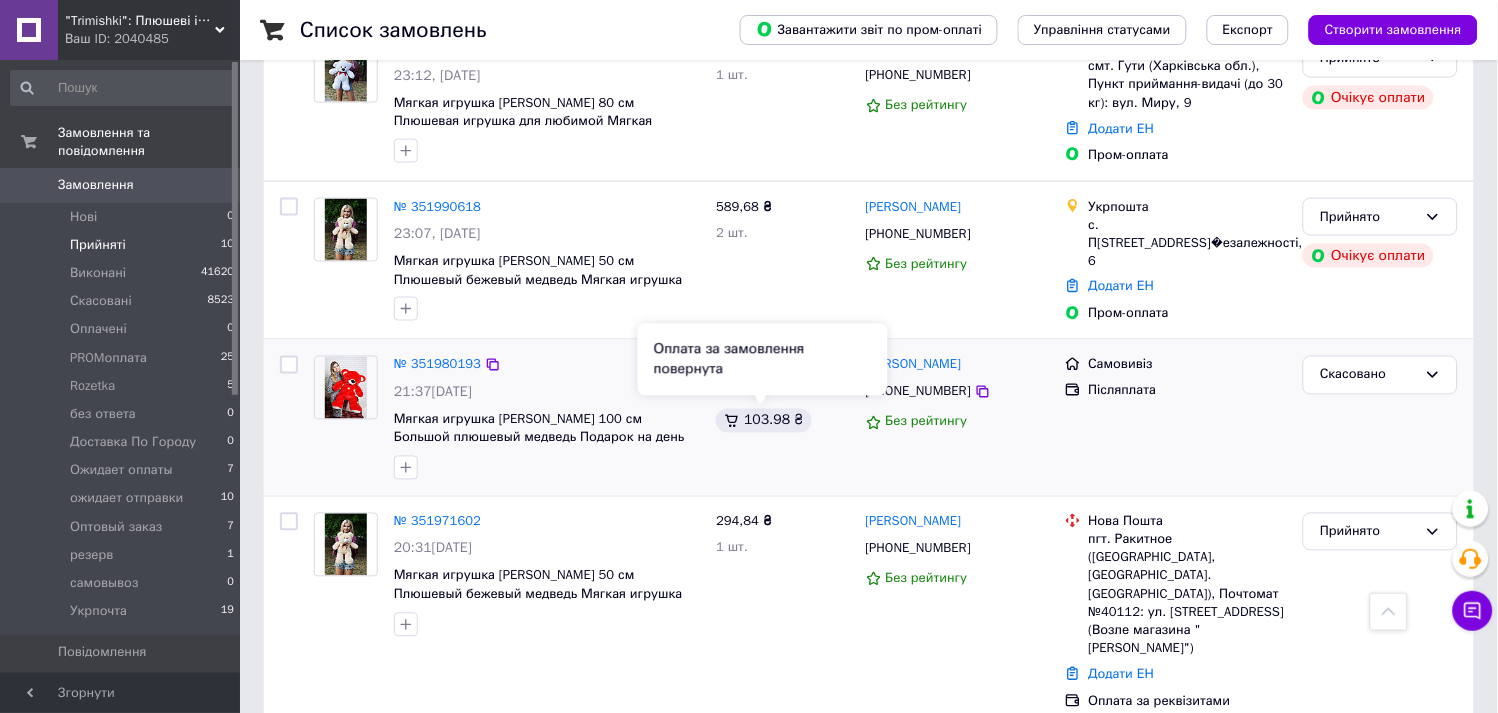scroll, scrollTop: 888, scrollLeft: 0, axis: vertical 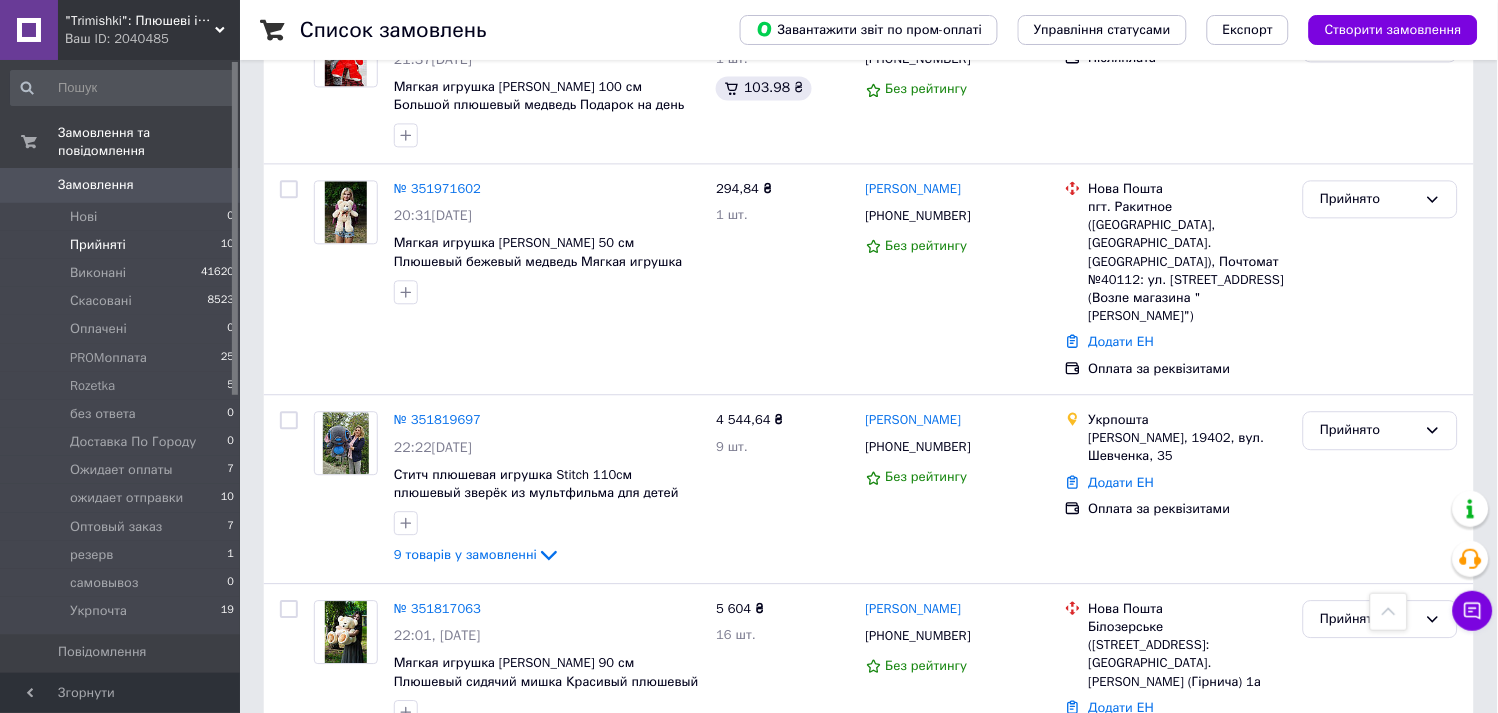 click on "Прийняті" at bounding box center (98, 245) 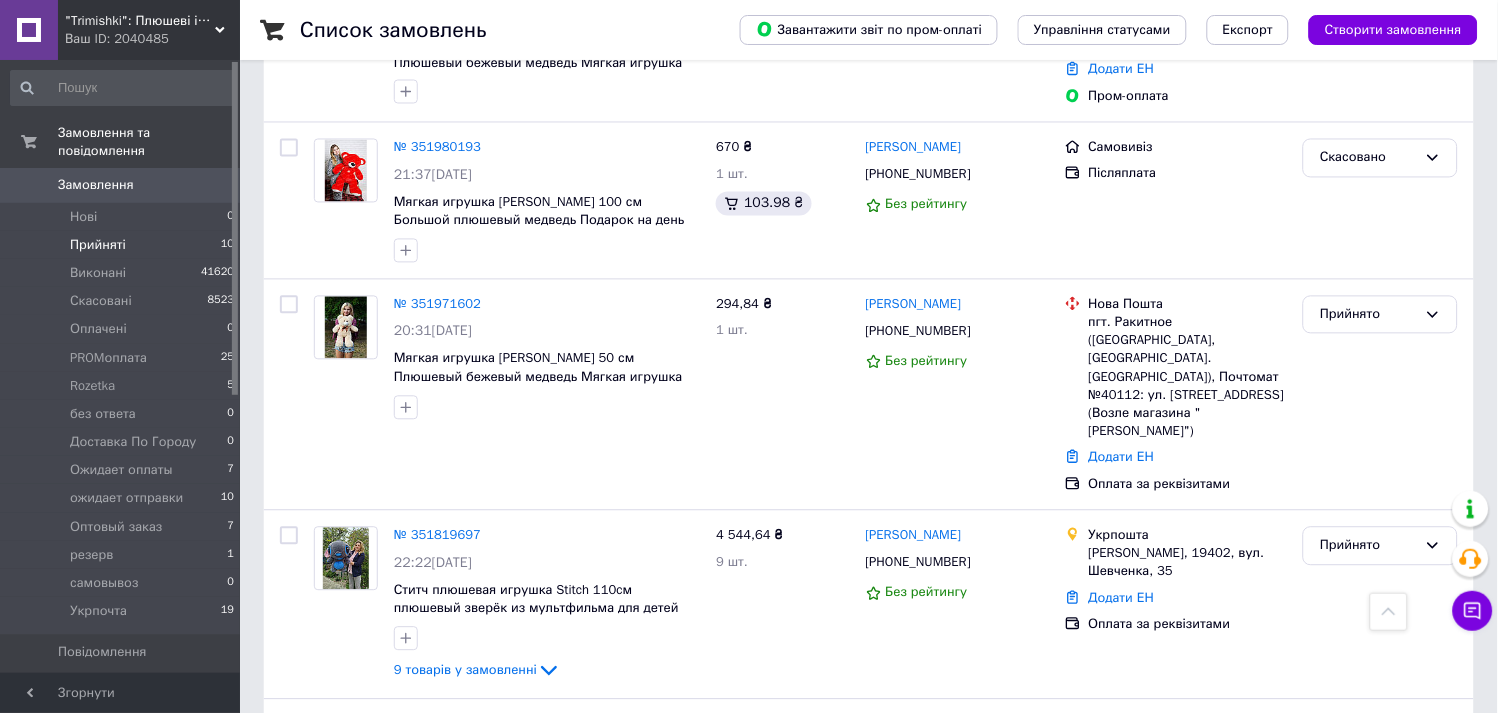 scroll, scrollTop: 777, scrollLeft: 0, axis: vertical 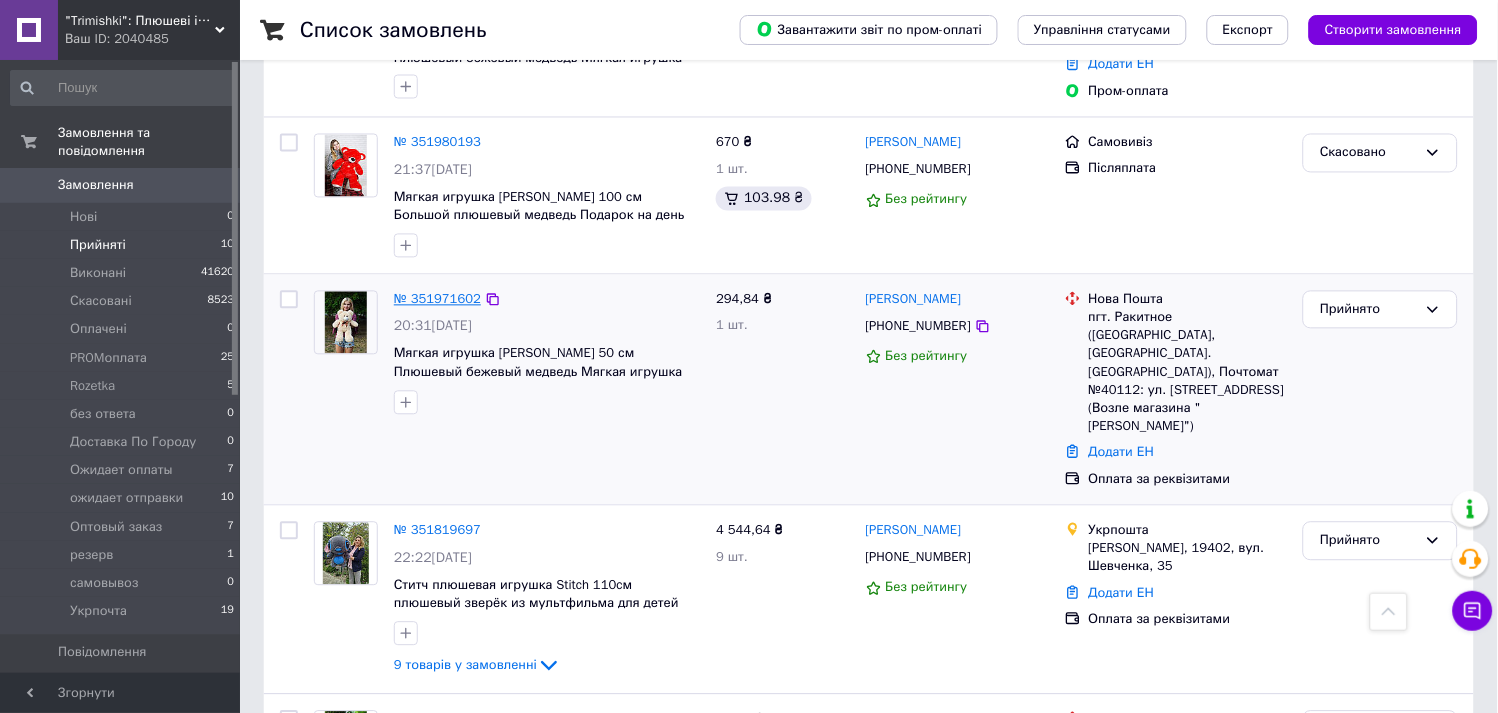 click on "№ 351971602" at bounding box center (437, 299) 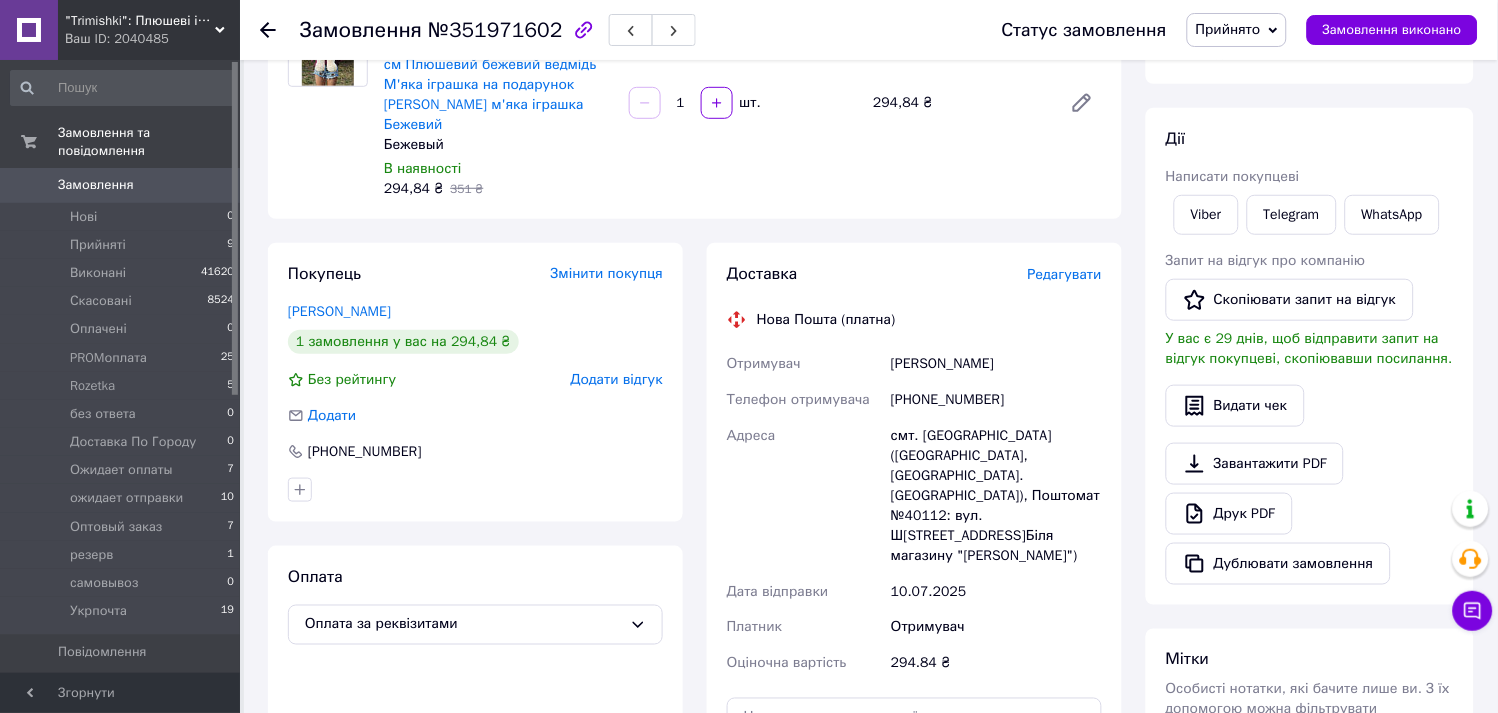 scroll, scrollTop: 0, scrollLeft: 0, axis: both 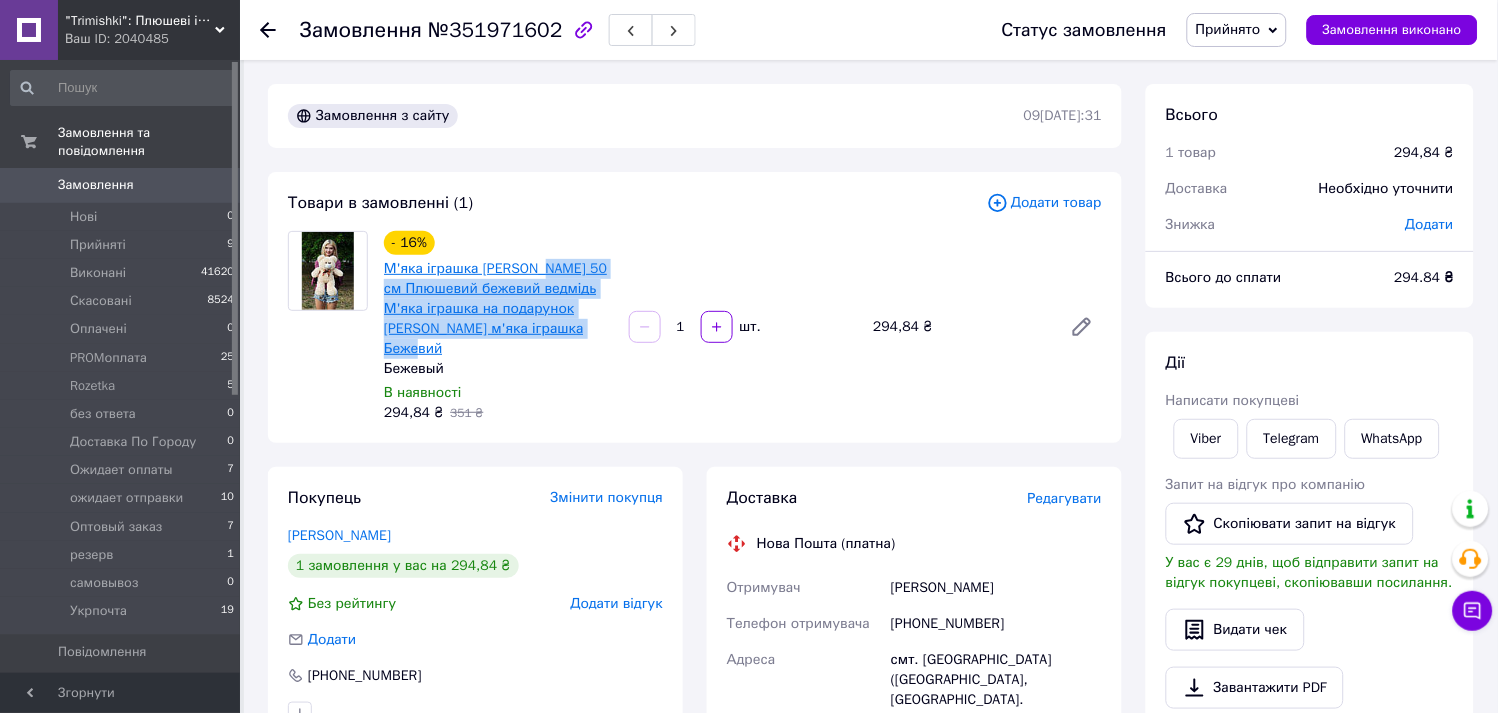 drag, startPoint x: 604, startPoint y: 324, endPoint x: 542, endPoint y: 264, distance: 86.27862 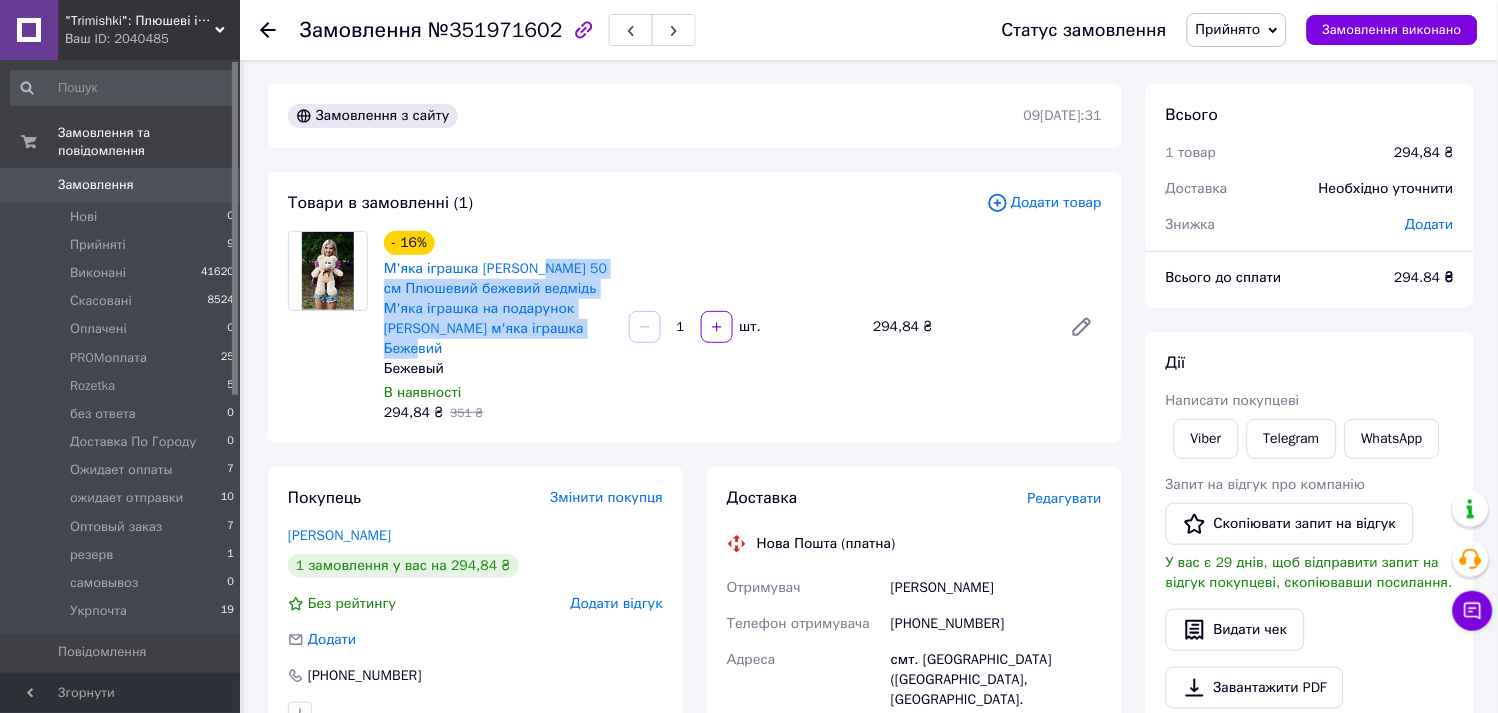 click on "Замовлення №351971602" at bounding box center (631, 30) 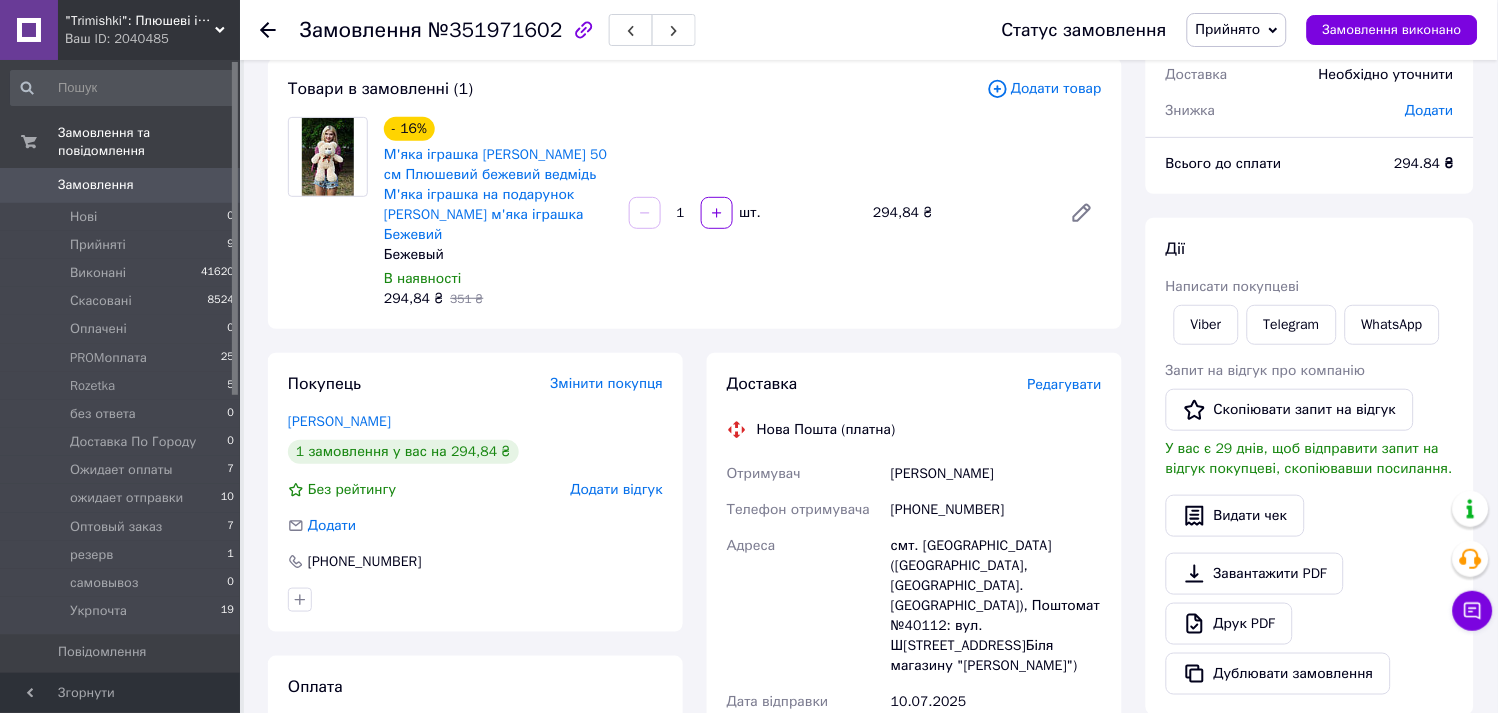 scroll, scrollTop: 222, scrollLeft: 0, axis: vertical 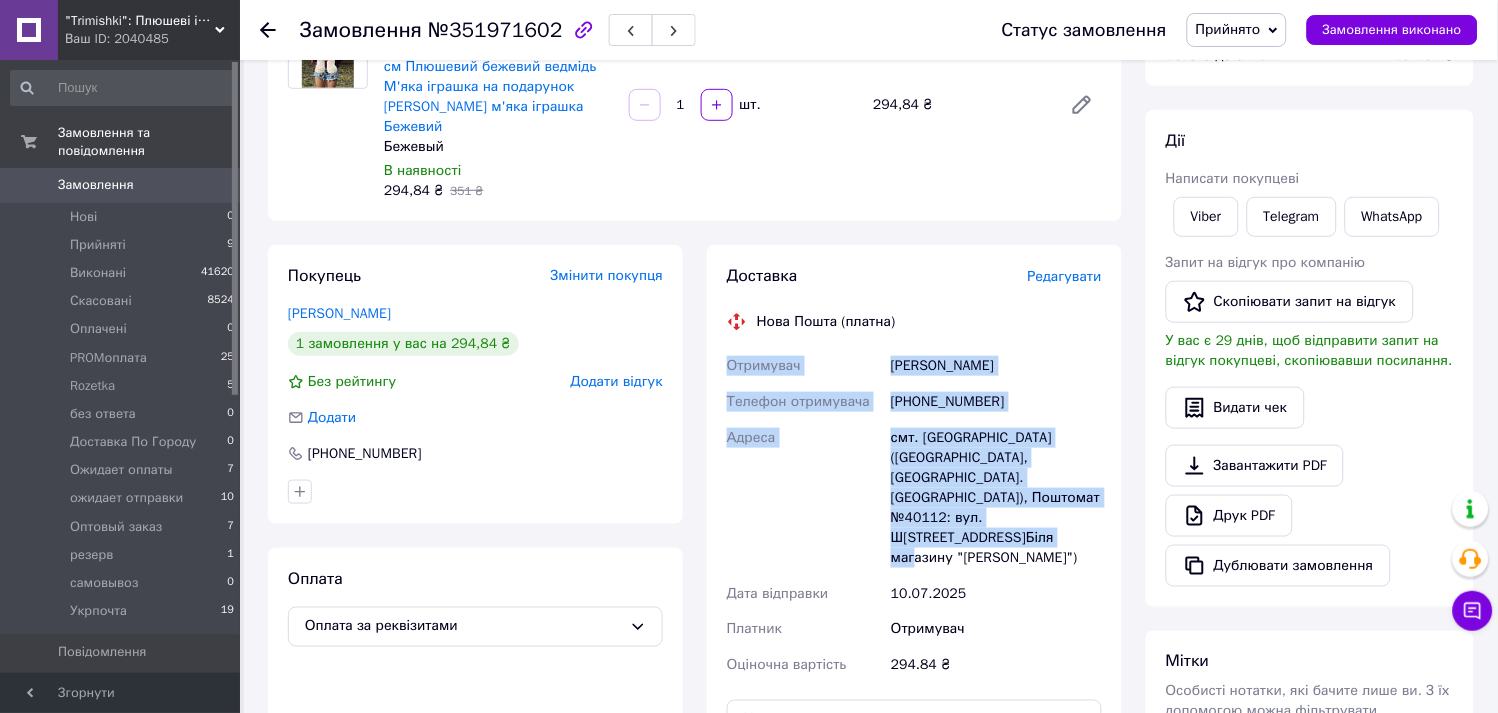 drag, startPoint x: 958, startPoint y: 503, endPoint x: 725, endPoint y: 342, distance: 283.2137 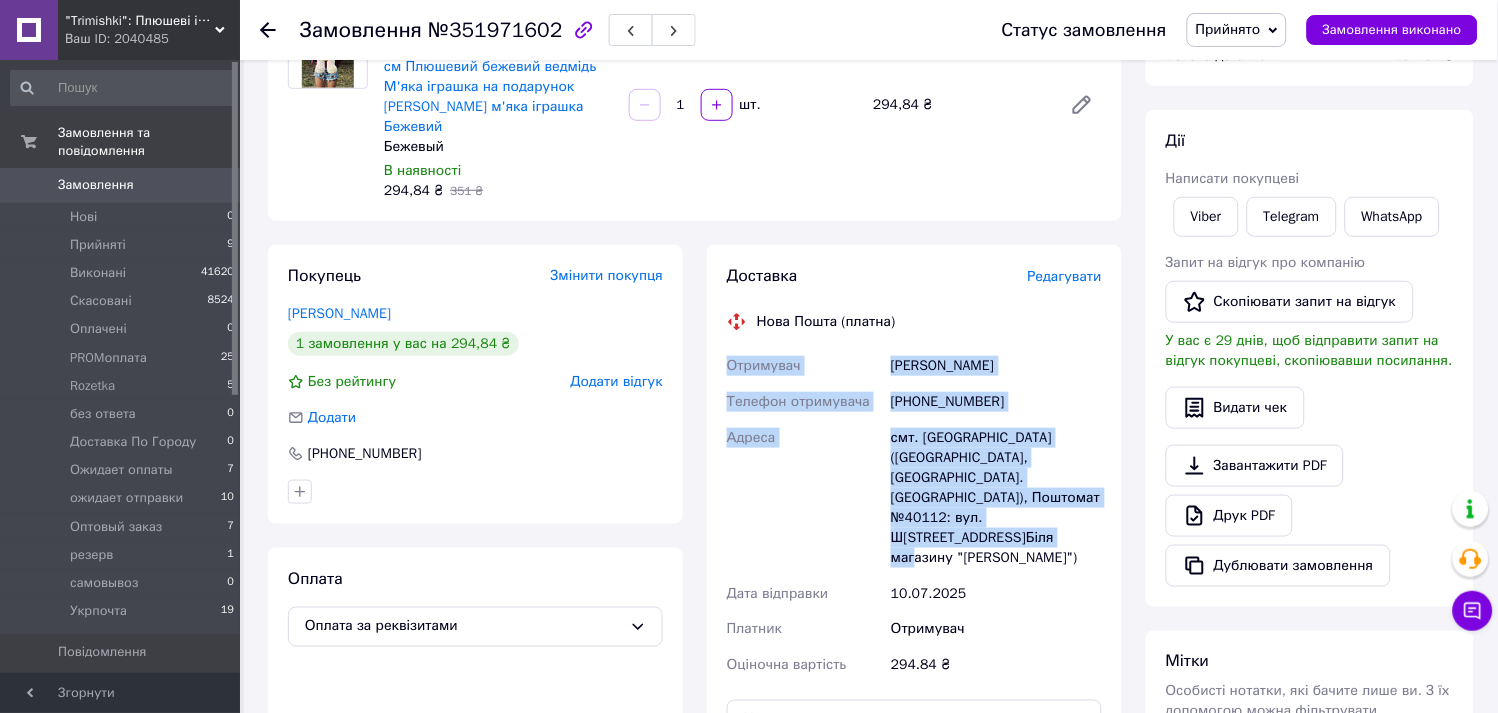 click on "Прийнято" at bounding box center (1228, 29) 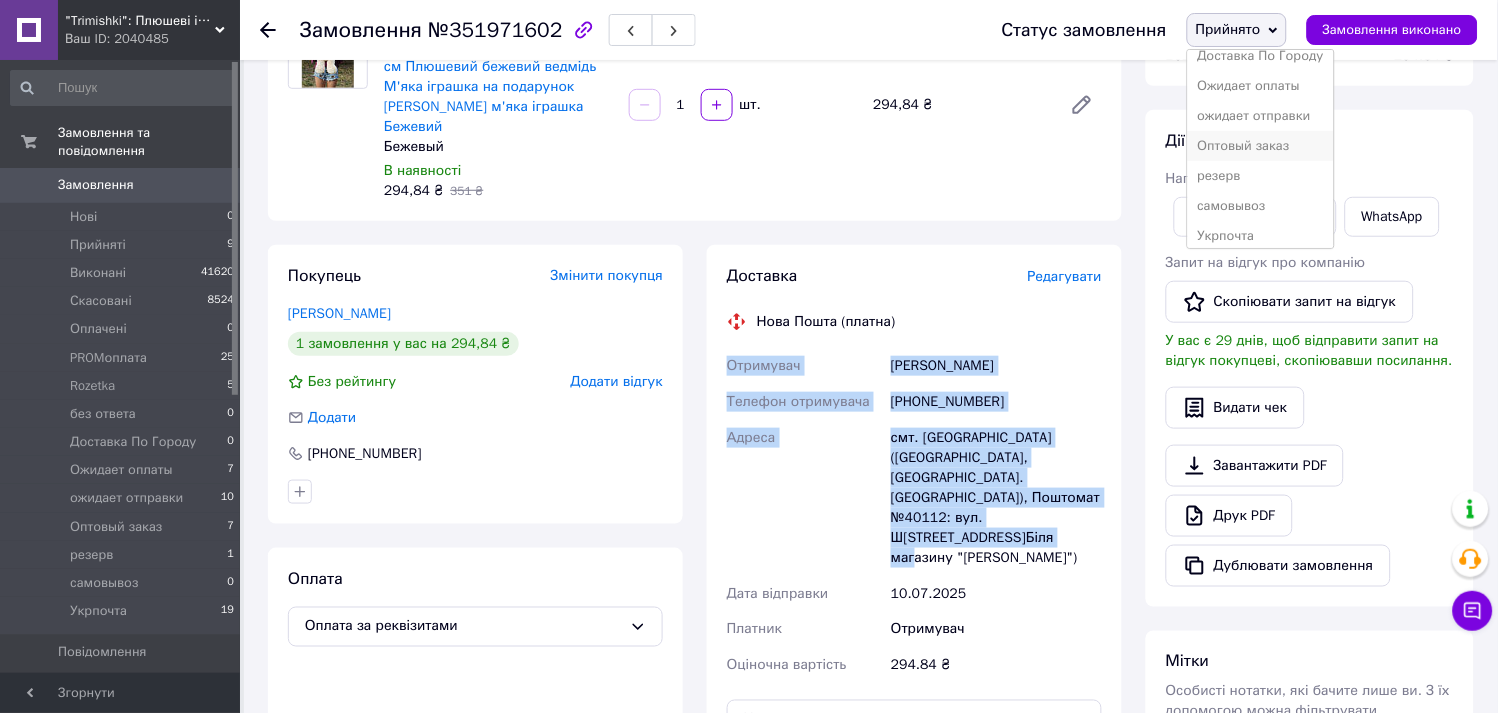 scroll, scrollTop: 202, scrollLeft: 0, axis: vertical 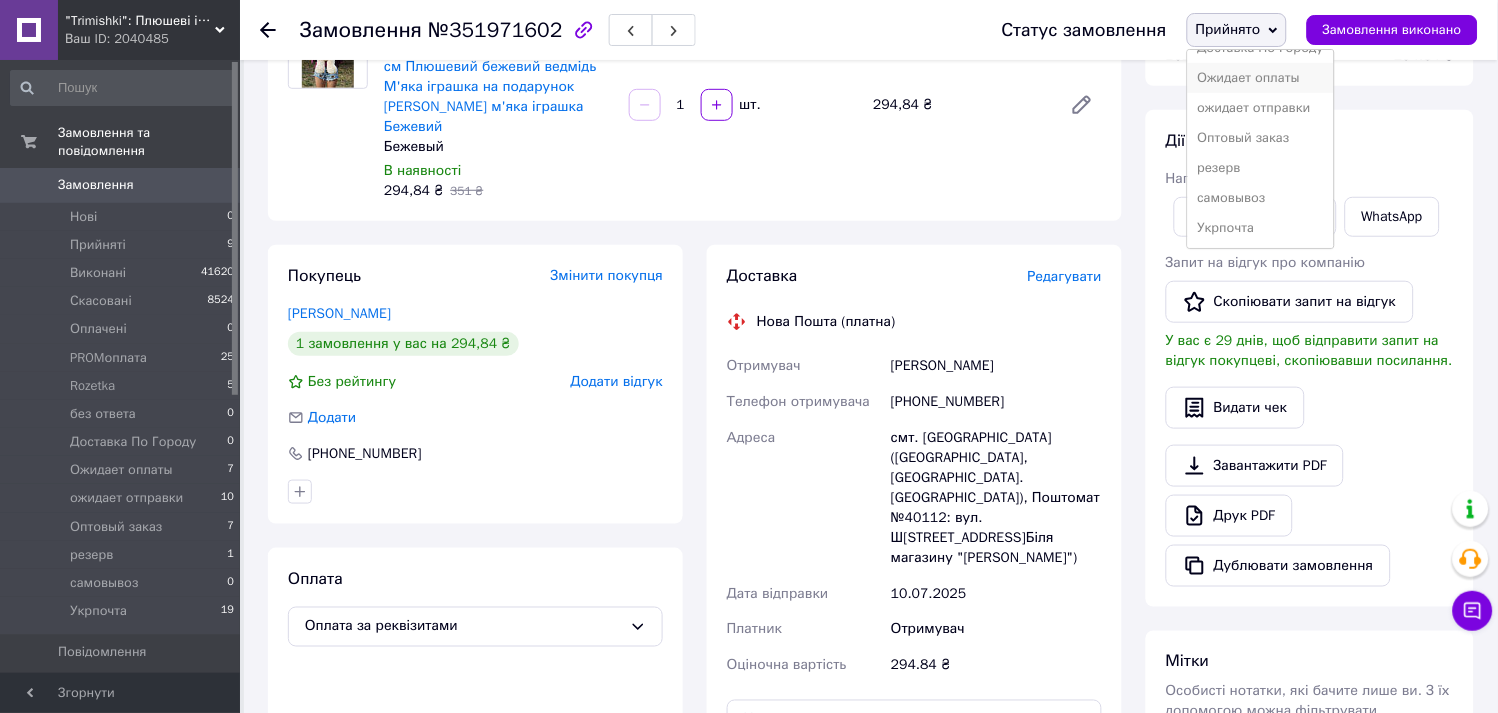 click on "Ожидает оплаты" at bounding box center (1261, 78) 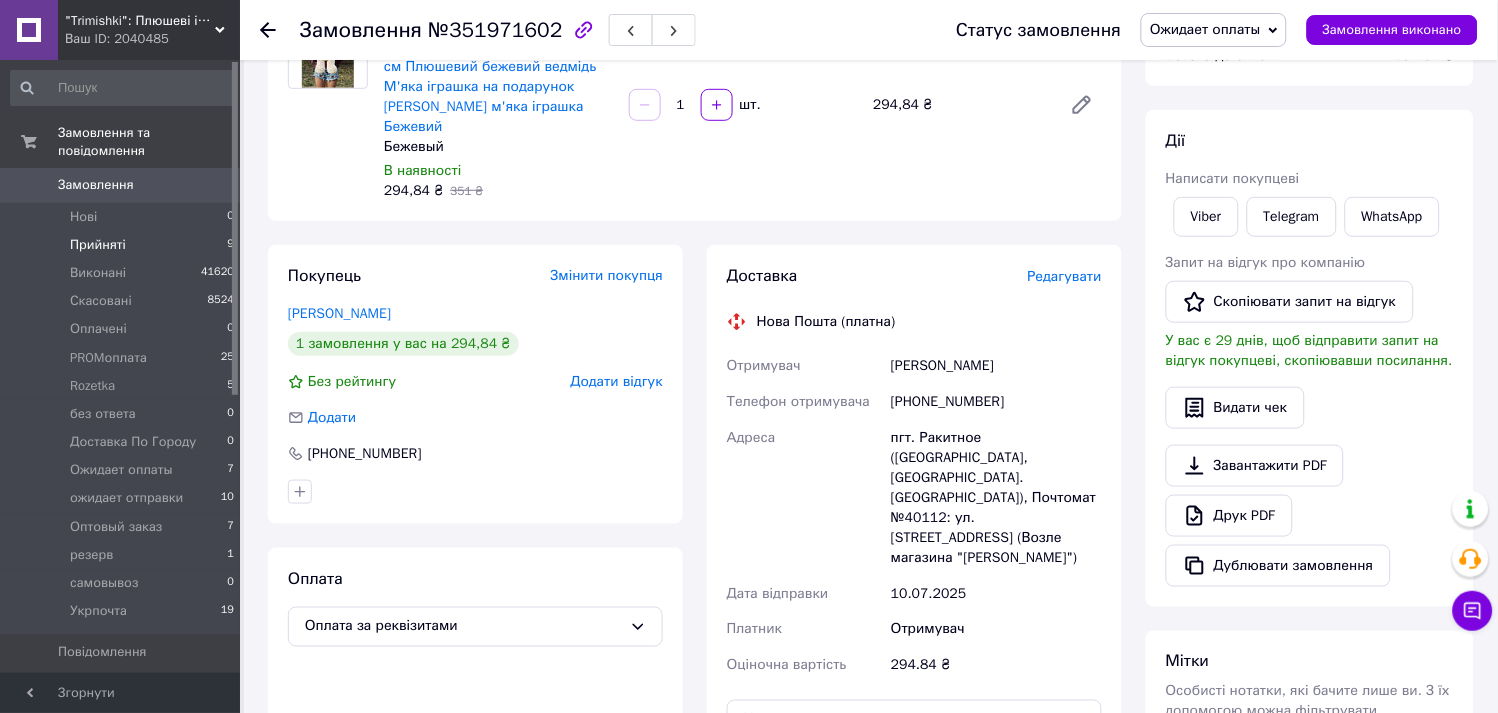 click on "Прийняті" at bounding box center [98, 245] 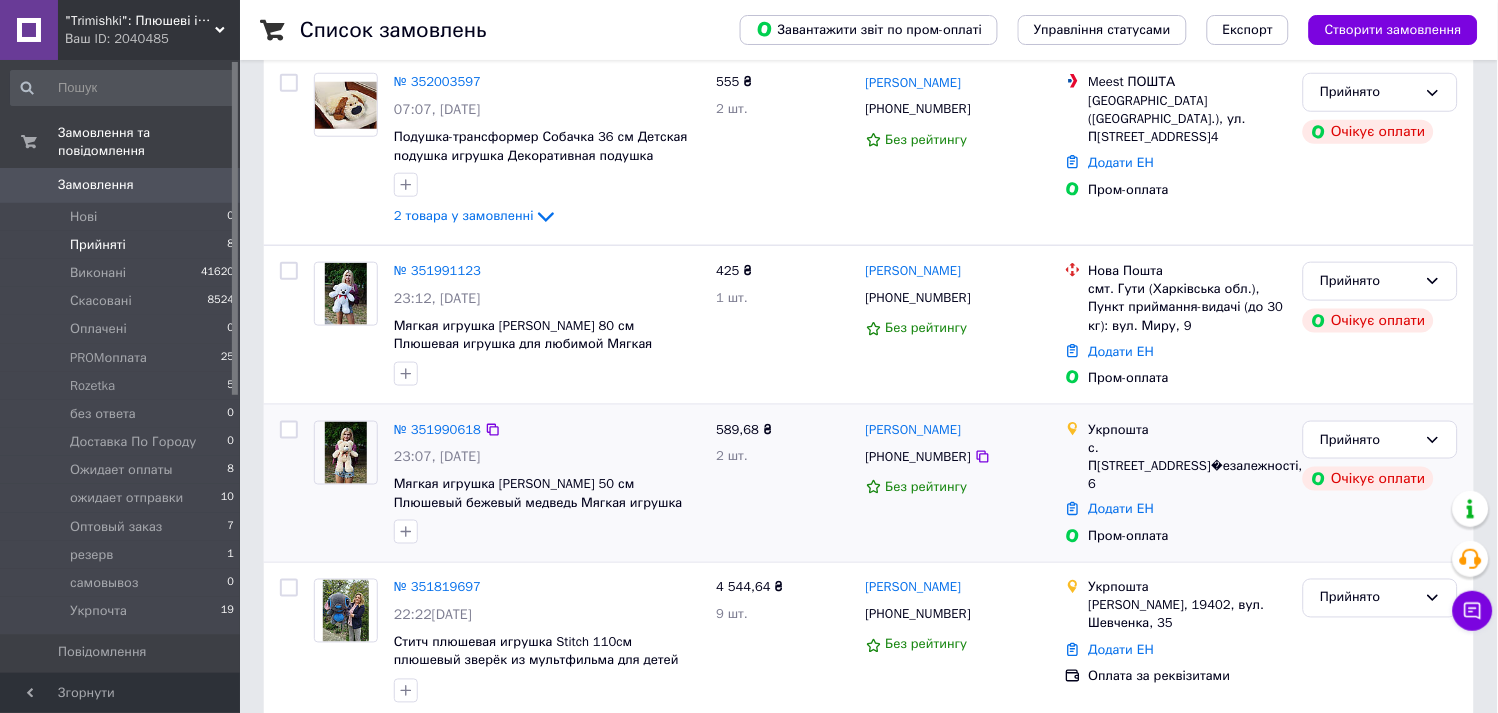 scroll, scrollTop: 333, scrollLeft: 0, axis: vertical 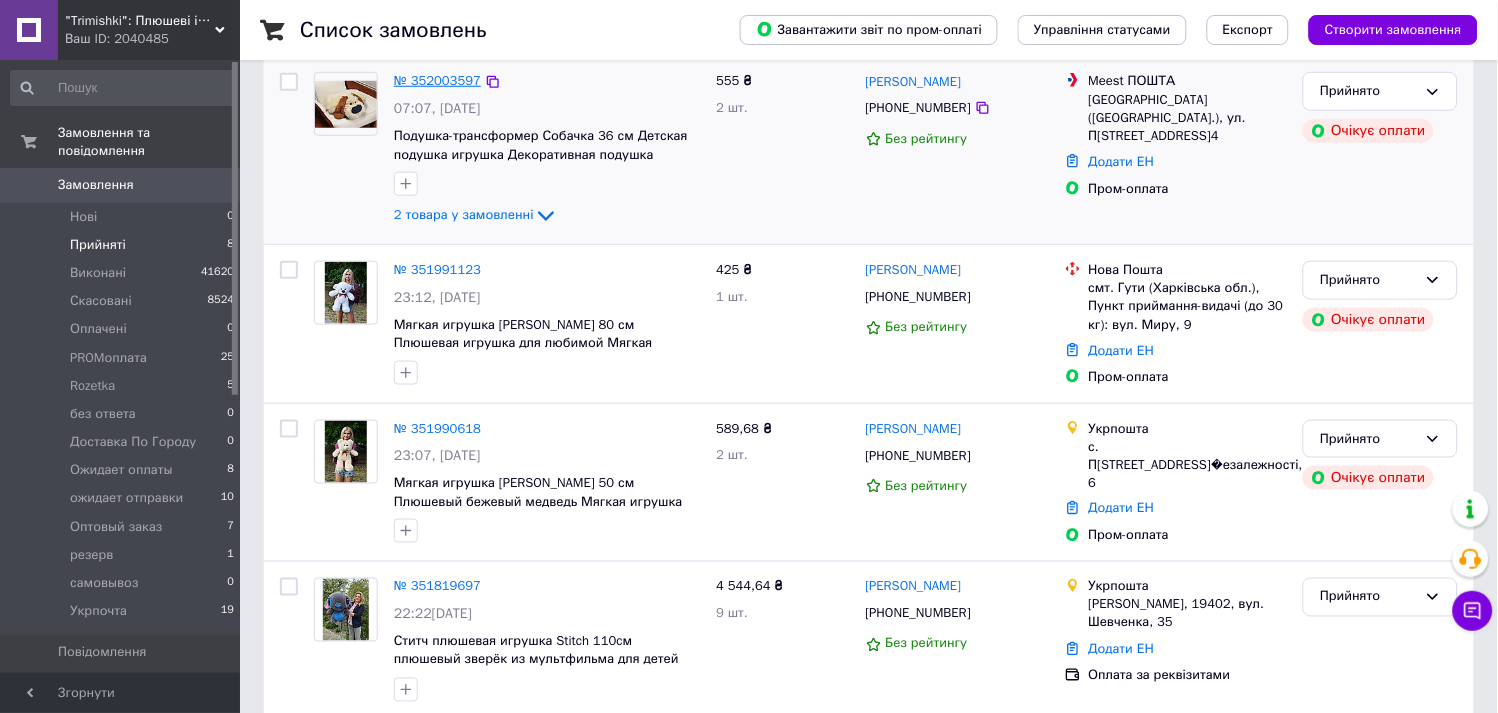 click on "№ 352003597" at bounding box center [437, 80] 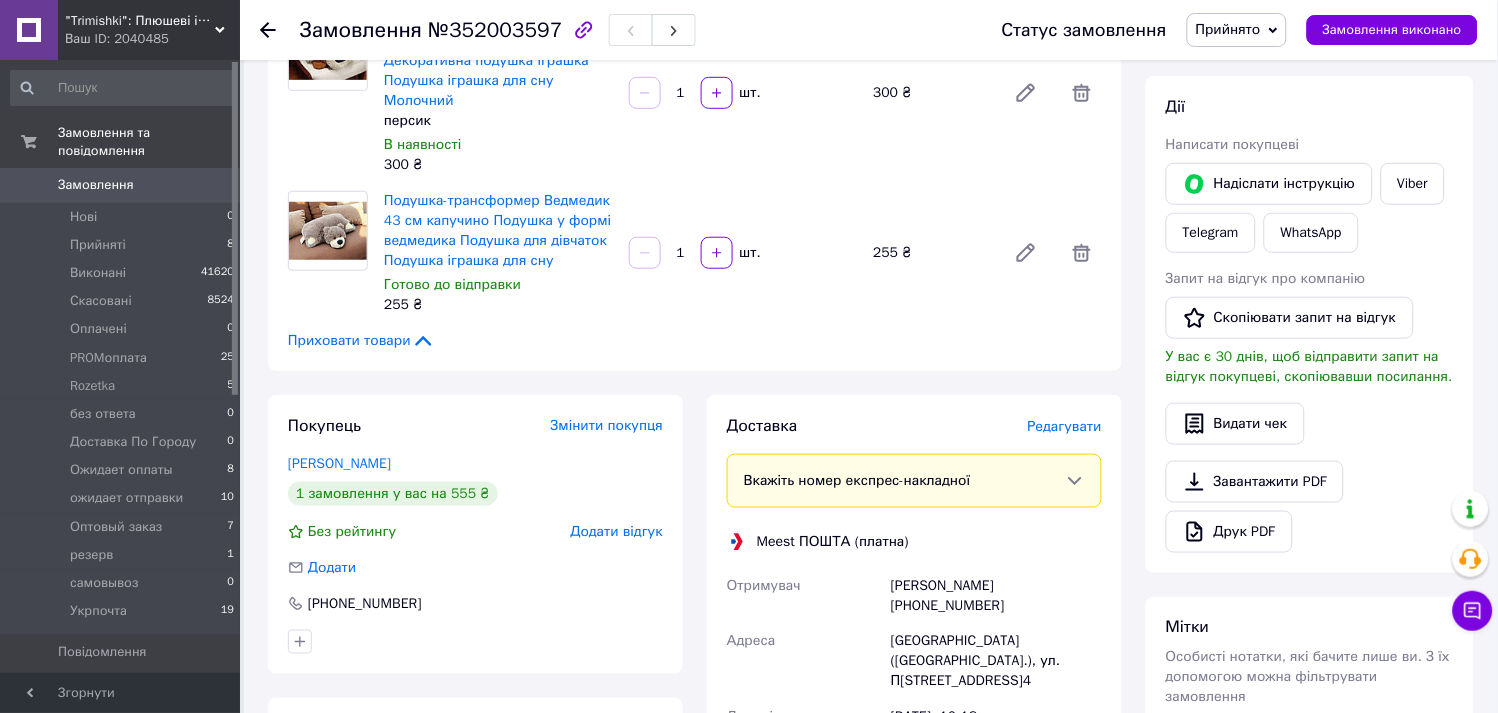 scroll, scrollTop: 444, scrollLeft: 0, axis: vertical 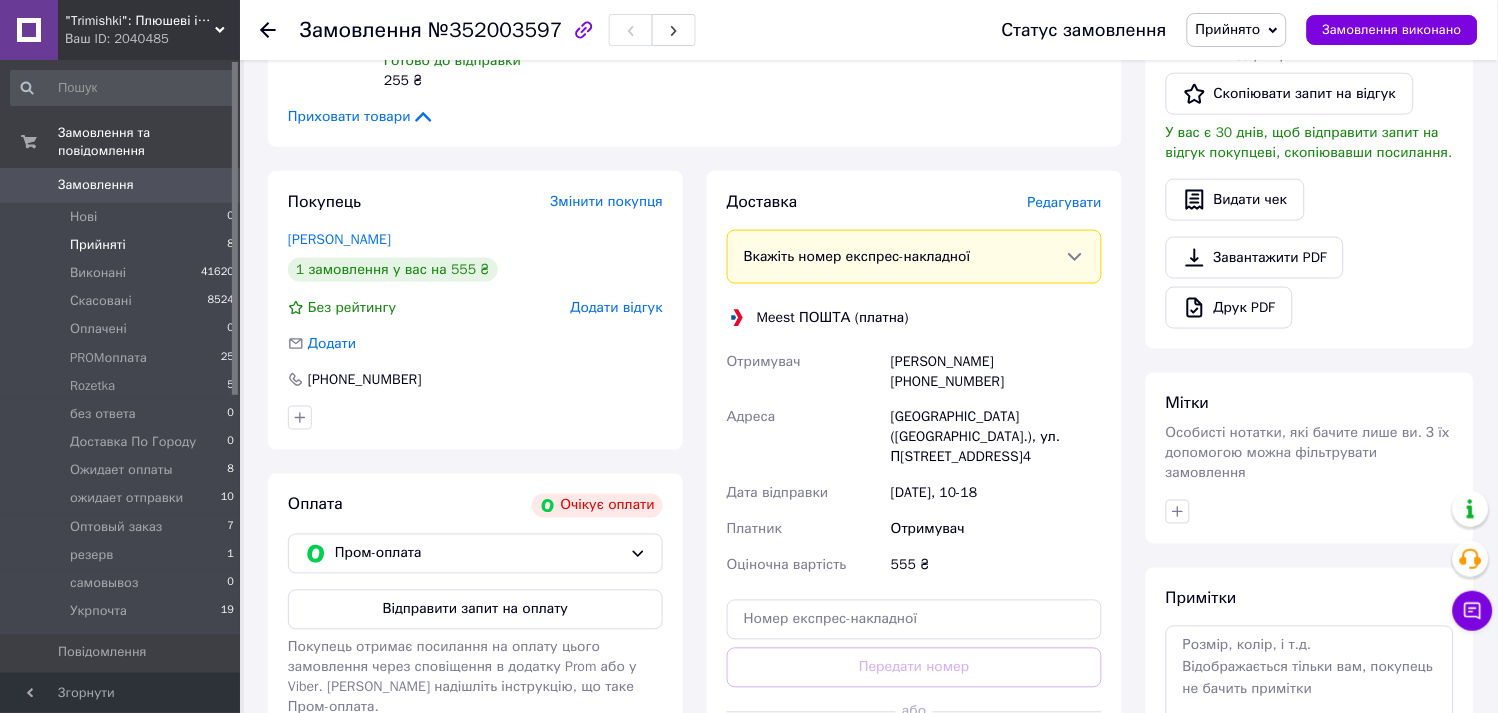 click on "Прийняті" at bounding box center (98, 245) 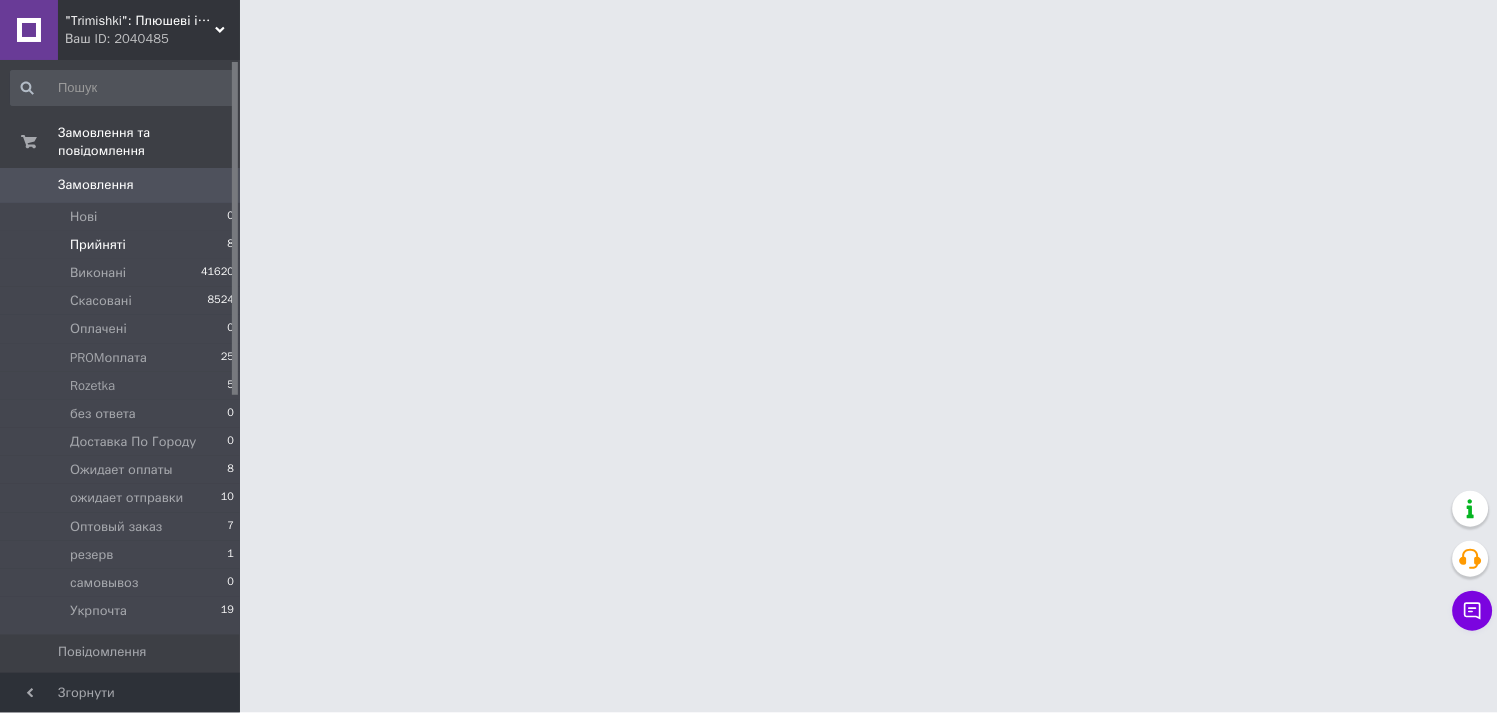 scroll, scrollTop: 0, scrollLeft: 0, axis: both 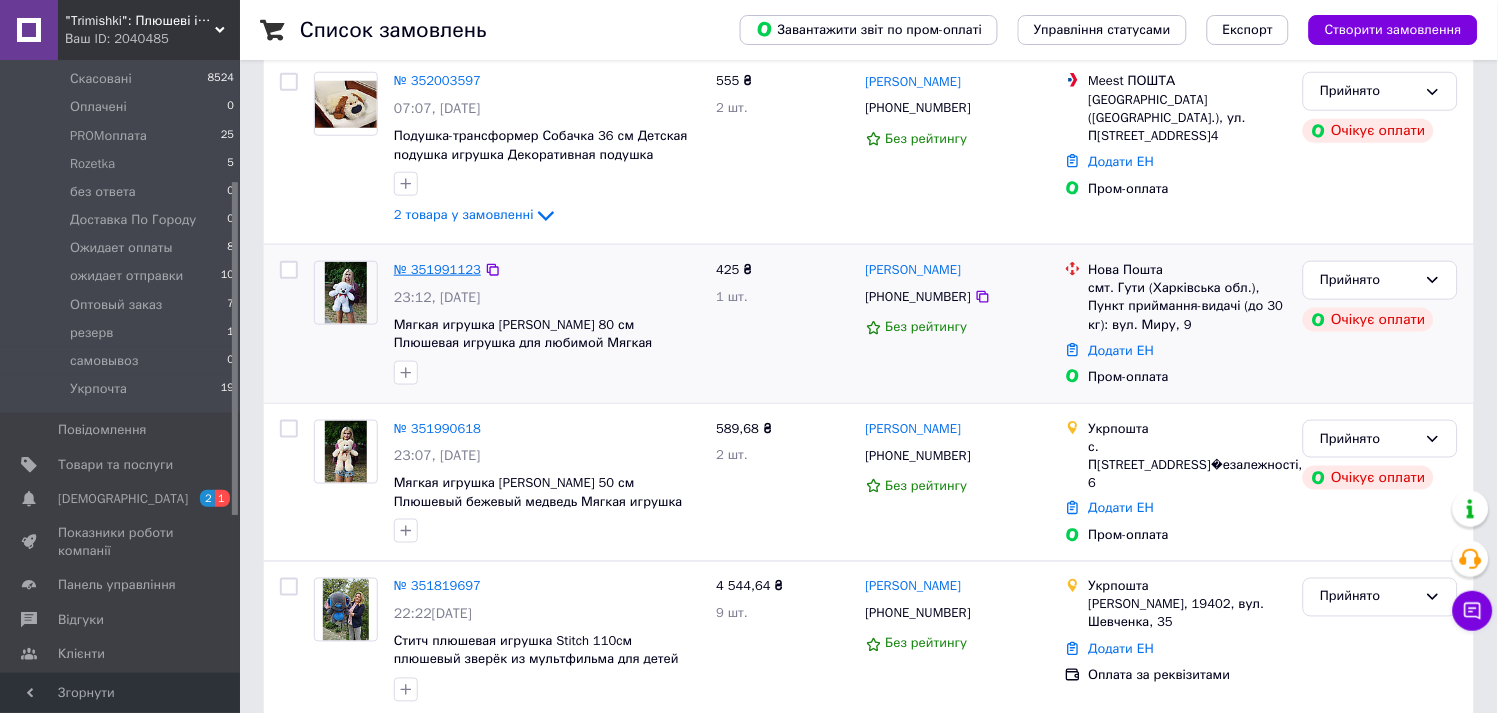 click on "№ 351991123" at bounding box center [437, 269] 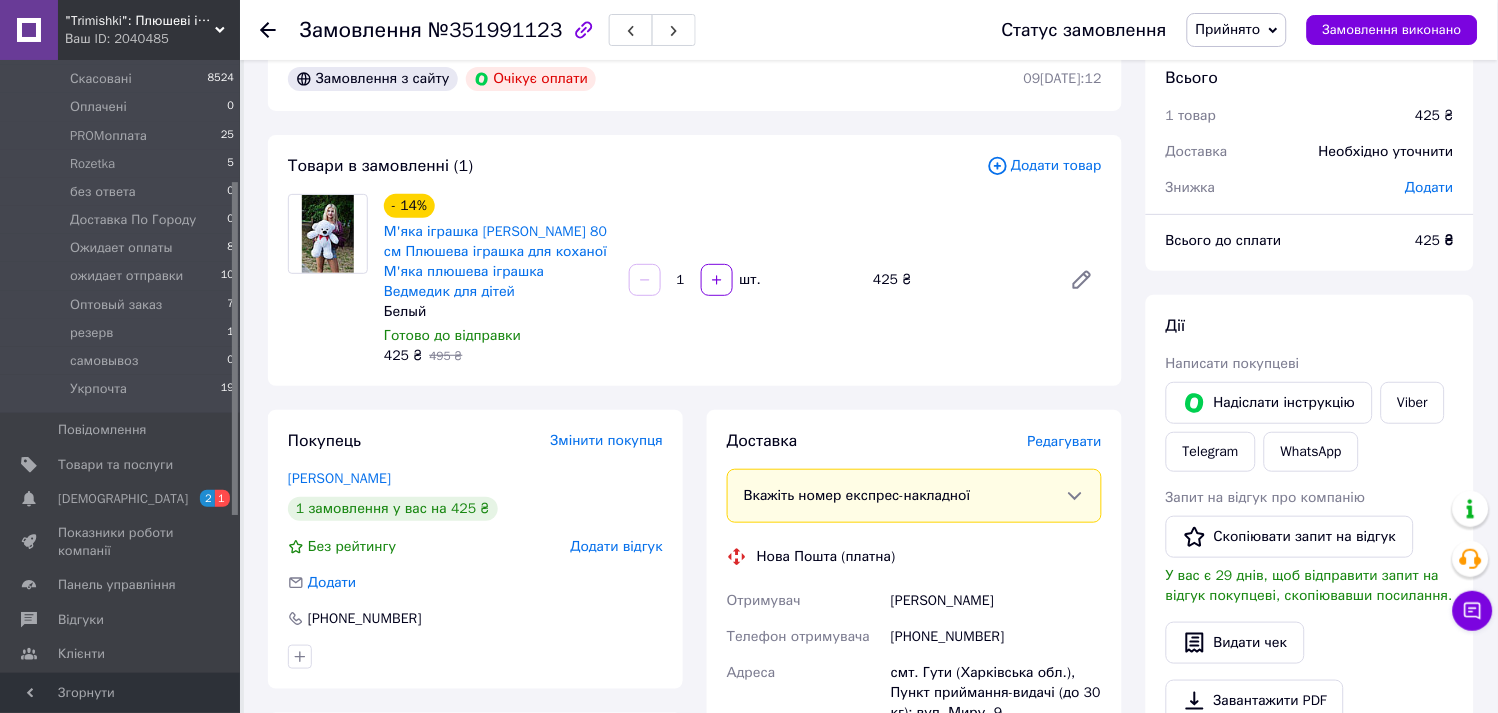 scroll, scrollTop: 0, scrollLeft: 0, axis: both 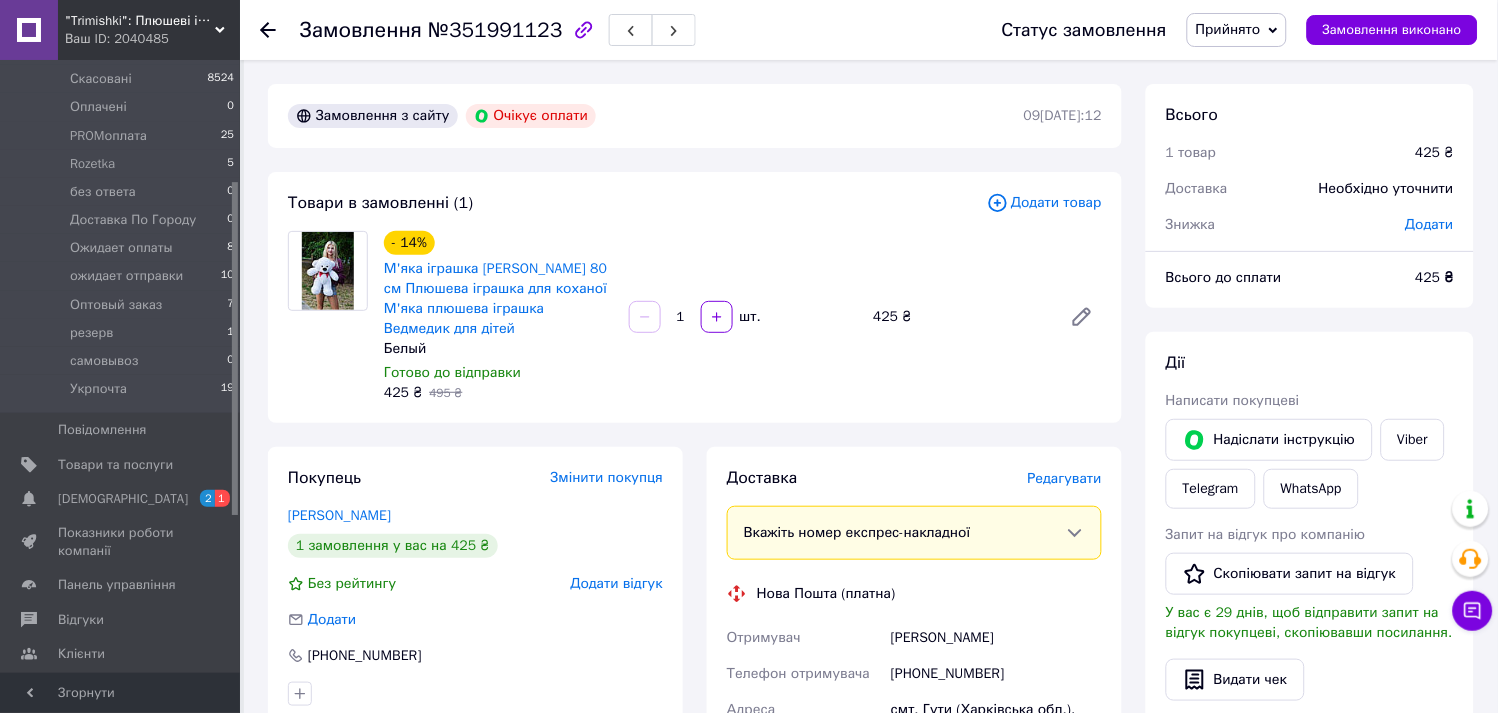 click on "Прийнято" at bounding box center (1228, 29) 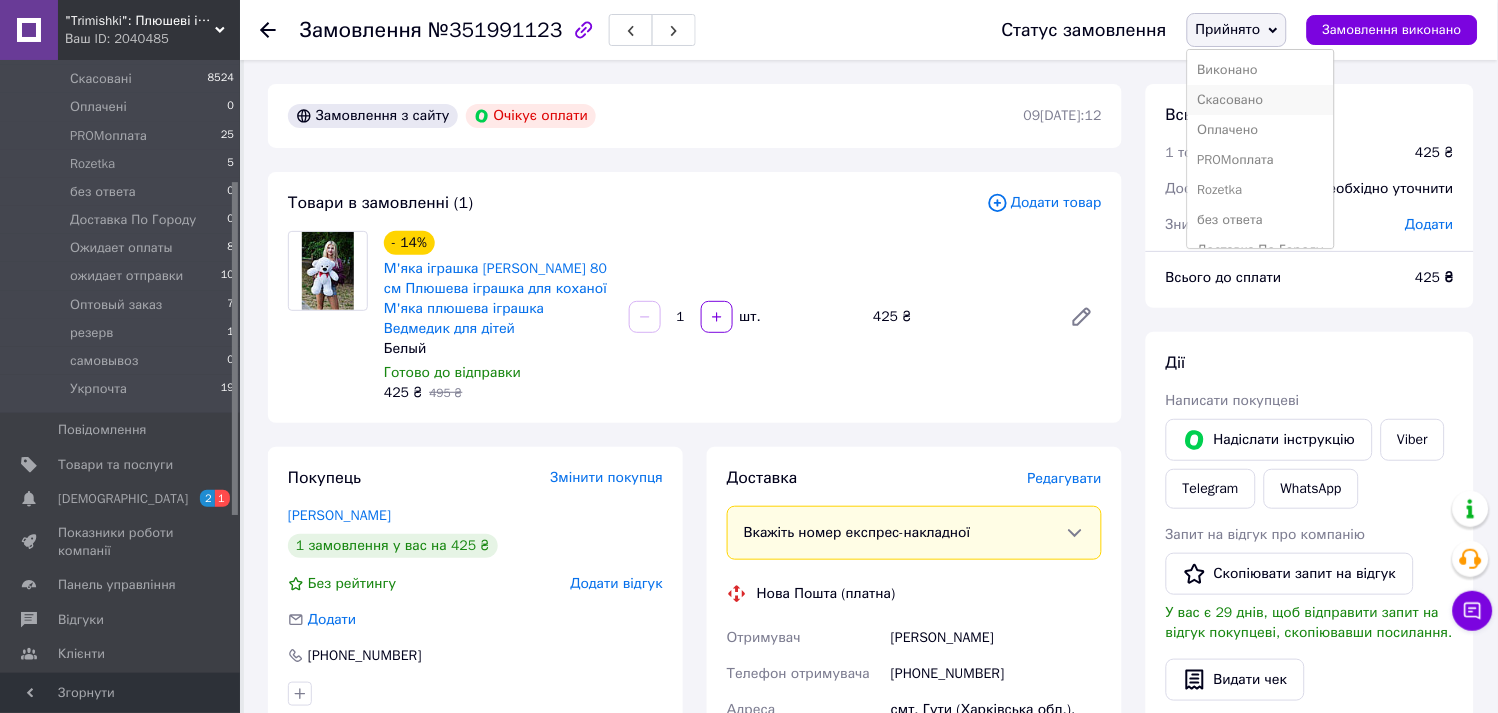 click on "Скасовано" at bounding box center (1261, 100) 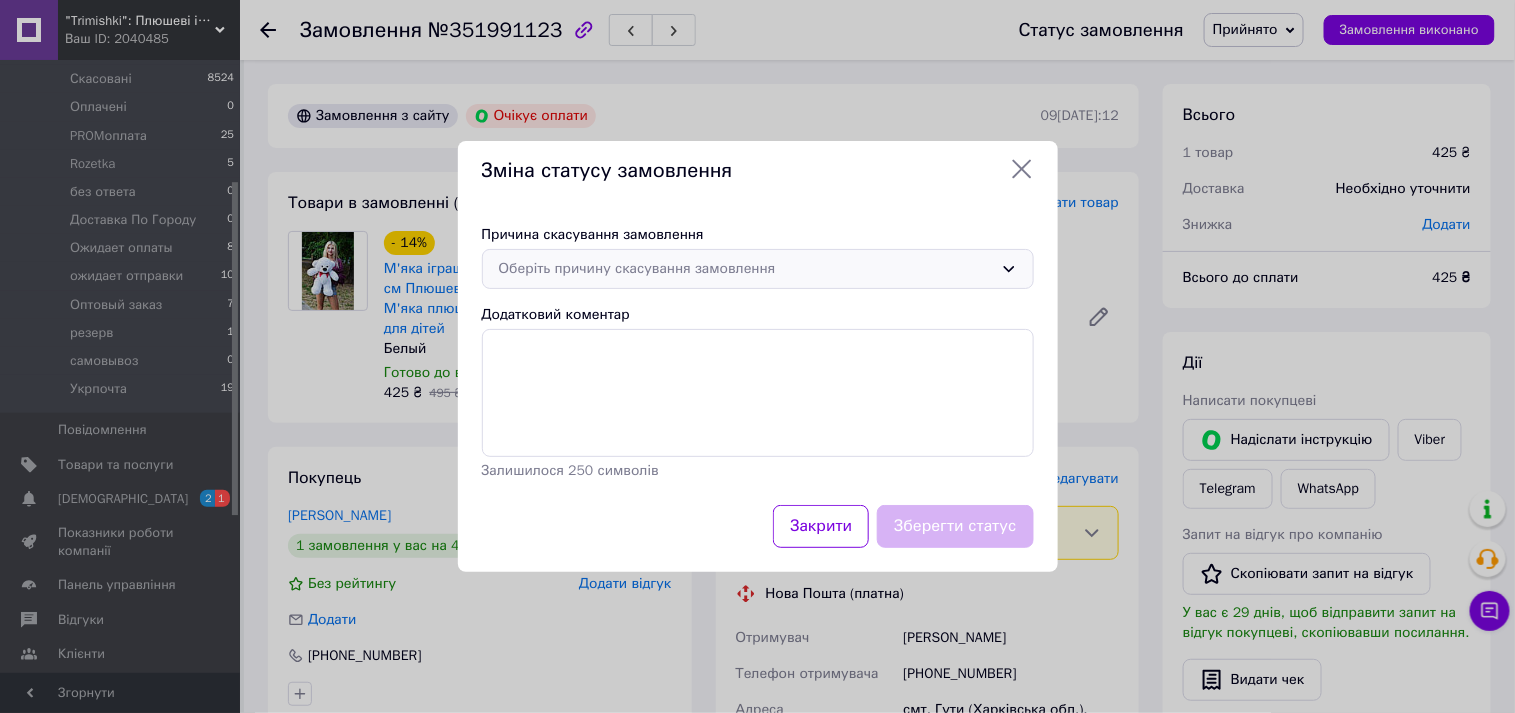 drag, startPoint x: 796, startPoint y: 273, endPoint x: 778, endPoint y: 281, distance: 19.697716 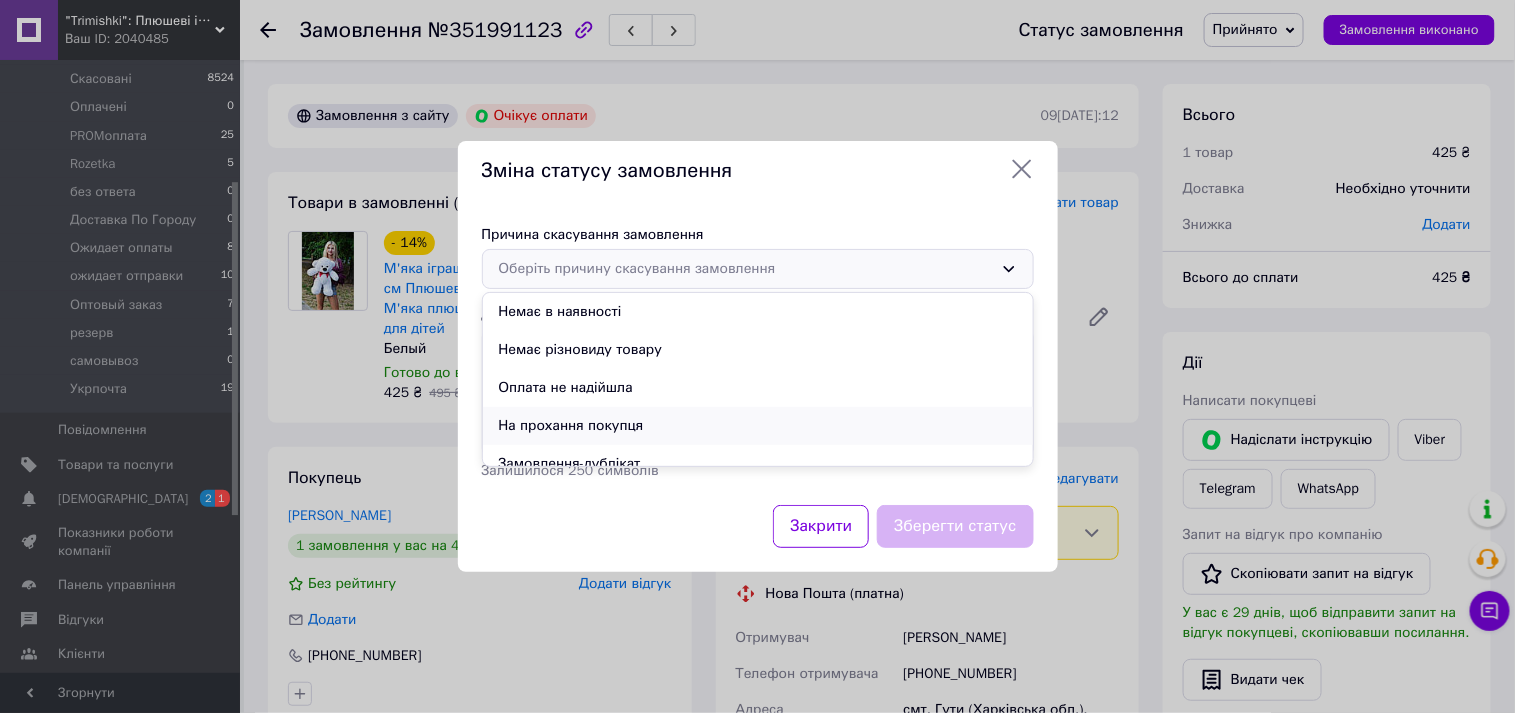 click on "На прохання покупця" at bounding box center (758, 426) 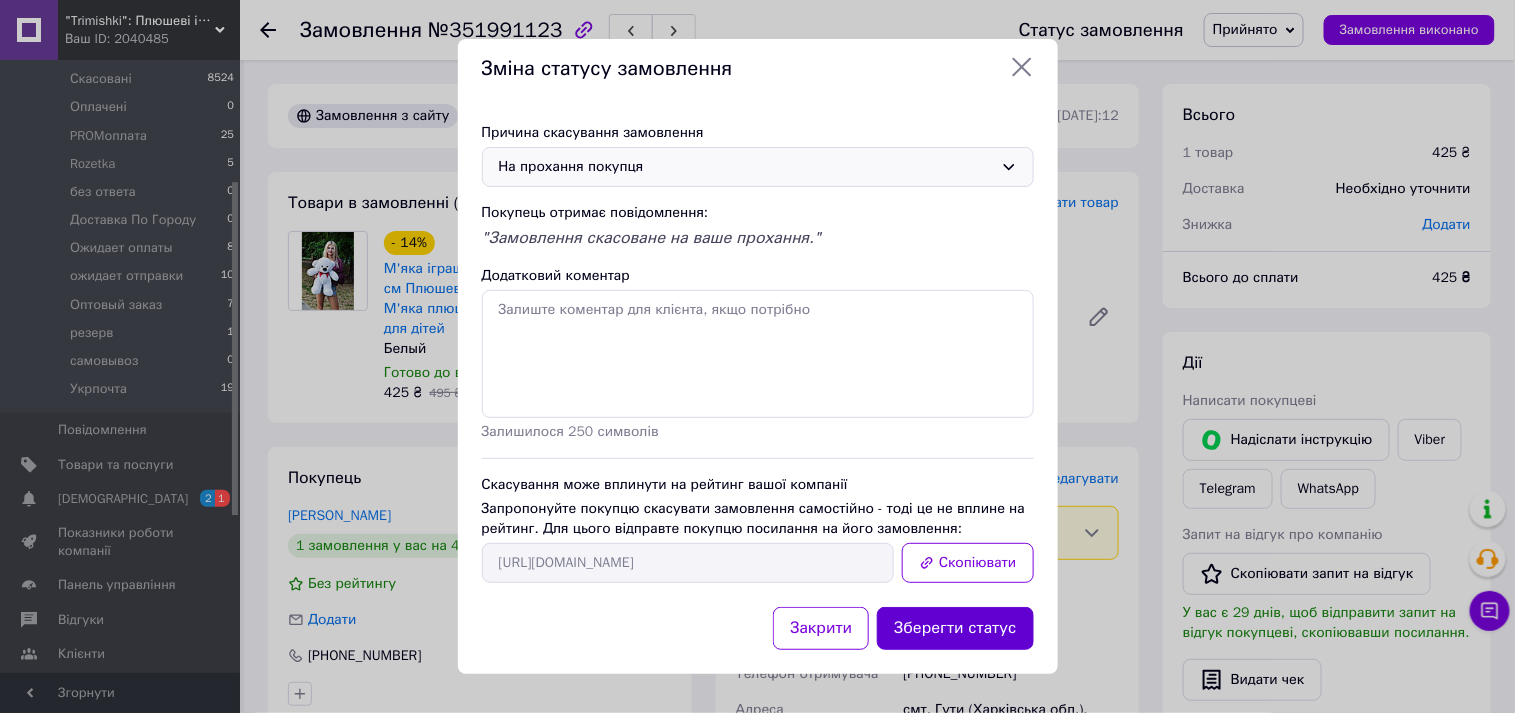 click on "Зберегти статус" at bounding box center [955, 628] 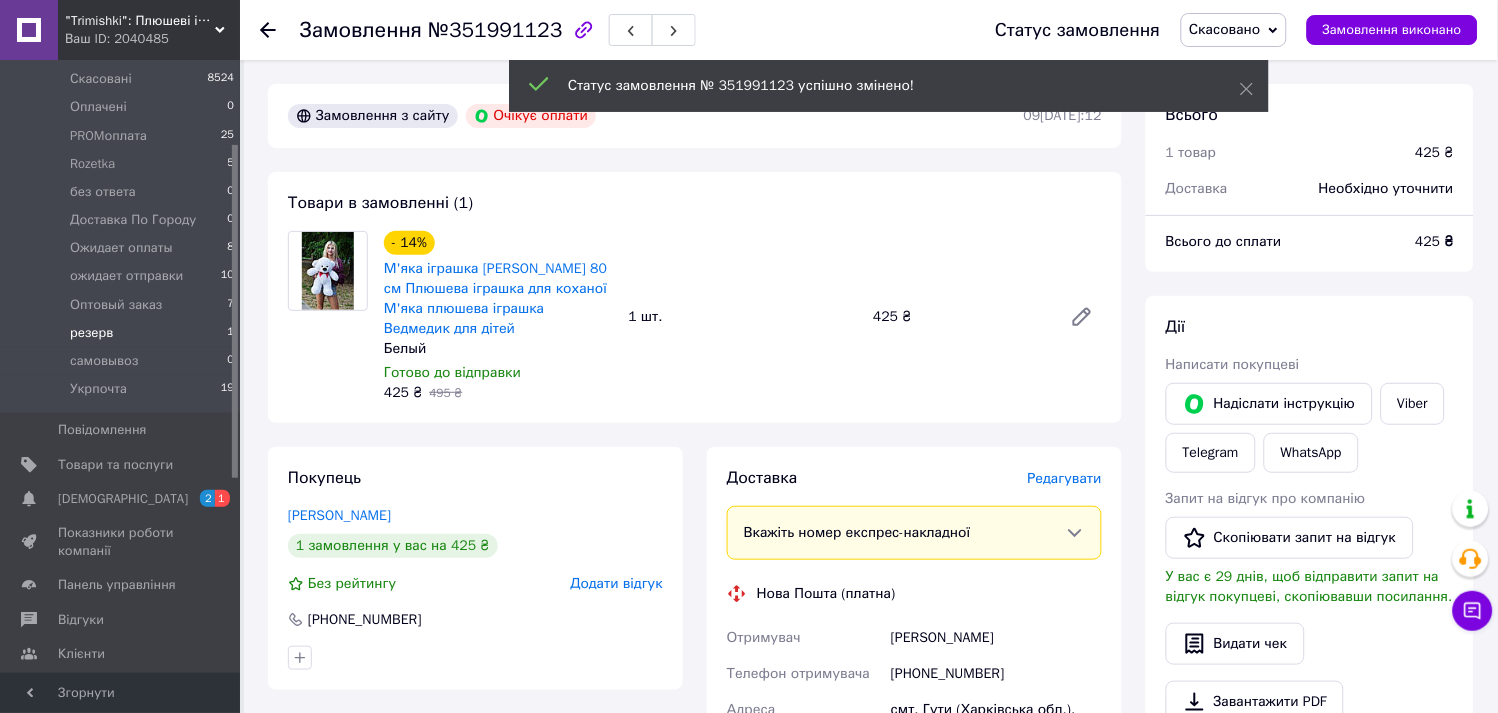 scroll, scrollTop: 0, scrollLeft: 0, axis: both 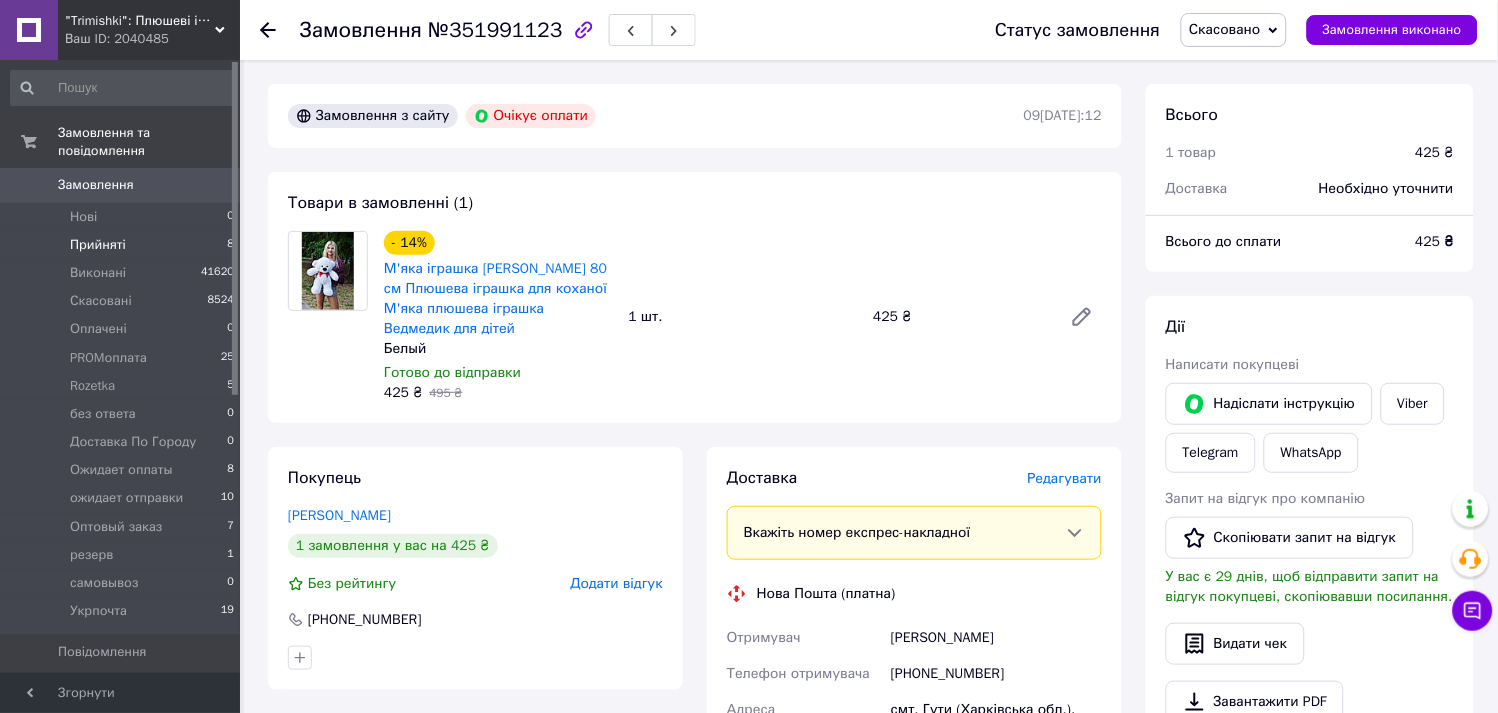 click on "Прийняті" at bounding box center (98, 245) 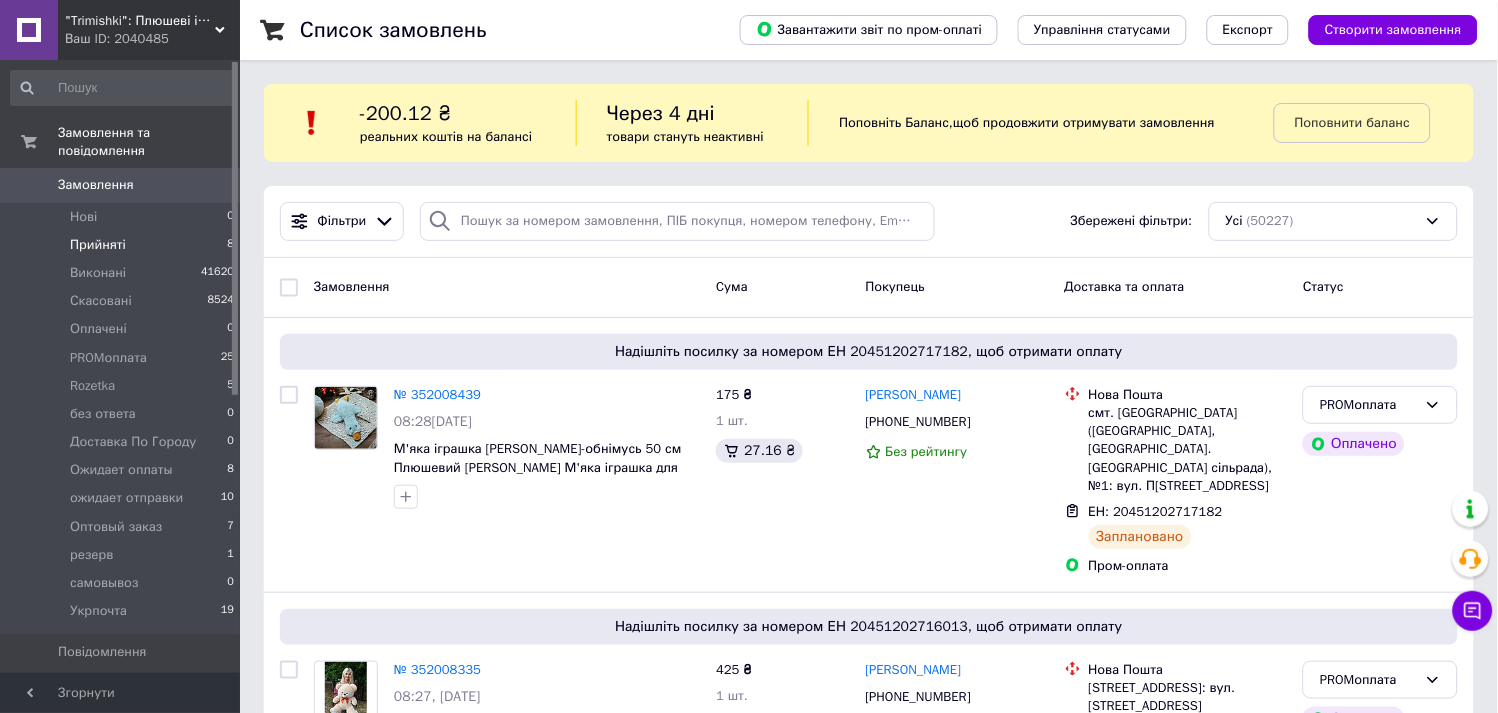 click on "Прийняті" at bounding box center [98, 245] 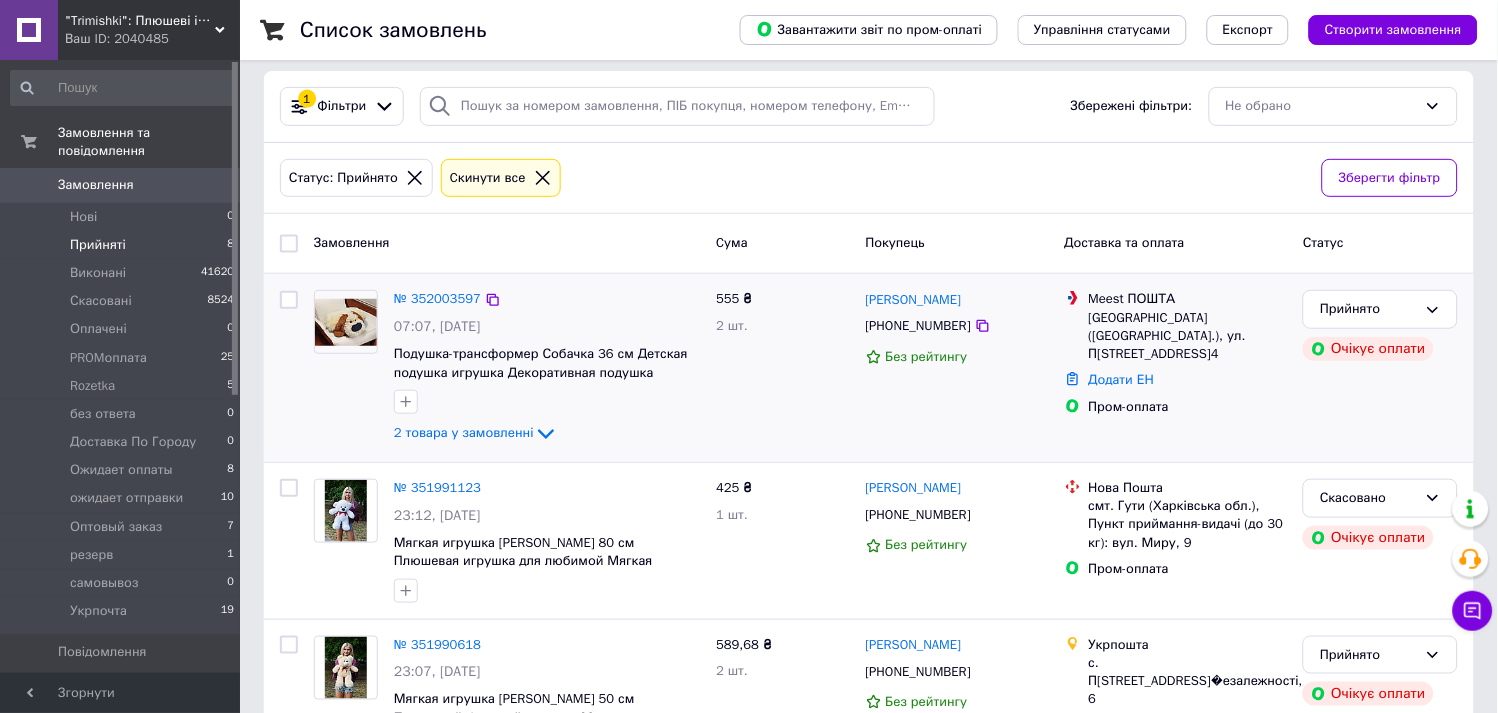 scroll, scrollTop: 111, scrollLeft: 0, axis: vertical 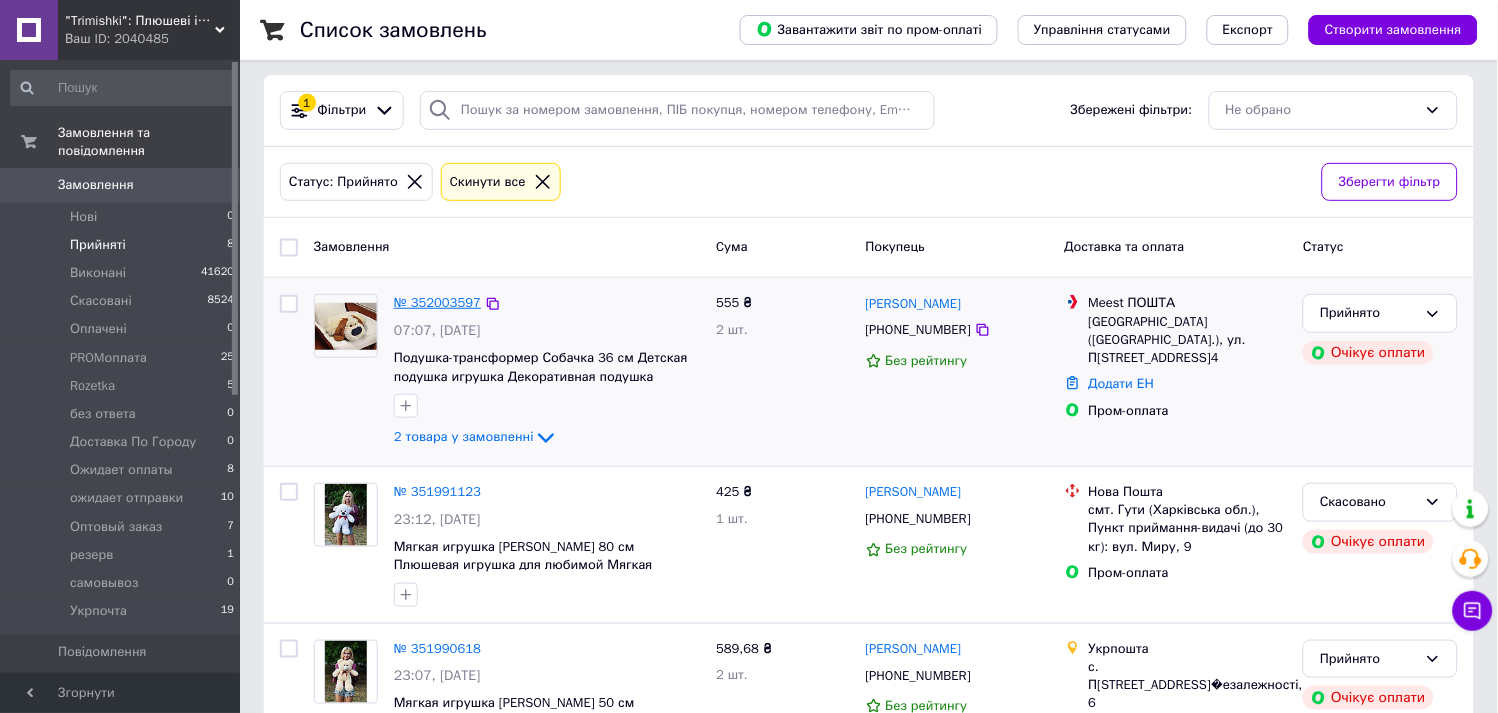 click on "№ 352003597" at bounding box center (437, 302) 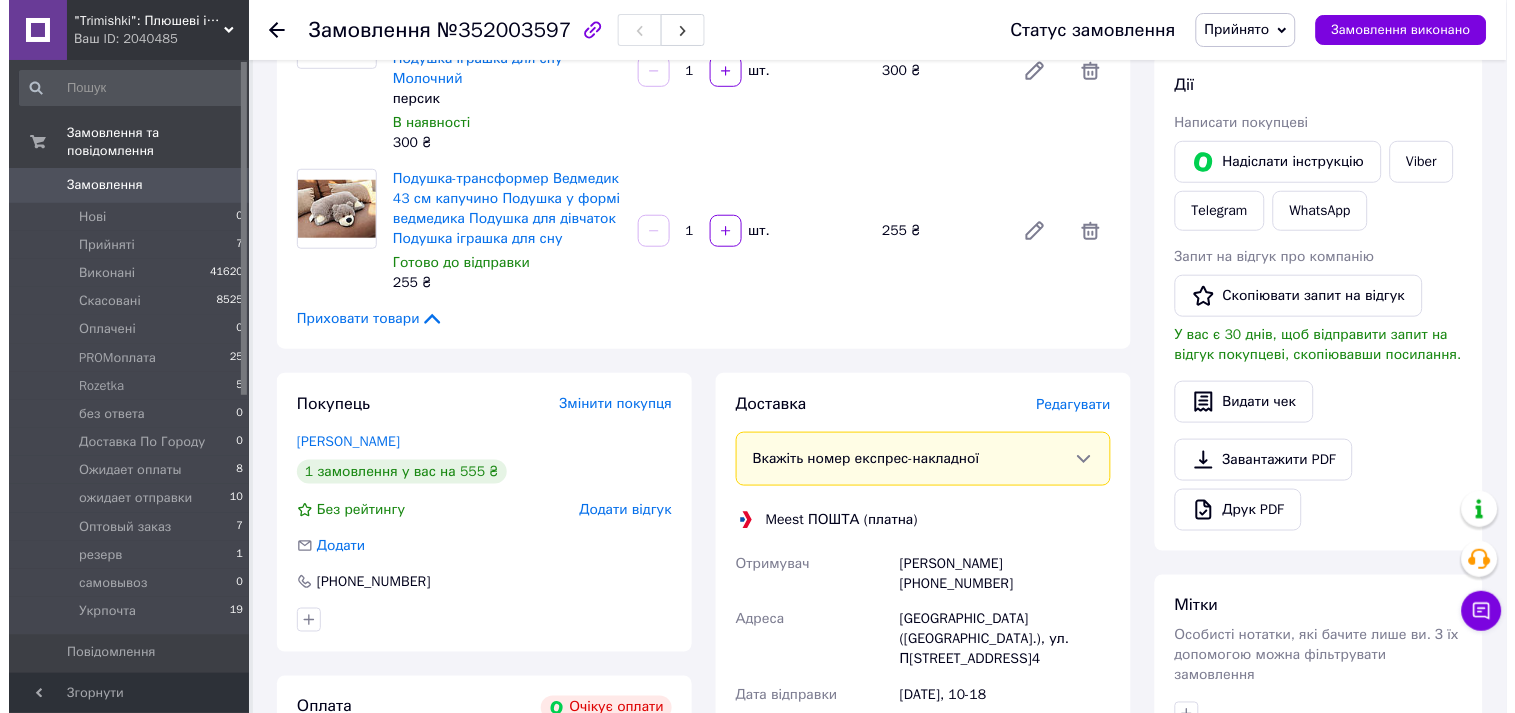 scroll, scrollTop: 444, scrollLeft: 0, axis: vertical 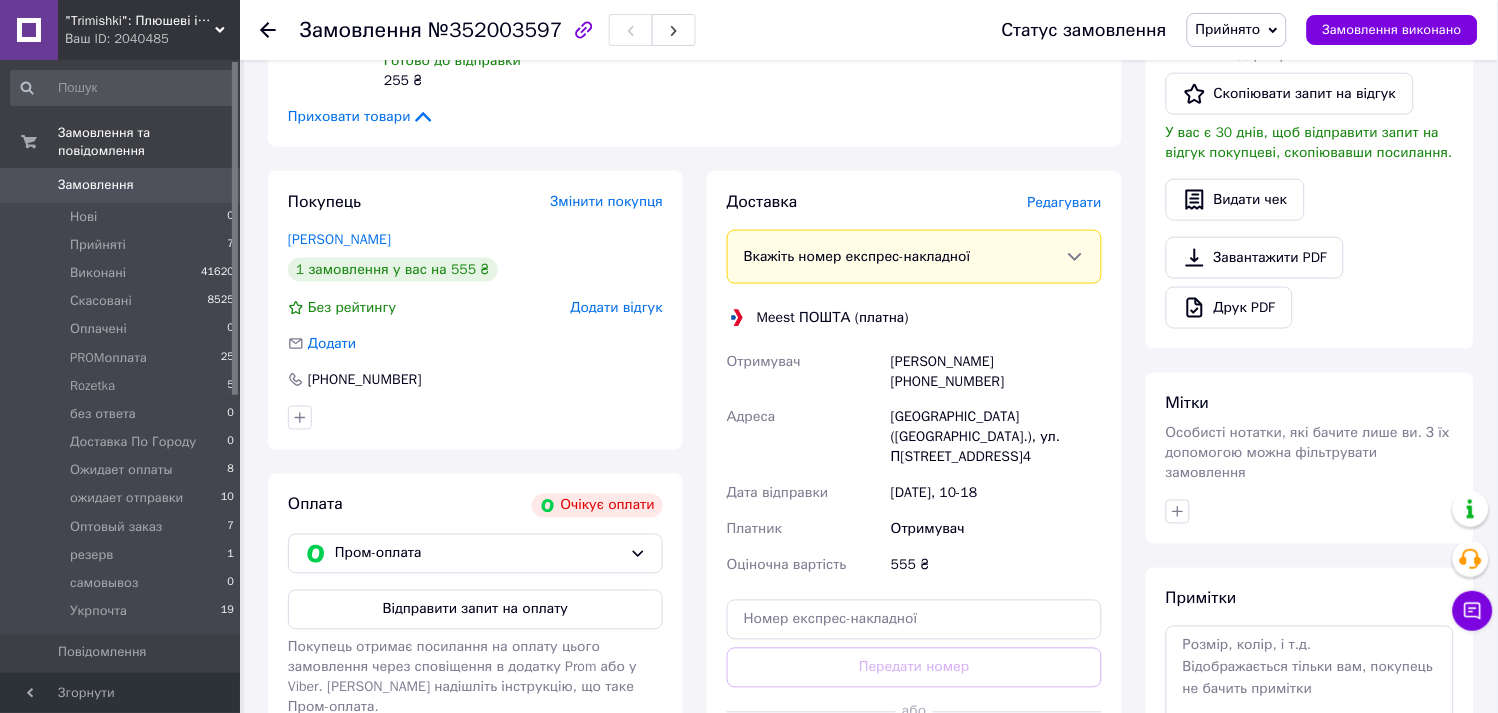 click on "Редагувати" at bounding box center (1065, 202) 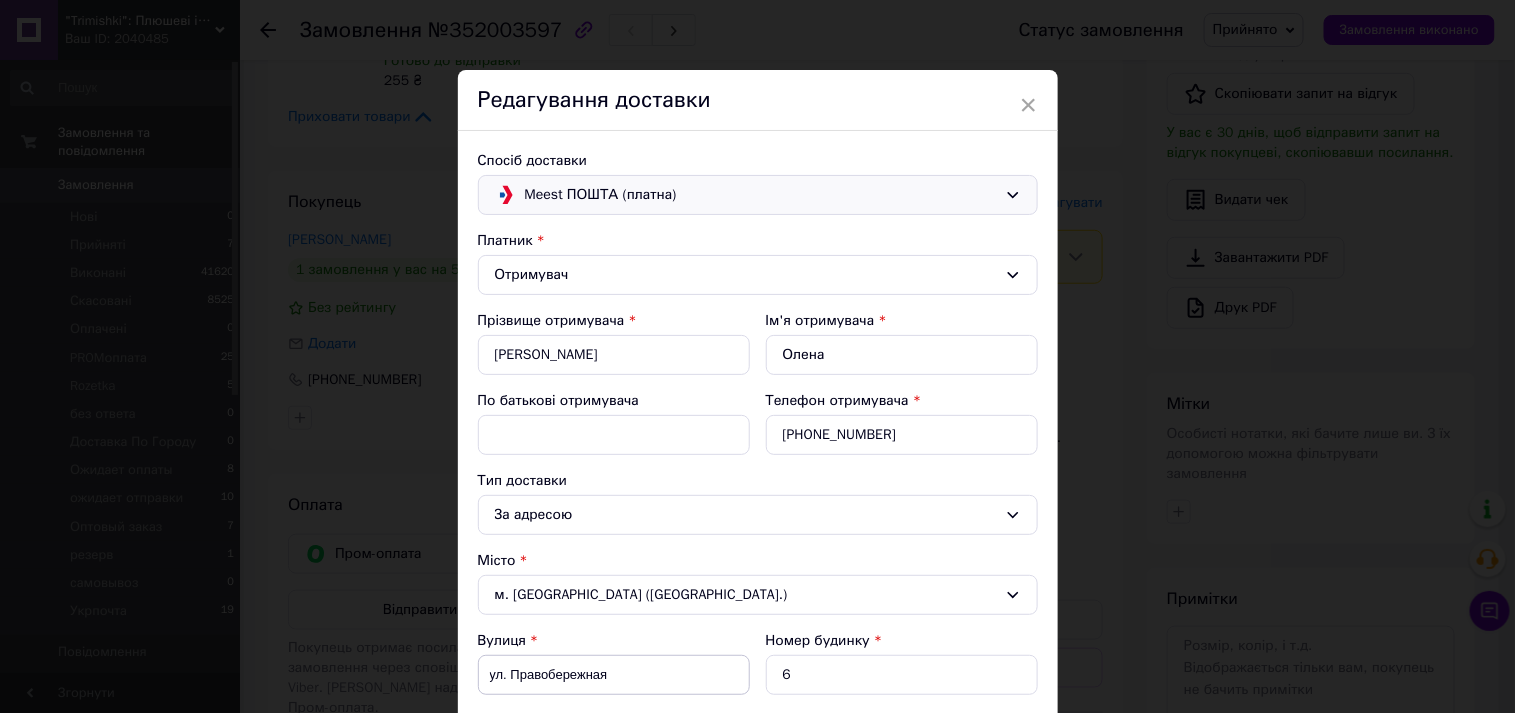 click on "Meest ПОШТА (платна)" at bounding box center [758, 195] 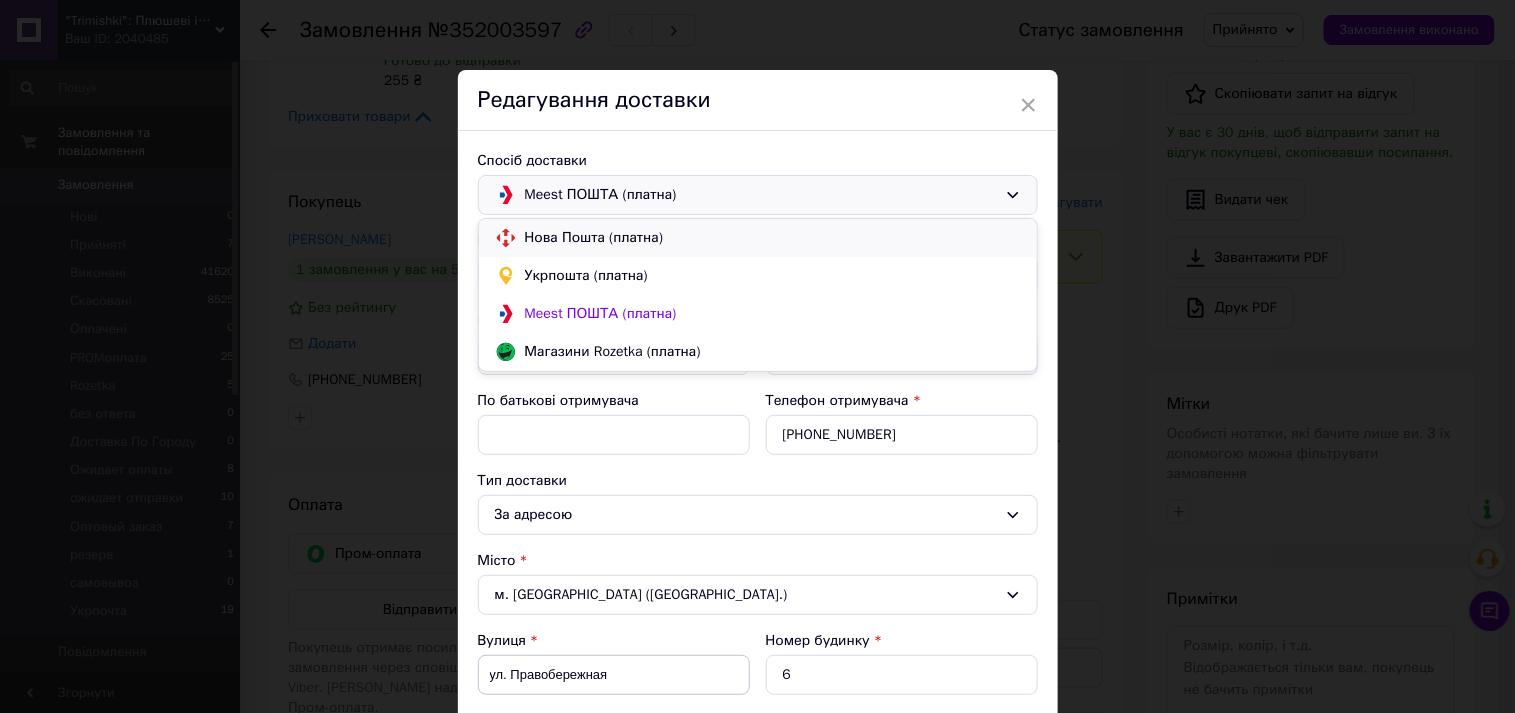 click on "Нова Пошта (платна)" at bounding box center [773, 238] 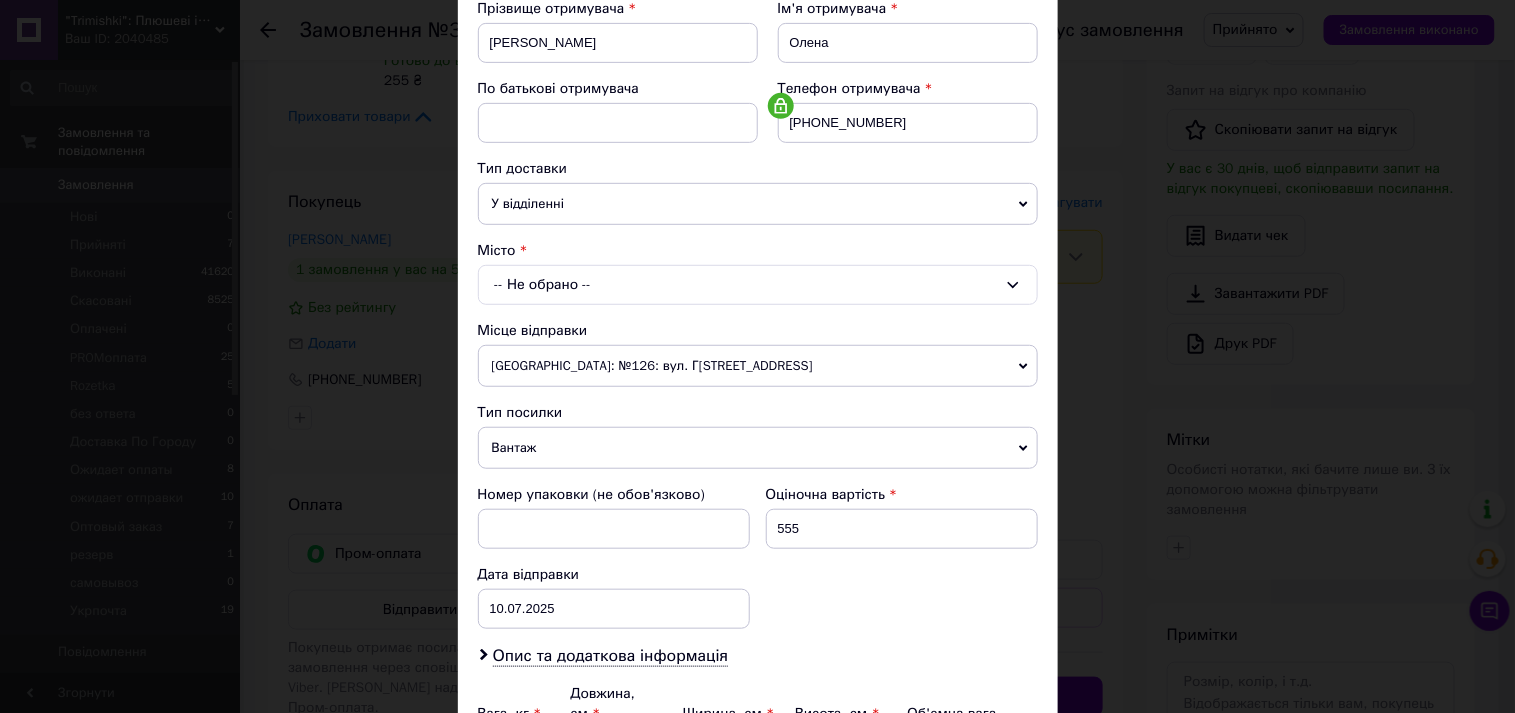scroll, scrollTop: 333, scrollLeft: 0, axis: vertical 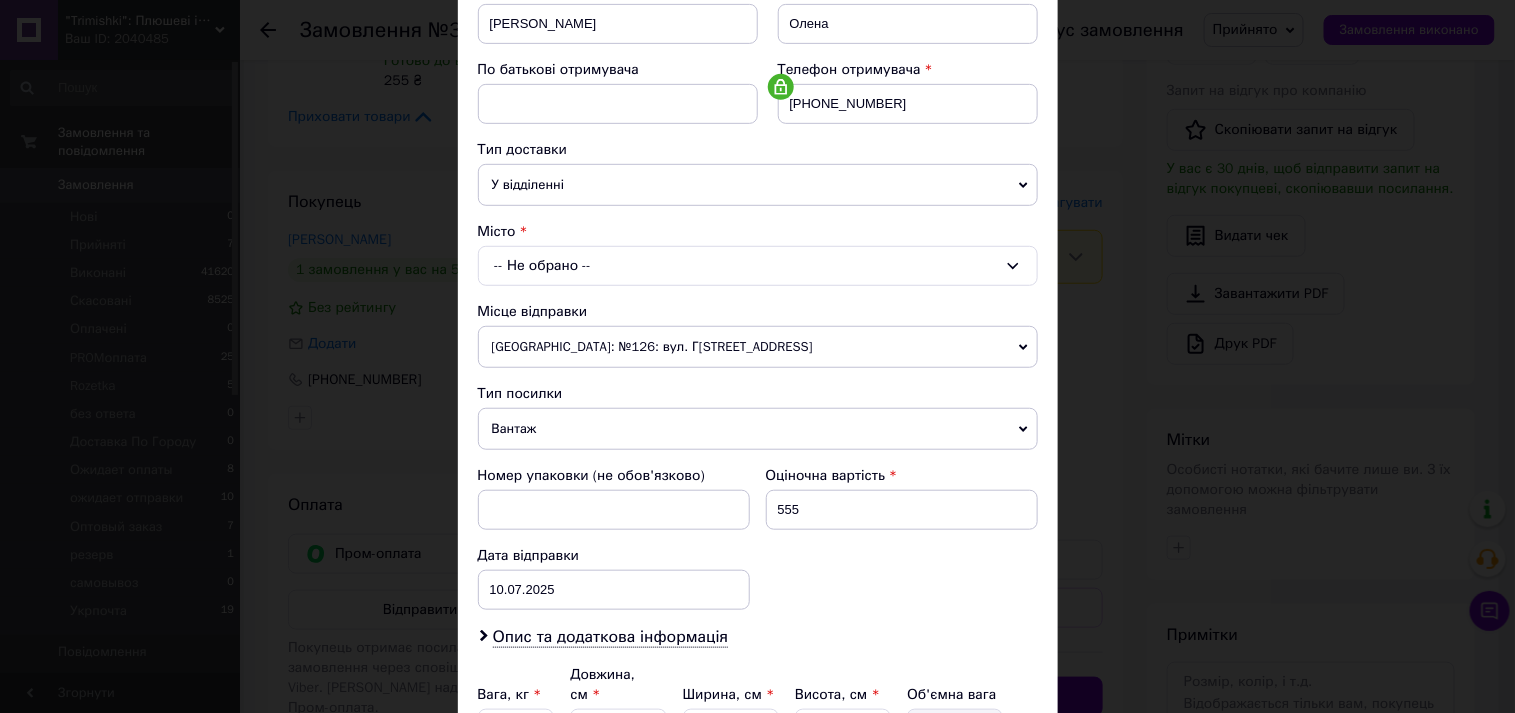 click on "-- Не обрано --" at bounding box center [758, 266] 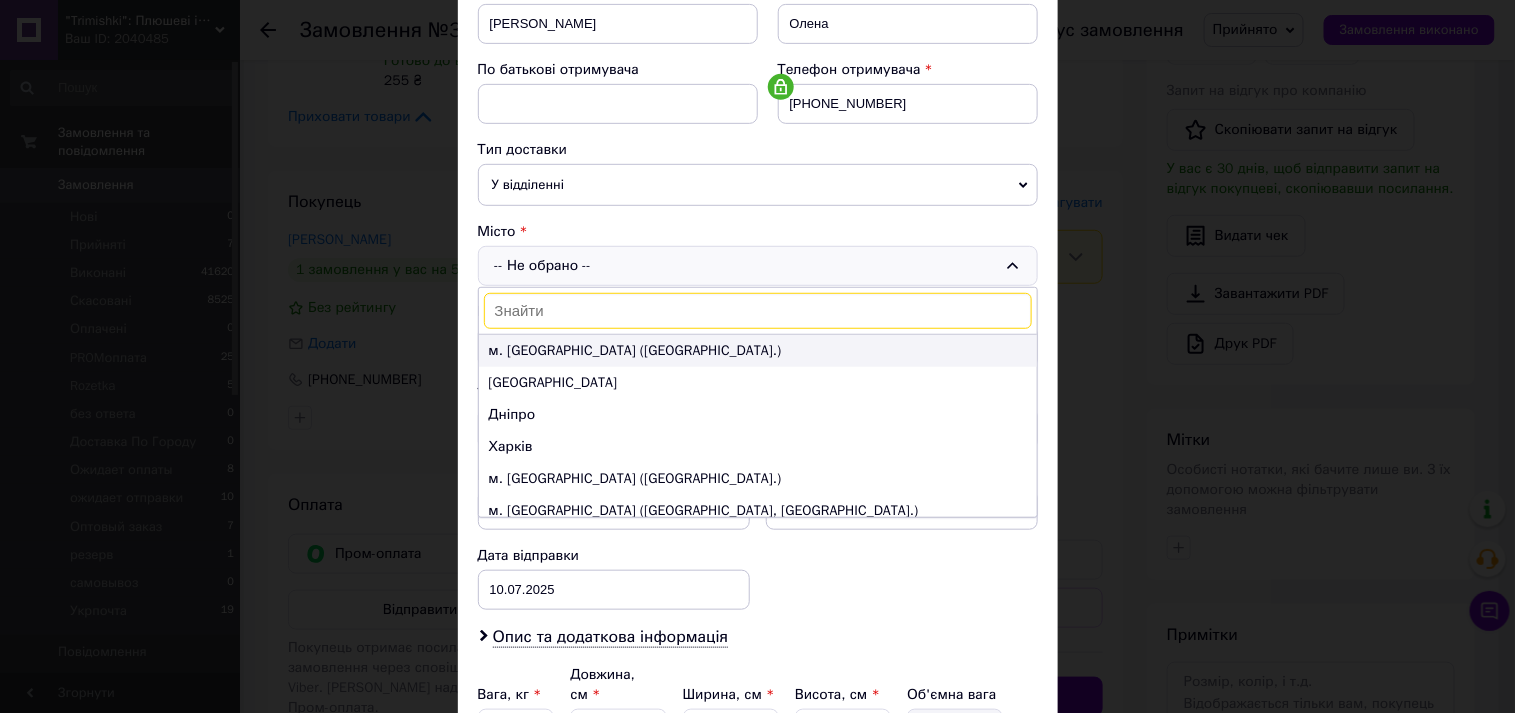 click on "м. [GEOGRAPHIC_DATA] ([GEOGRAPHIC_DATA].)" at bounding box center [758, 351] 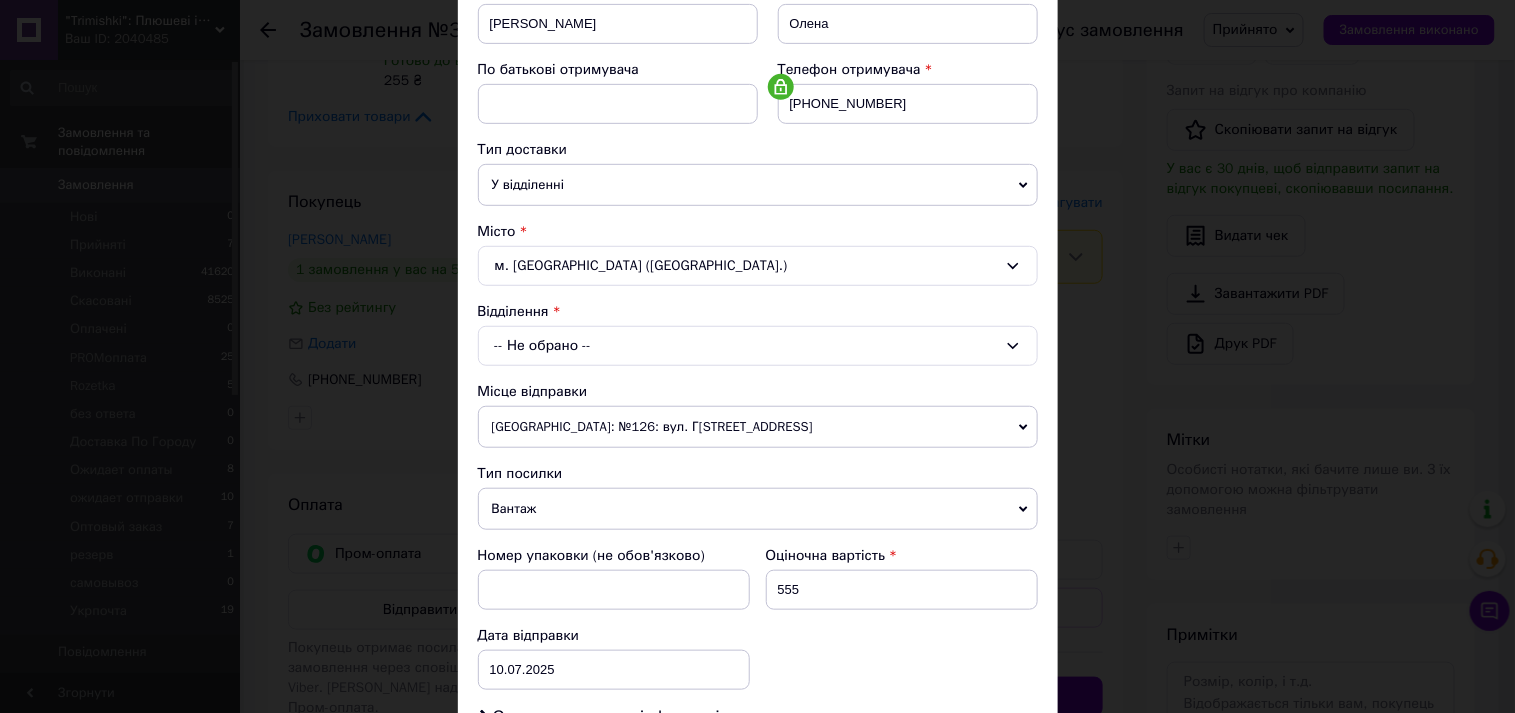 click on "-- Не обрано --" at bounding box center (758, 346) 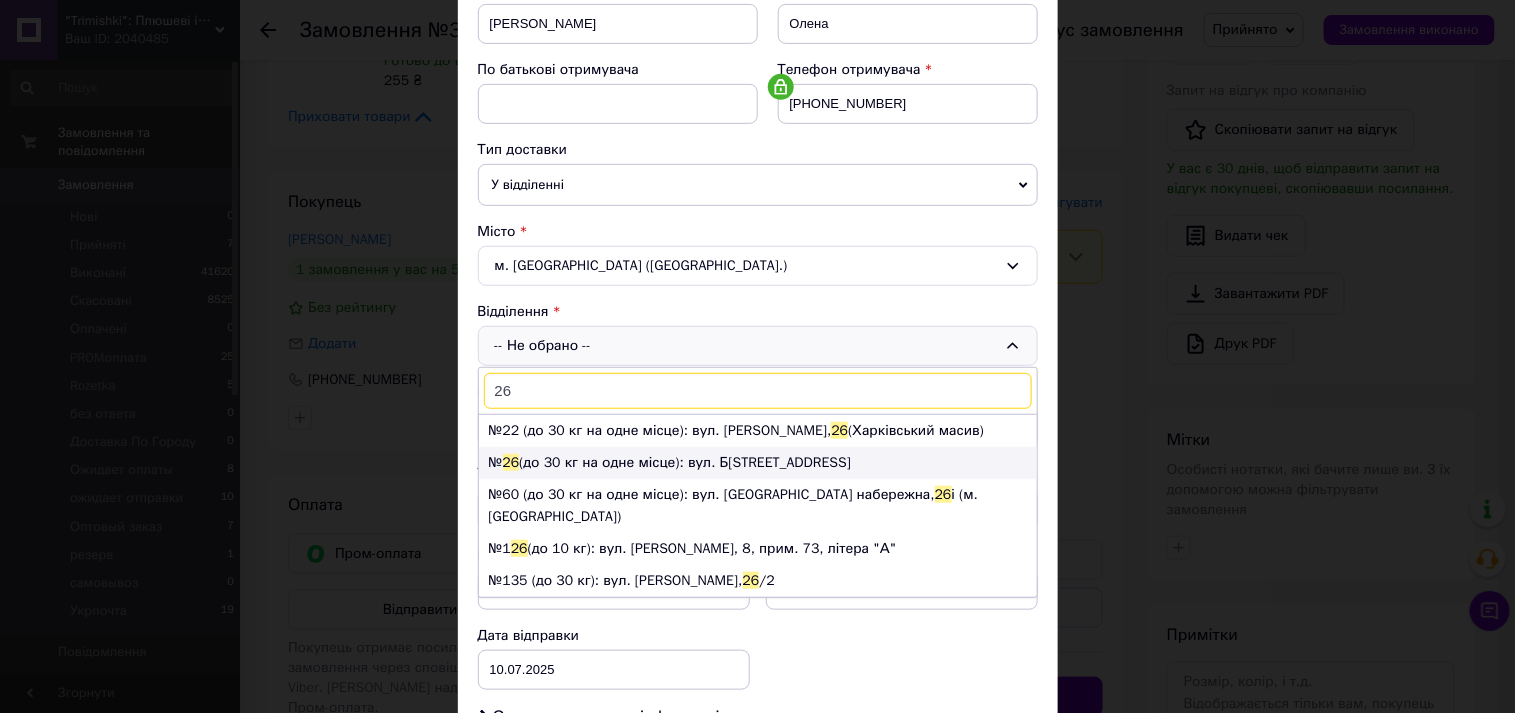 type on "26" 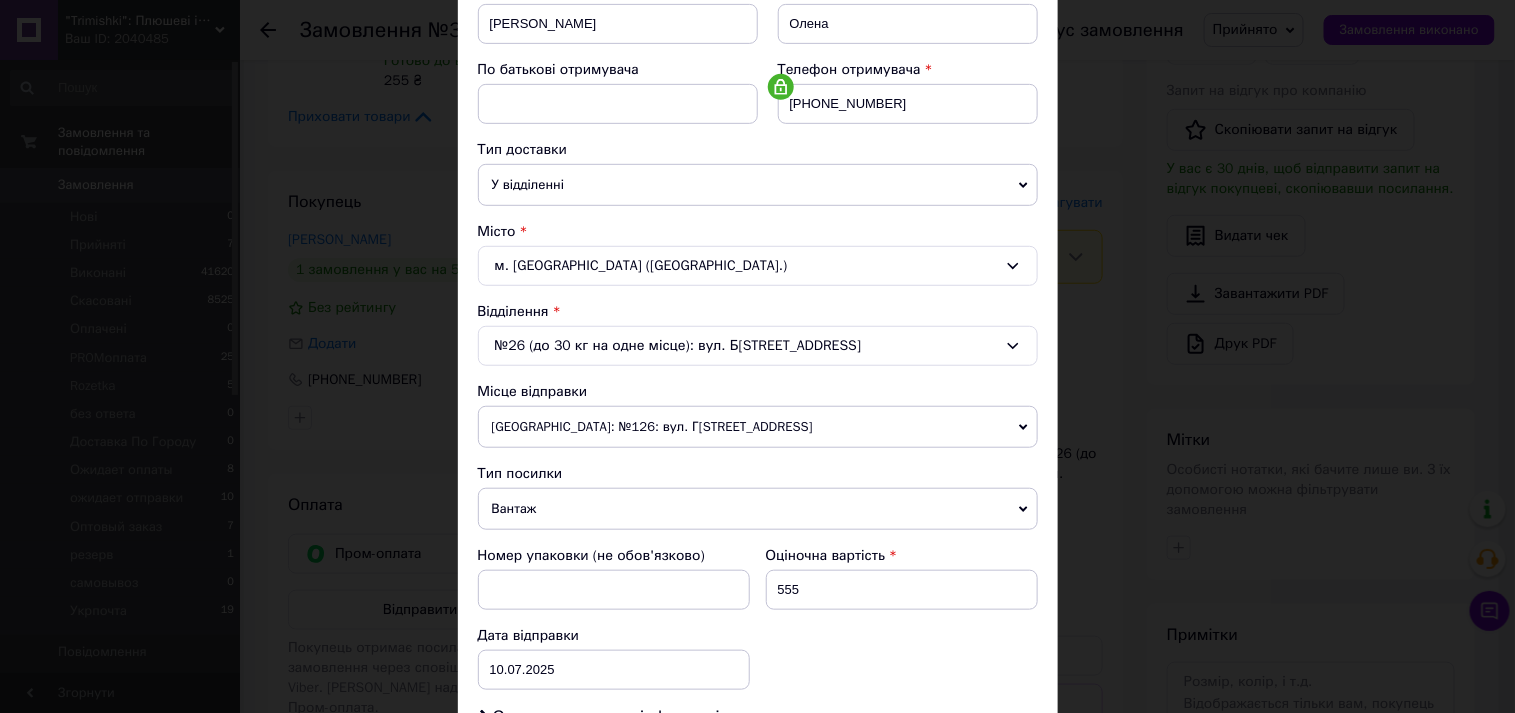 click on "[GEOGRAPHIC_DATA]: №126: вул. [PERSON_NAME][STREET_ADDRESS]" at bounding box center [758, 427] 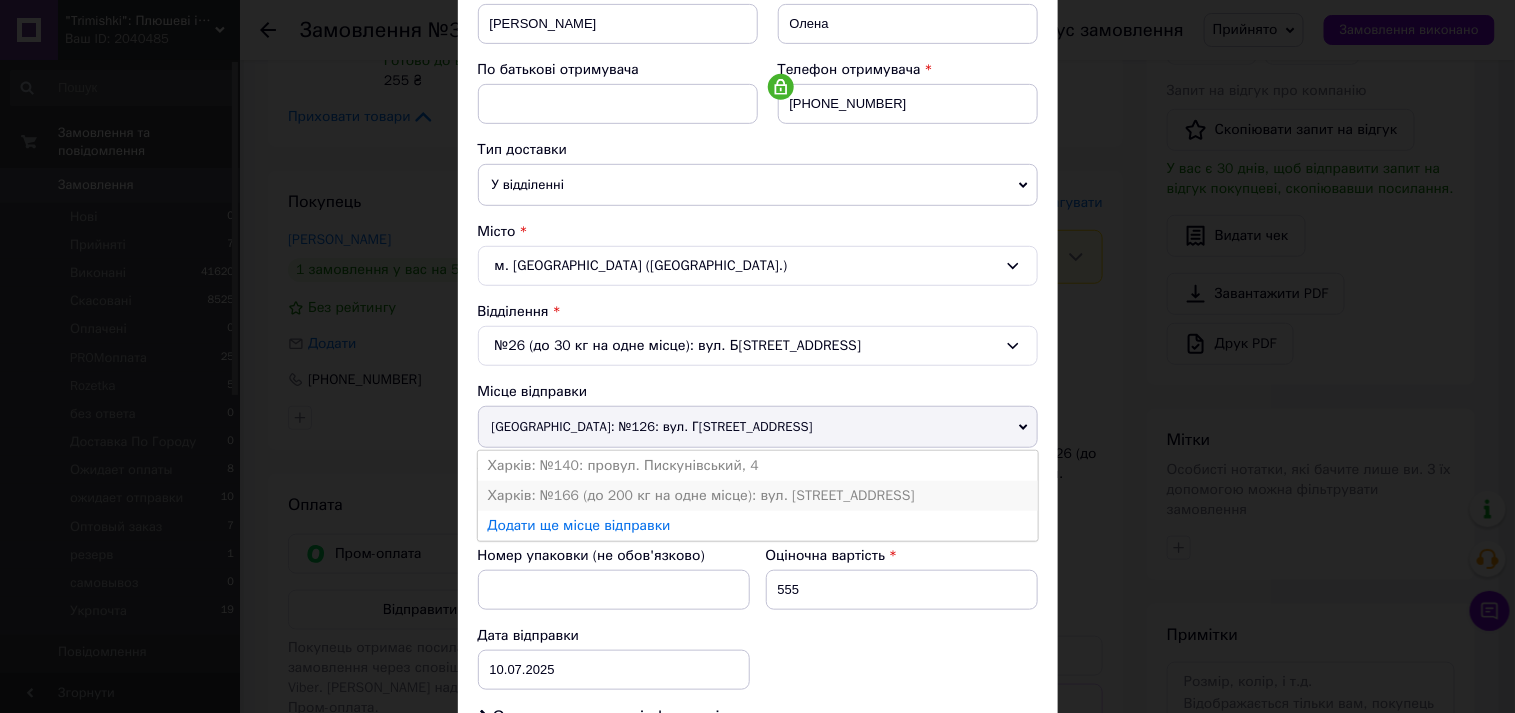click on "Харків: №166 (до 200 кг на одне місце): вул. [STREET_ADDRESS]" at bounding box center [758, 496] 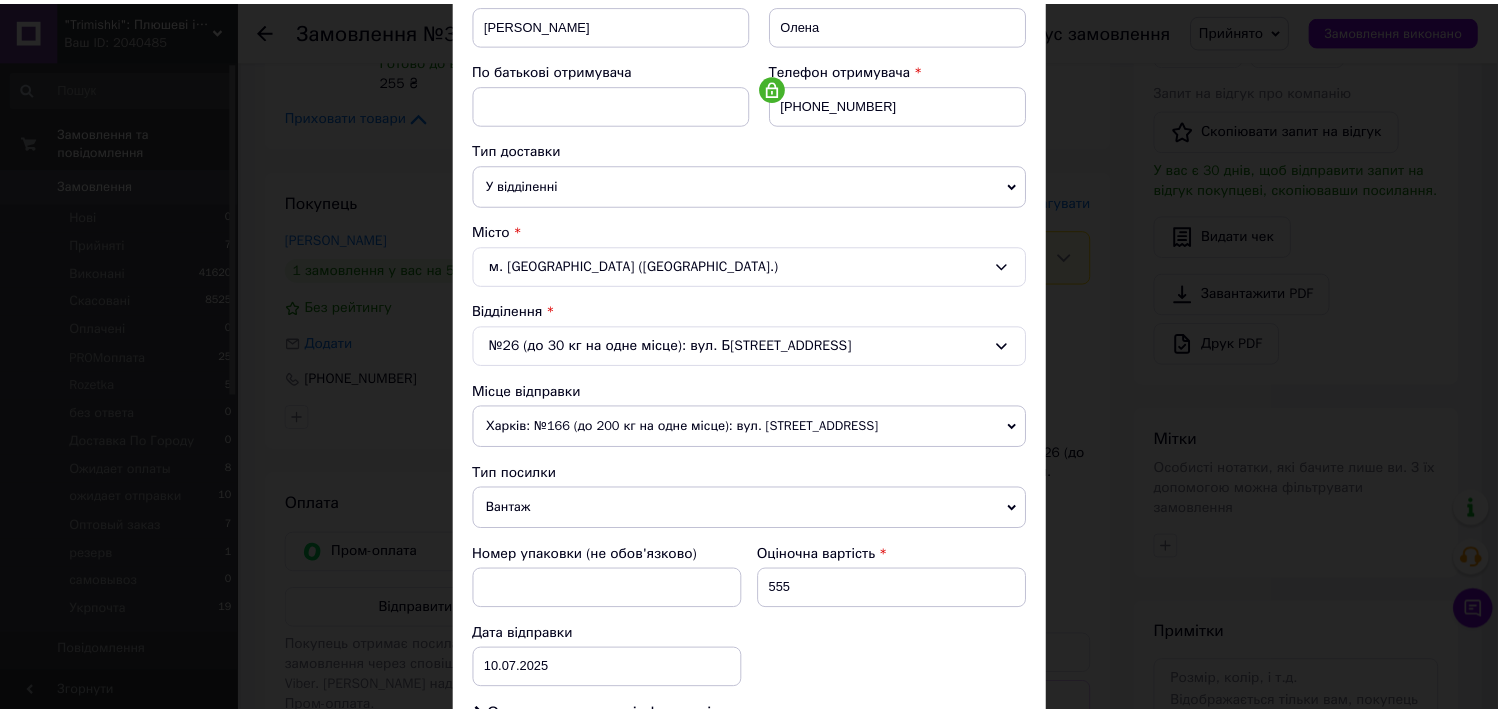 scroll, scrollTop: 616, scrollLeft: 0, axis: vertical 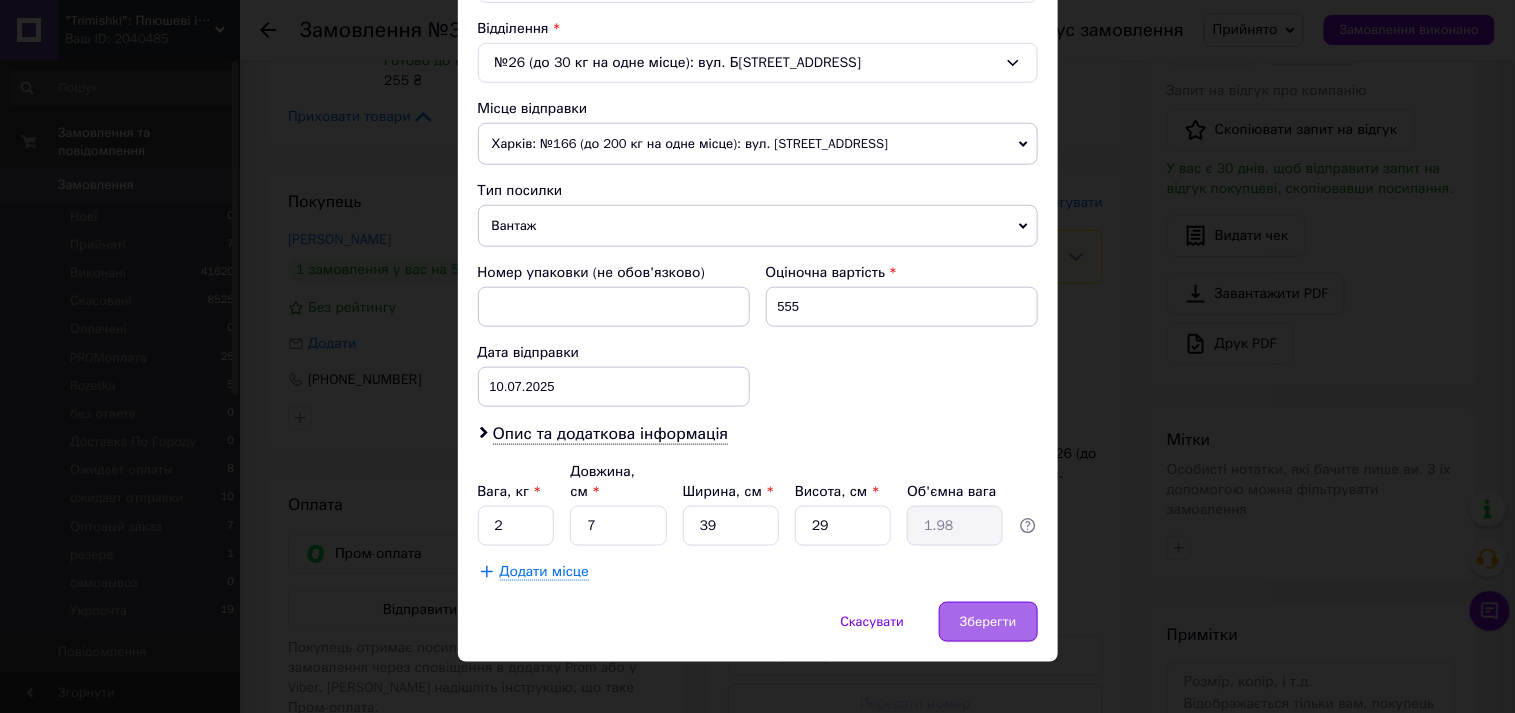click on "Зберегти" at bounding box center [988, 622] 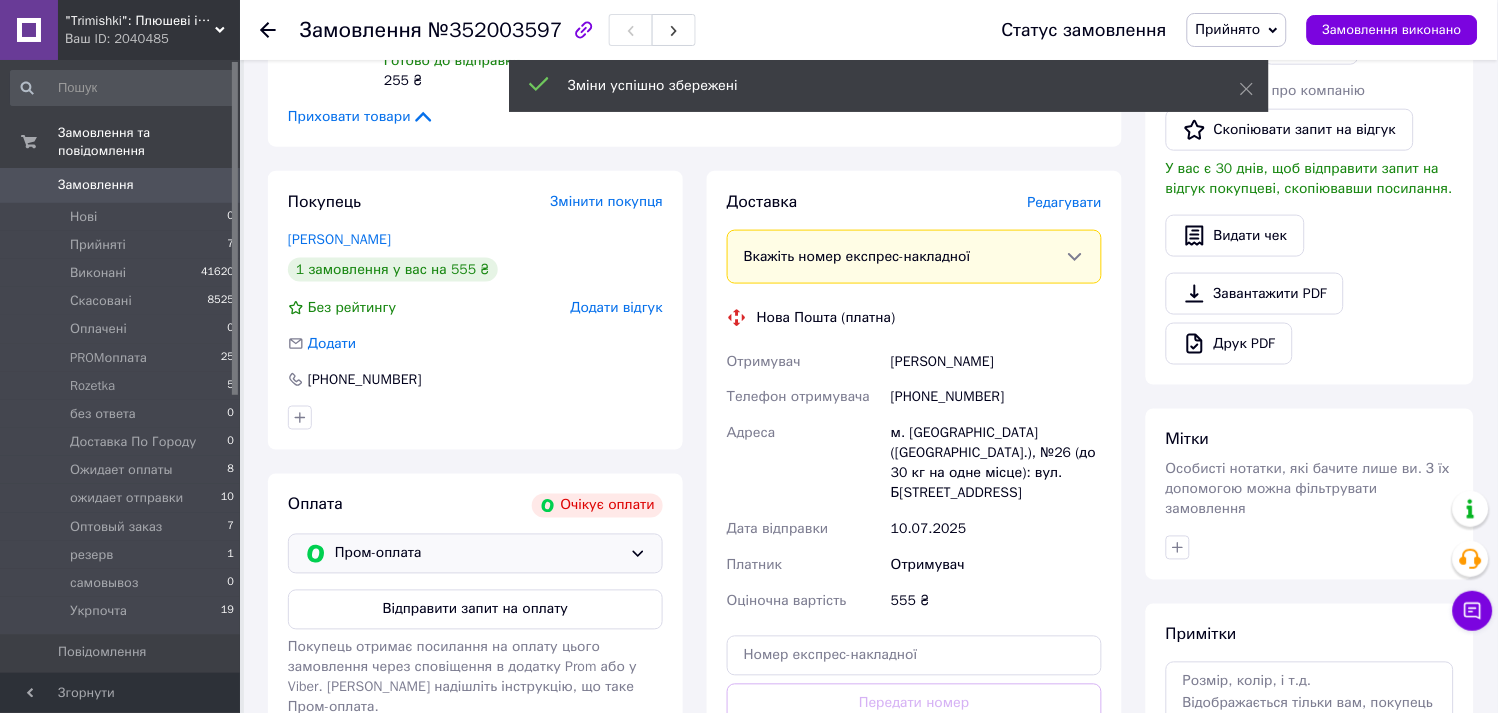 click on "Пром-оплата" at bounding box center [475, 554] 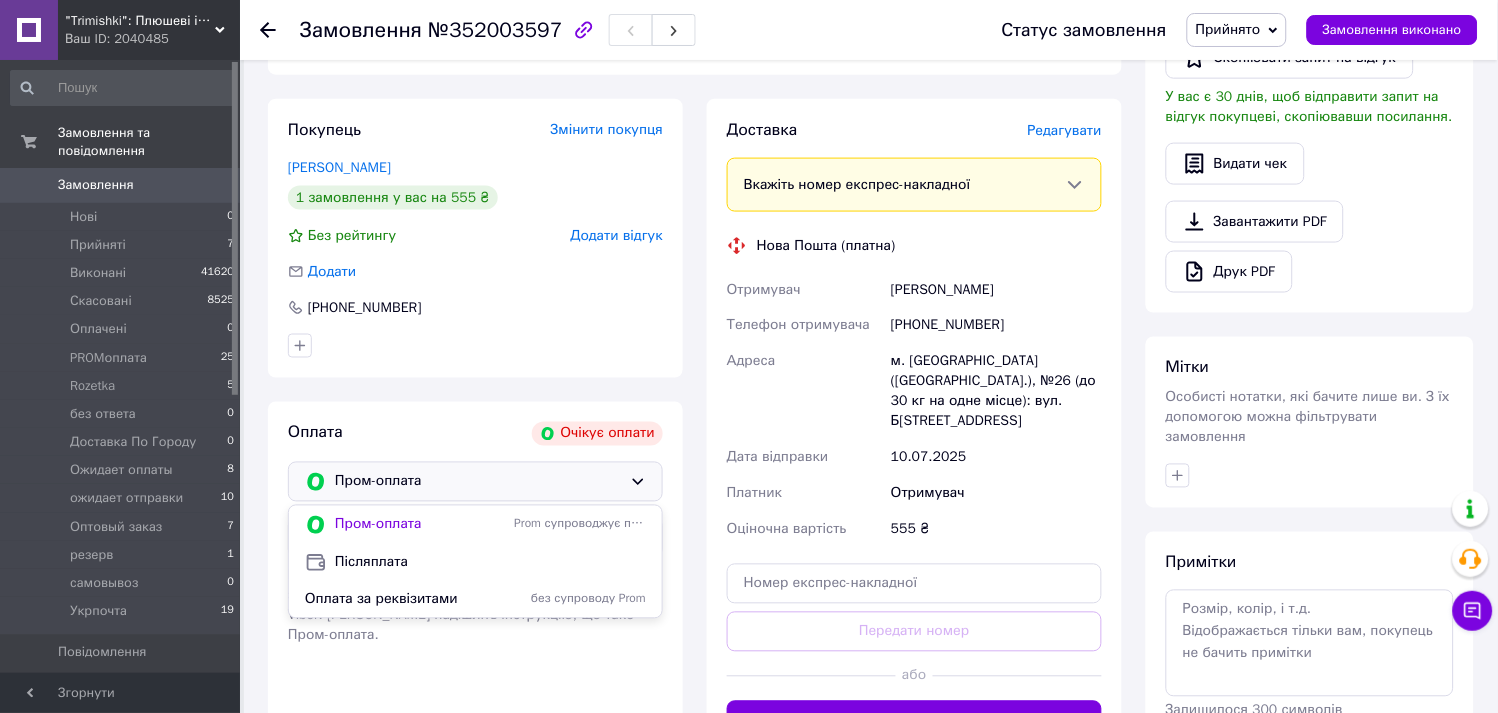 scroll, scrollTop: 555, scrollLeft: 0, axis: vertical 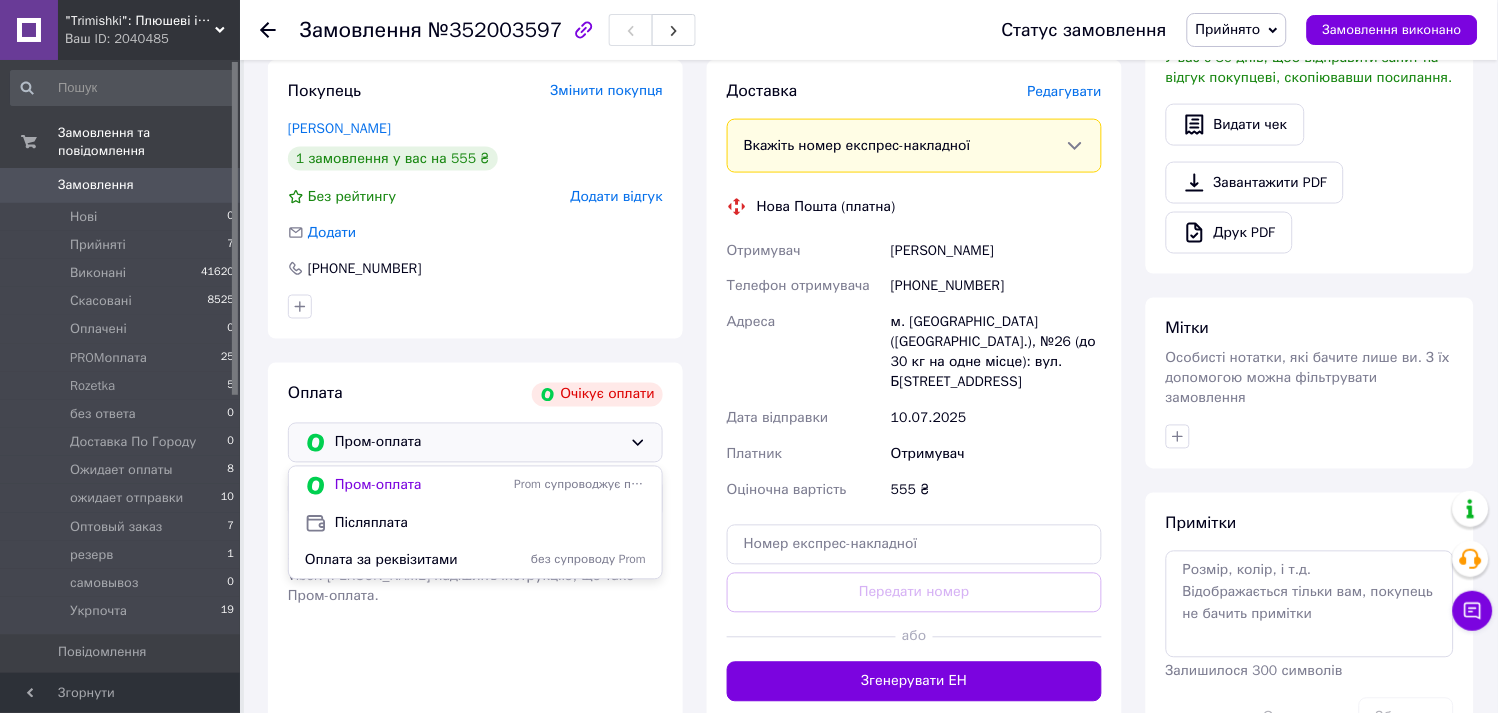 click on "Оплата за реквізитами" at bounding box center [405, 561] 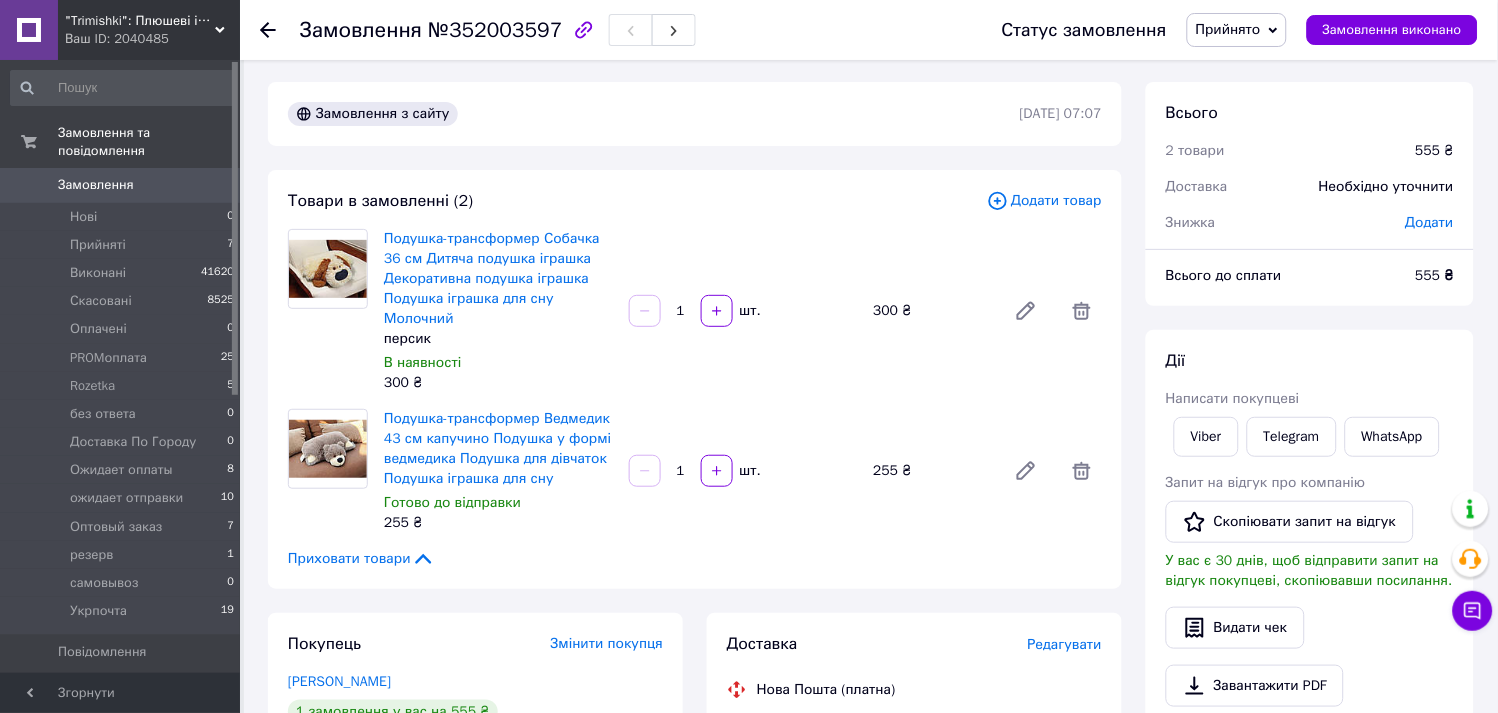 scroll, scrollTop: 0, scrollLeft: 0, axis: both 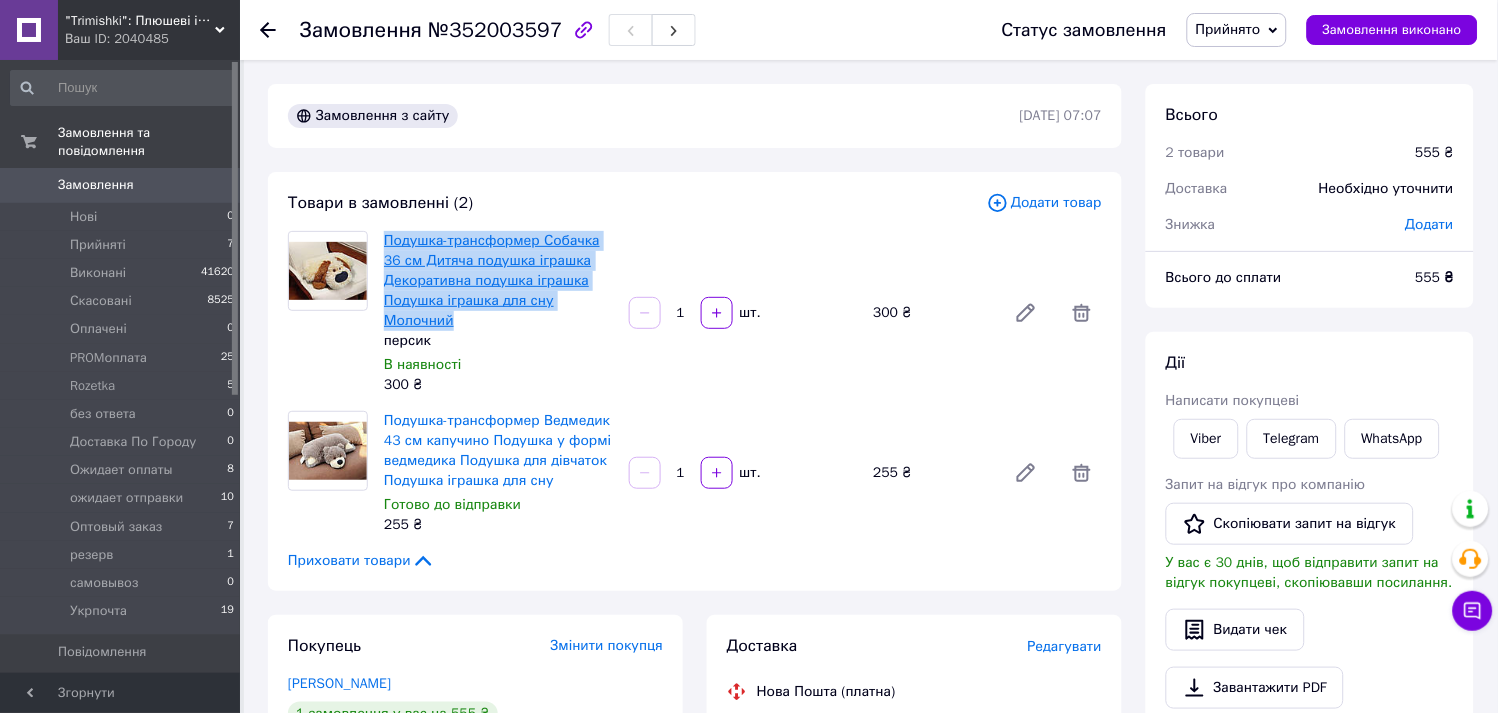 drag, startPoint x: 497, startPoint y: 320, endPoint x: 383, endPoint y: 240, distance: 139.26952 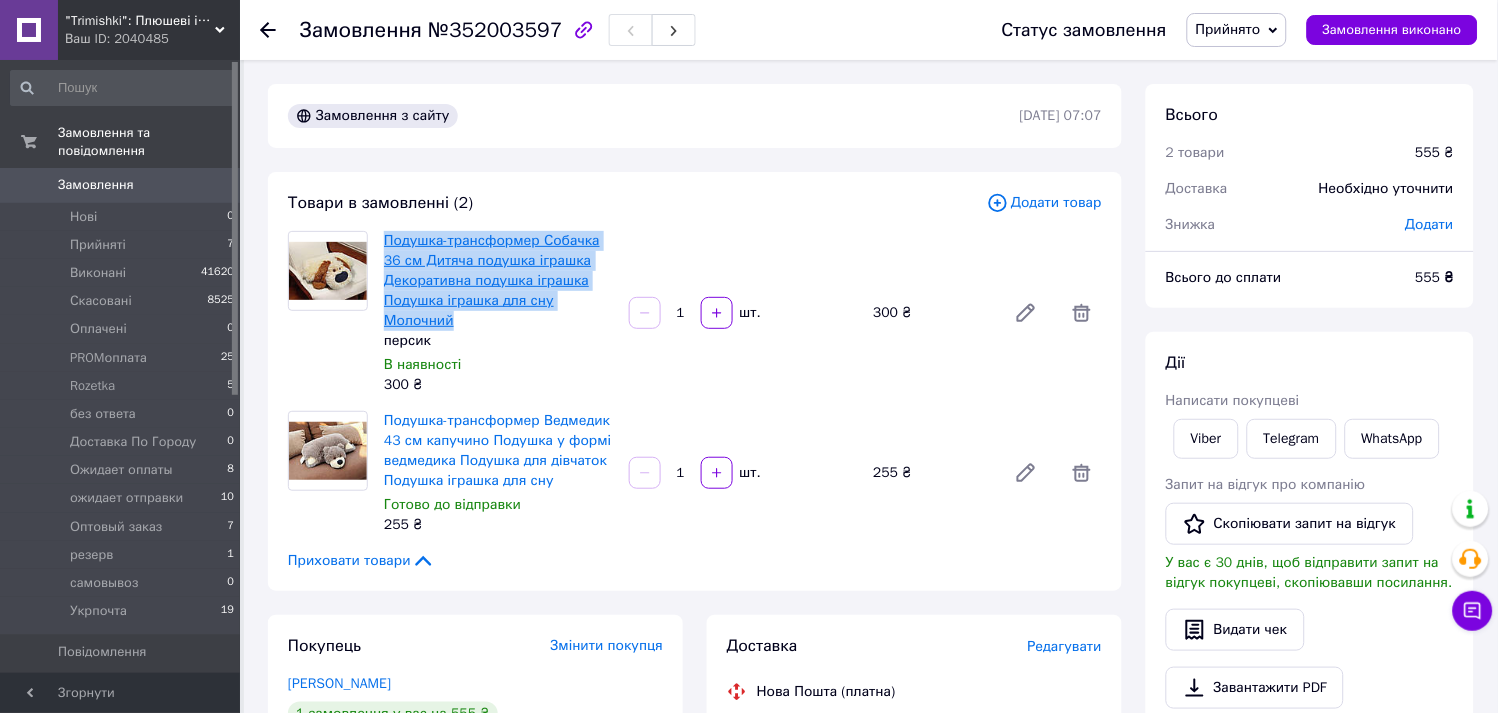 copy on "Подушка-трансформер Собачка 36 см Дитяча подушка іграшка Декоративна подушка іграшка Подушка іграшка для сну Молочний" 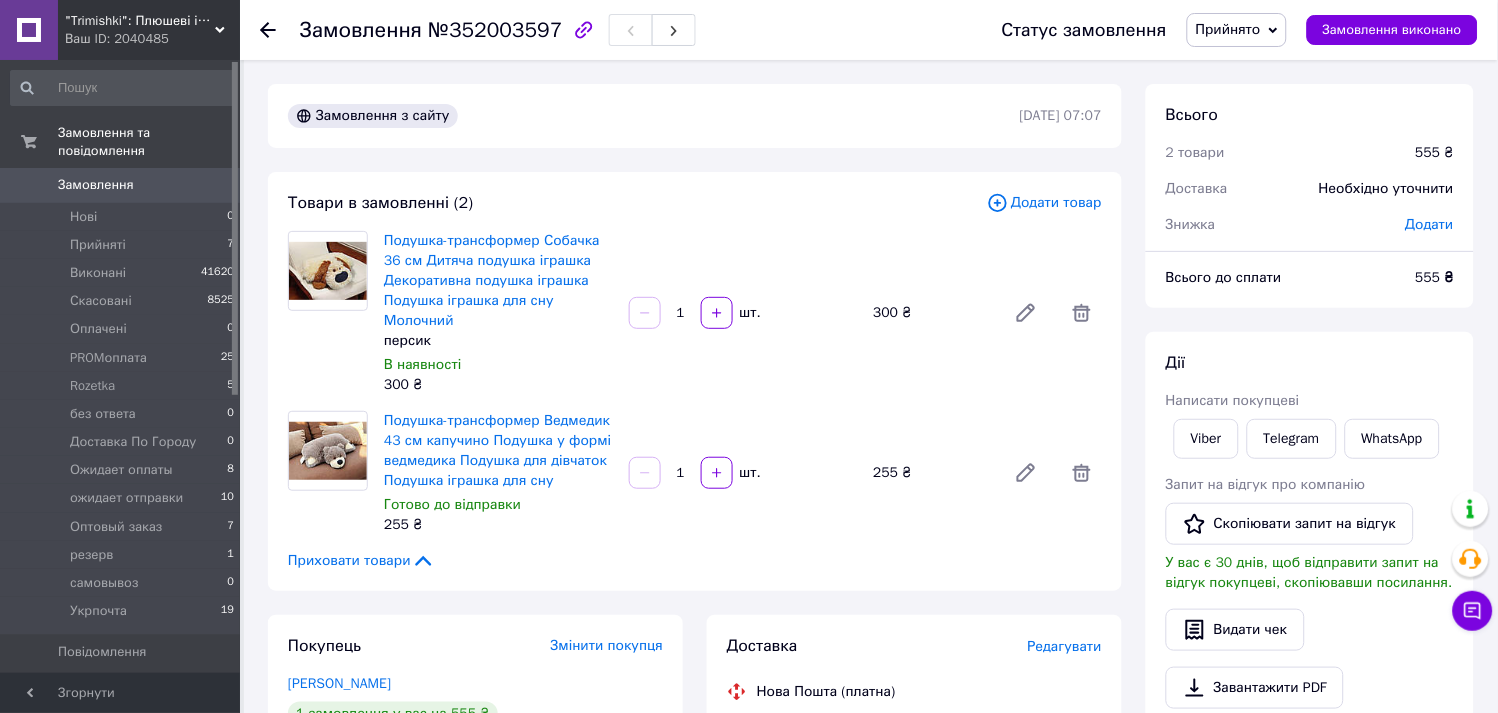 drag, startPoint x: 851, startPoint y: 38, endPoint x: 837, endPoint y: 38, distance: 14 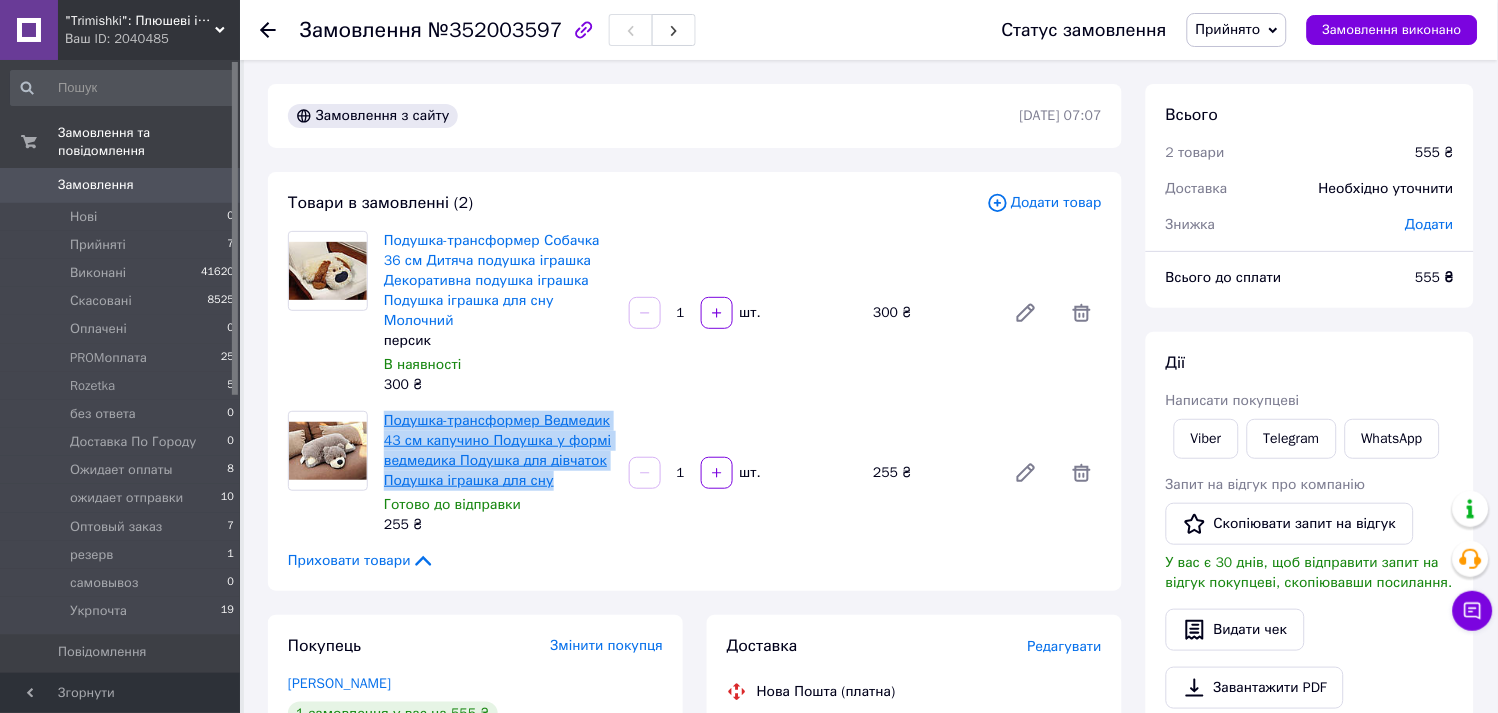 drag, startPoint x: 550, startPoint y: 480, endPoint x: 387, endPoint y: 422, distance: 173.01157 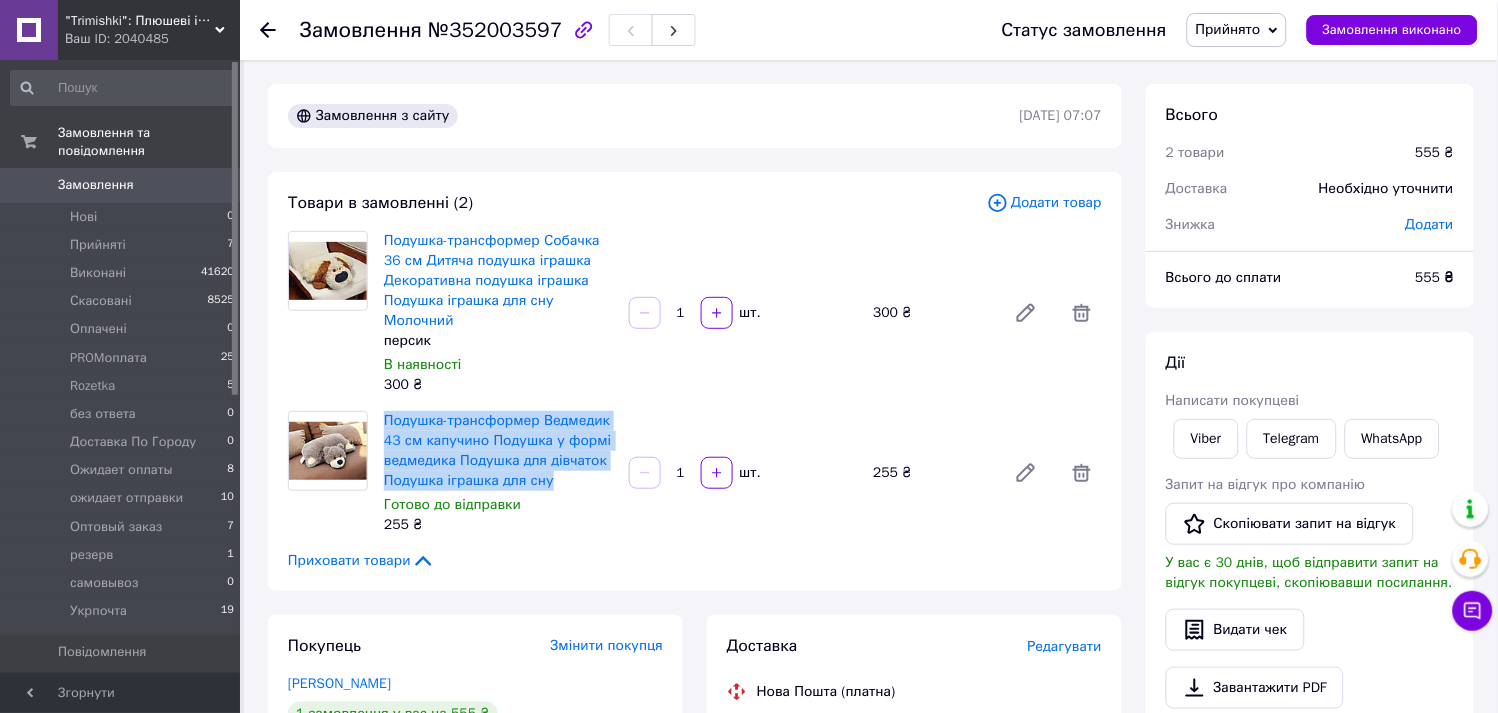 click on "Замовлення №352003597 Статус замовлення Прийнято Виконано Скасовано Оплачено PROMоплата  Rozetka без ответа Доставка По Городу Ожидает оплаты ожидает отправки Оптовый заказ резерв самовывоз Укрпочта Замовлення виконано Замовлення з сайту 10.07.2025 | 07:07 Товари в замовленні (2) Додати товар Подушка-трансформер Собачка 36 см Дитяча подушка іграшка Декоративна подушка іграшка Подушка іграшка для сну Молочний персик В наявності 300 ₴ 1   шт. 300 ₴ Подушка-трансформер Ведмедик 43 см капучино Подушка у формі ведмедика Подушка для дівчаток Подушка іграшка для сну 255 ₴ 1   шт. <" at bounding box center [871, 873] 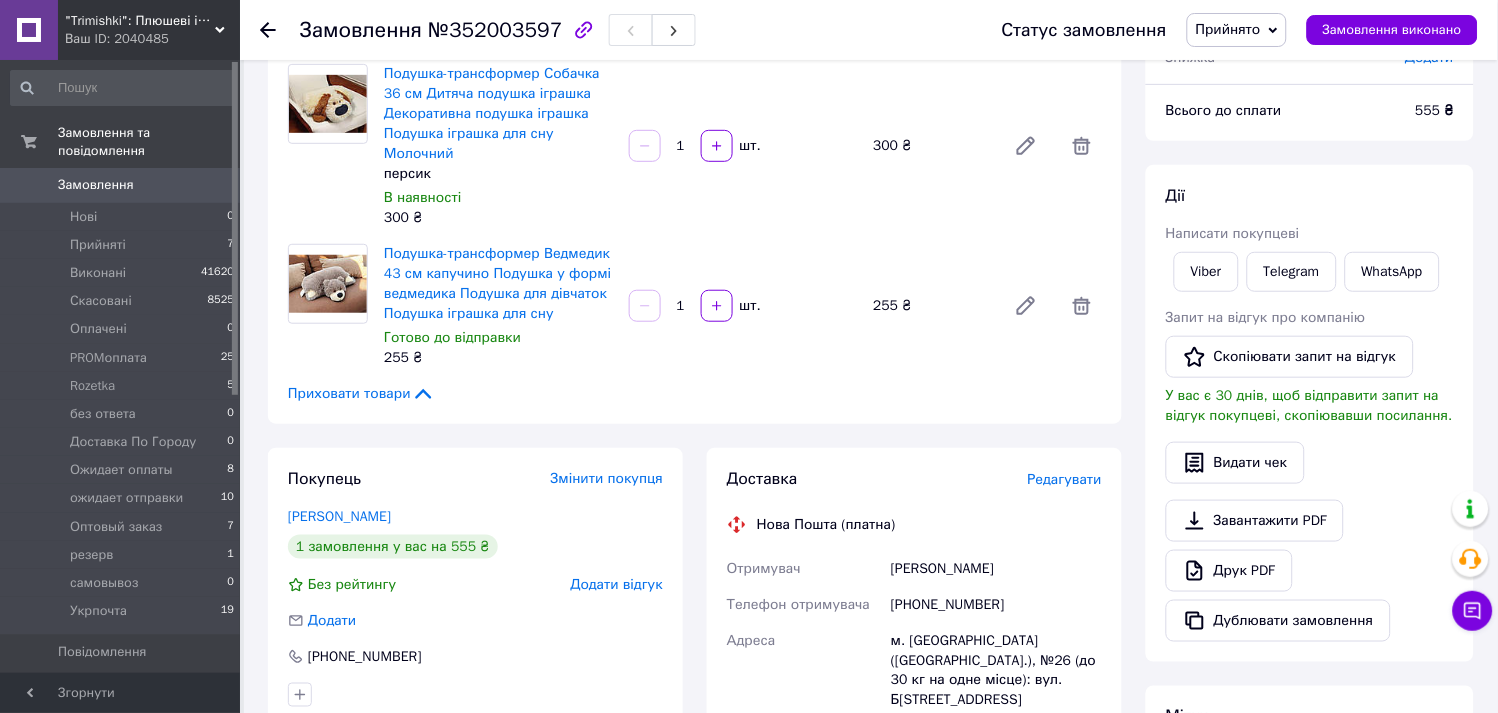 scroll, scrollTop: 333, scrollLeft: 0, axis: vertical 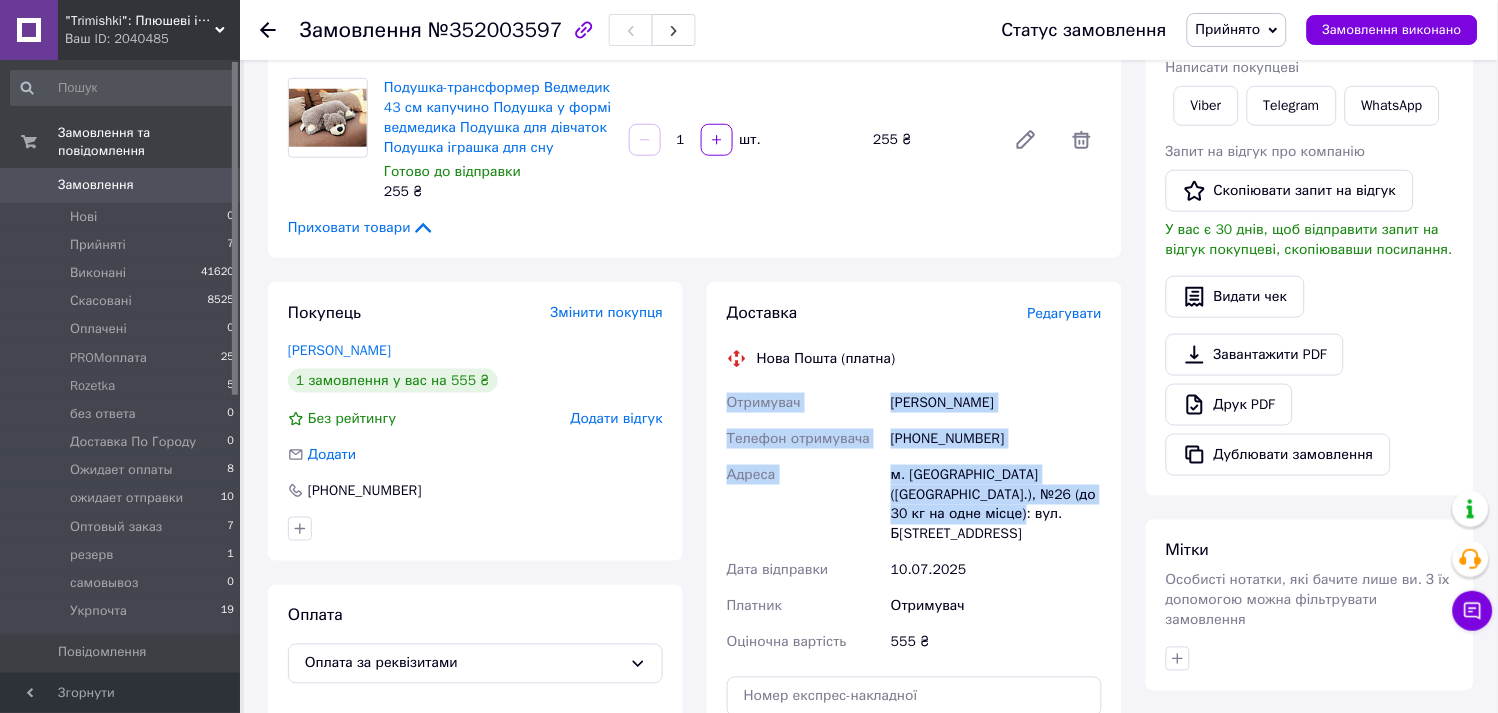 drag, startPoint x: 992, startPoint y: 516, endPoint x: 730, endPoint y: 406, distance: 284.15488 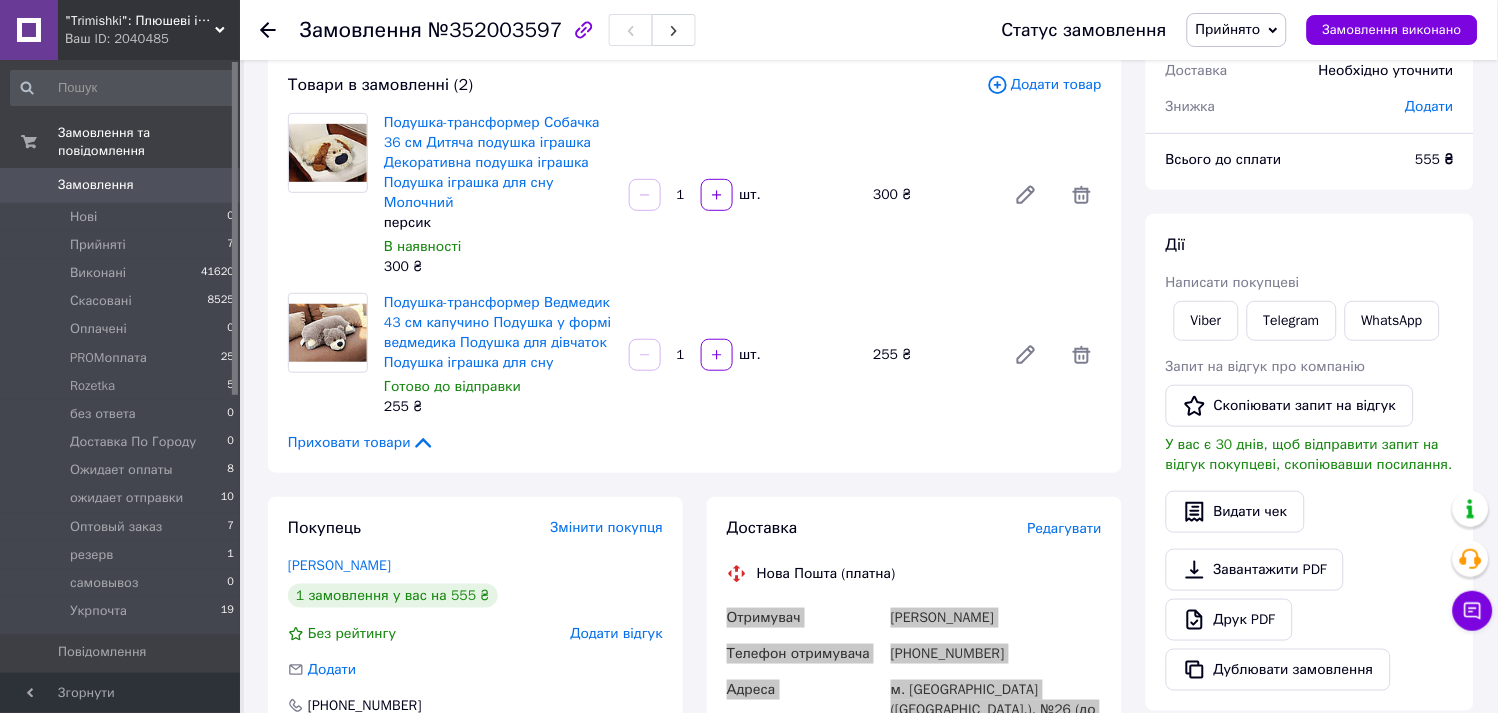 scroll, scrollTop: 111, scrollLeft: 0, axis: vertical 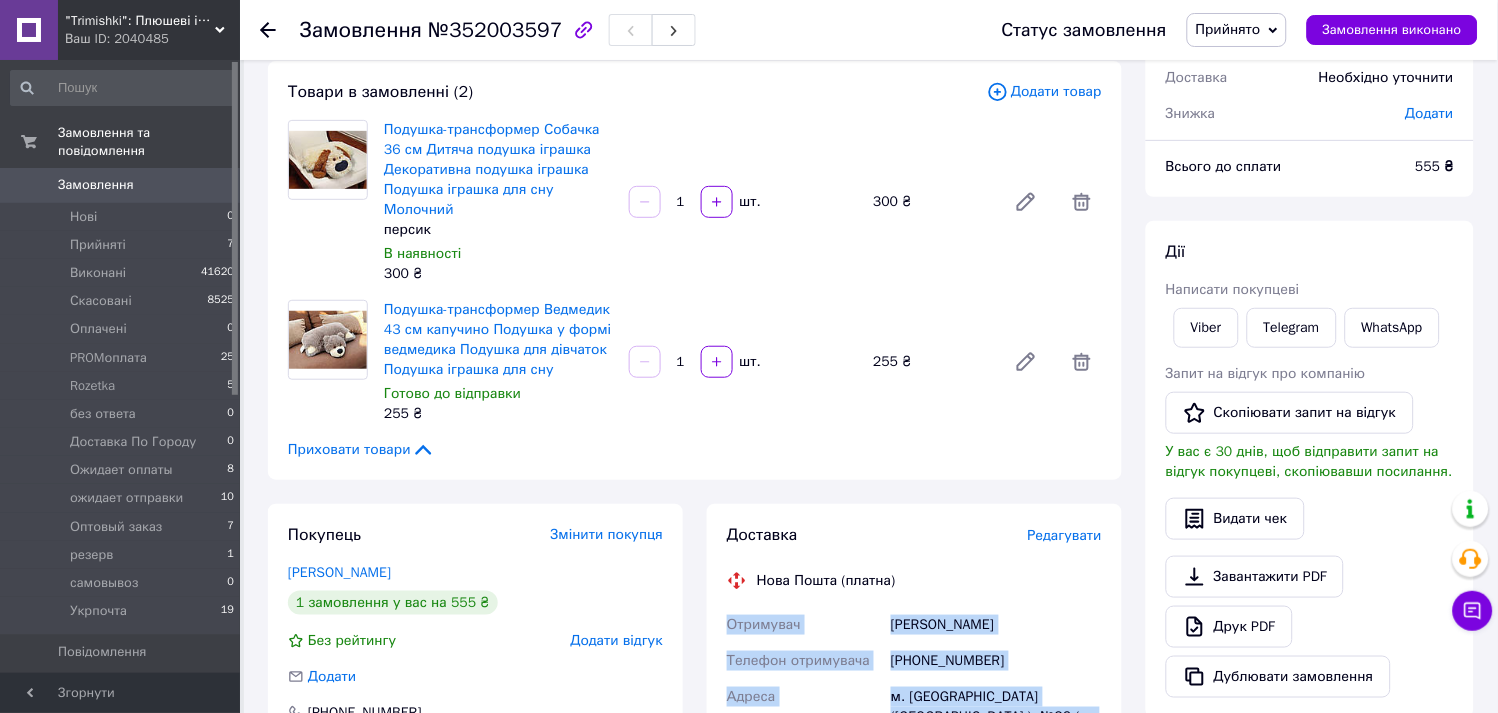 click on "Прийнято" at bounding box center [1228, 29] 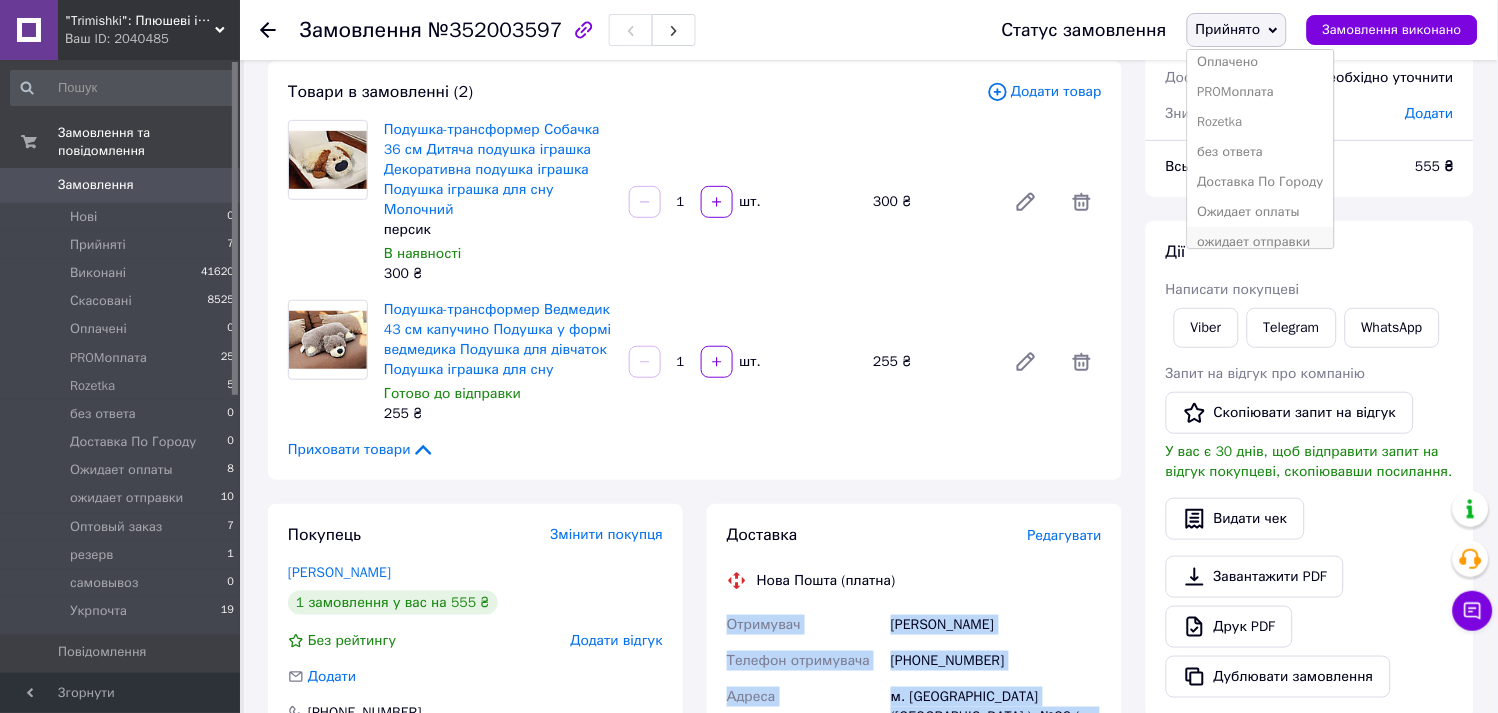 scroll, scrollTop: 202, scrollLeft: 0, axis: vertical 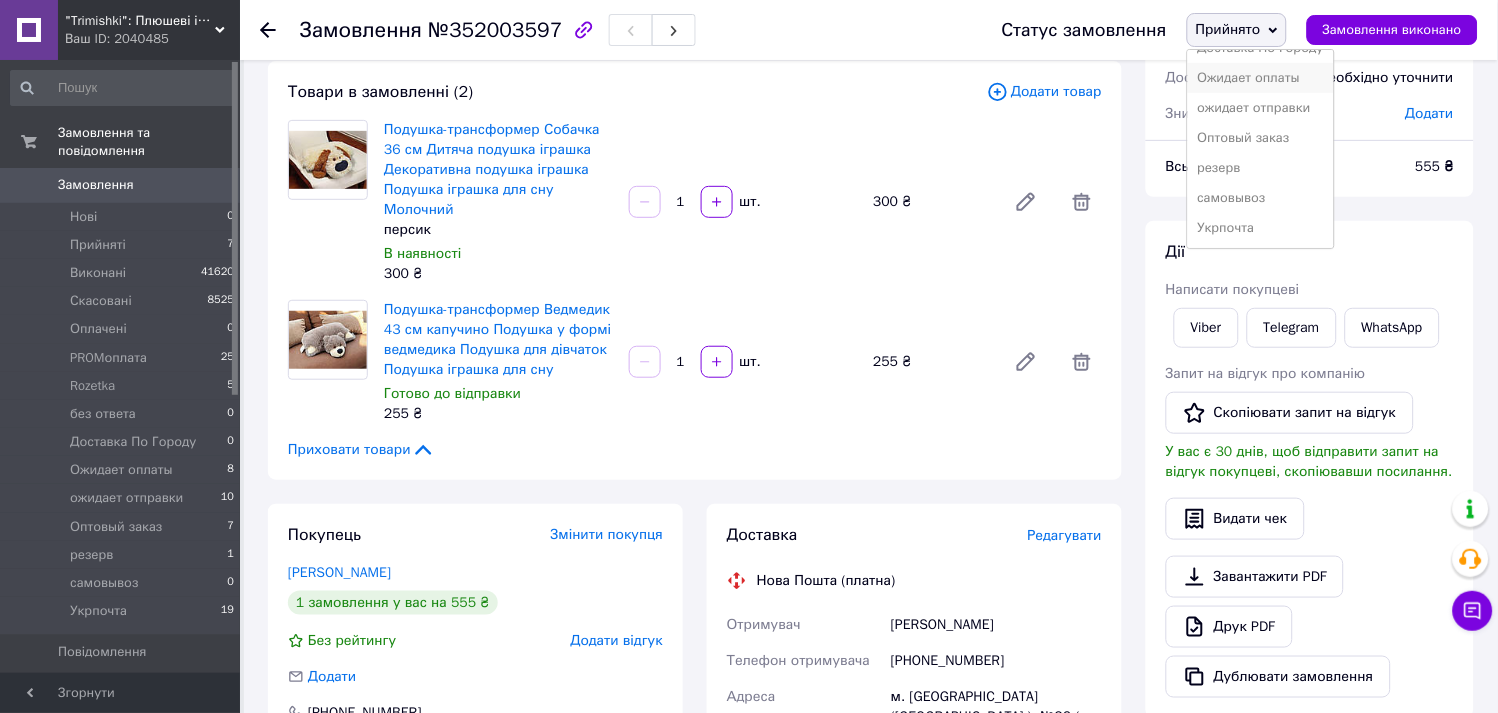 click on "Ожидает оплаты" at bounding box center [1261, 78] 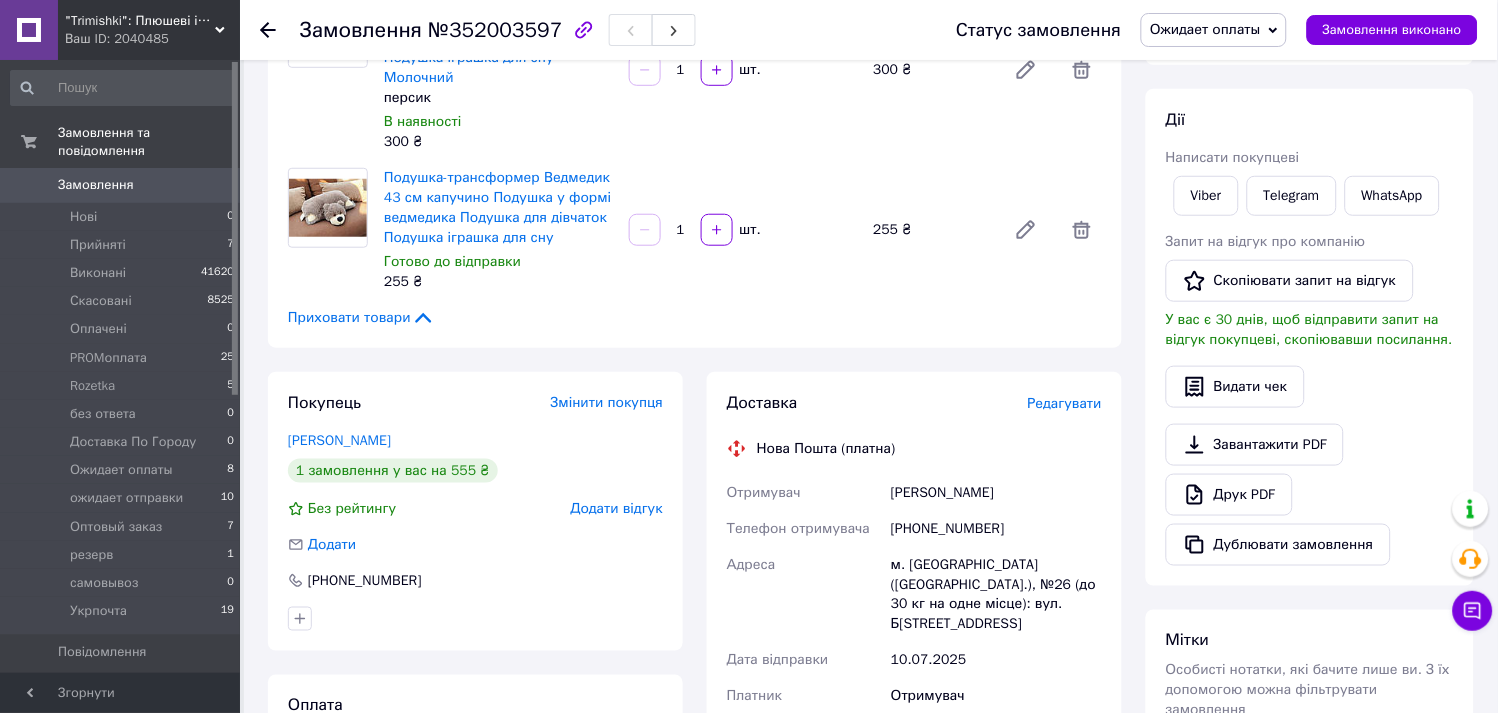 scroll, scrollTop: 444, scrollLeft: 0, axis: vertical 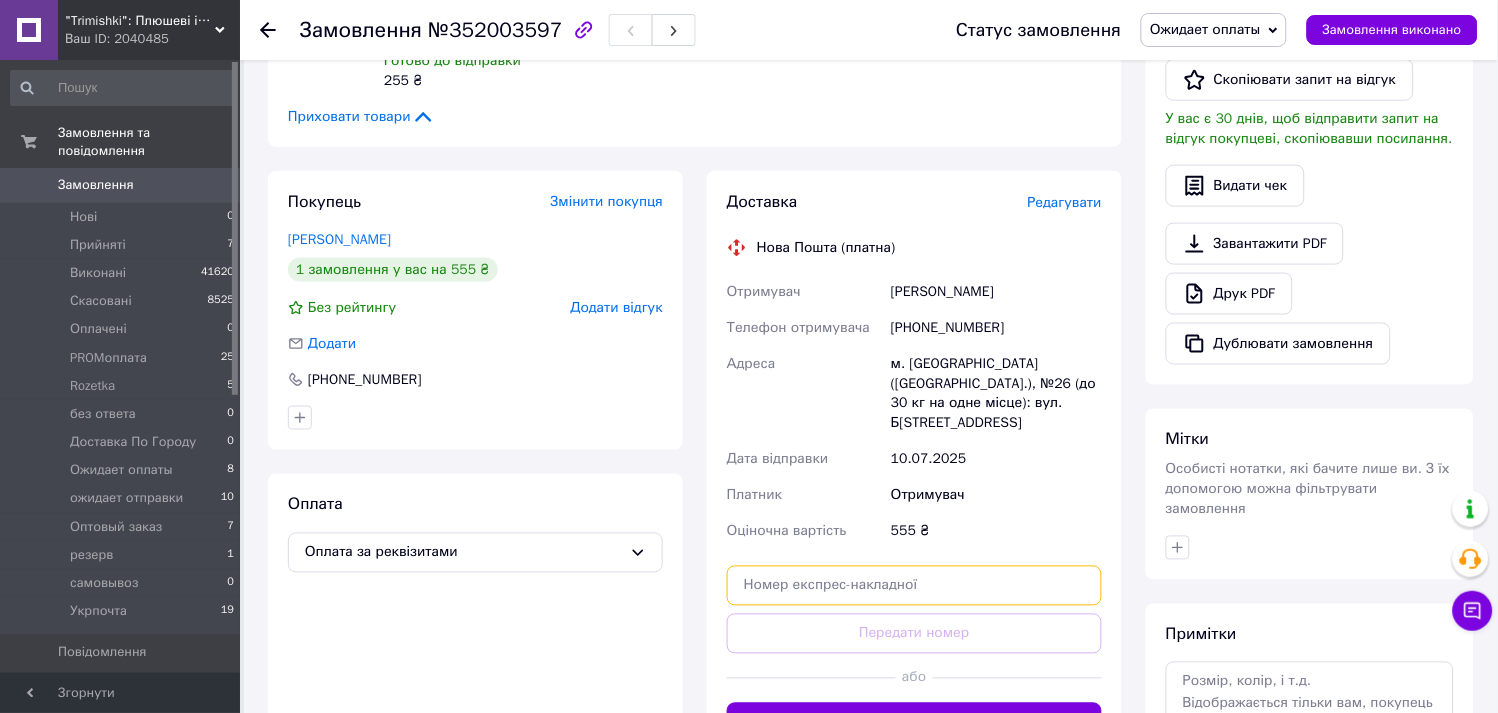click at bounding box center (914, 586) 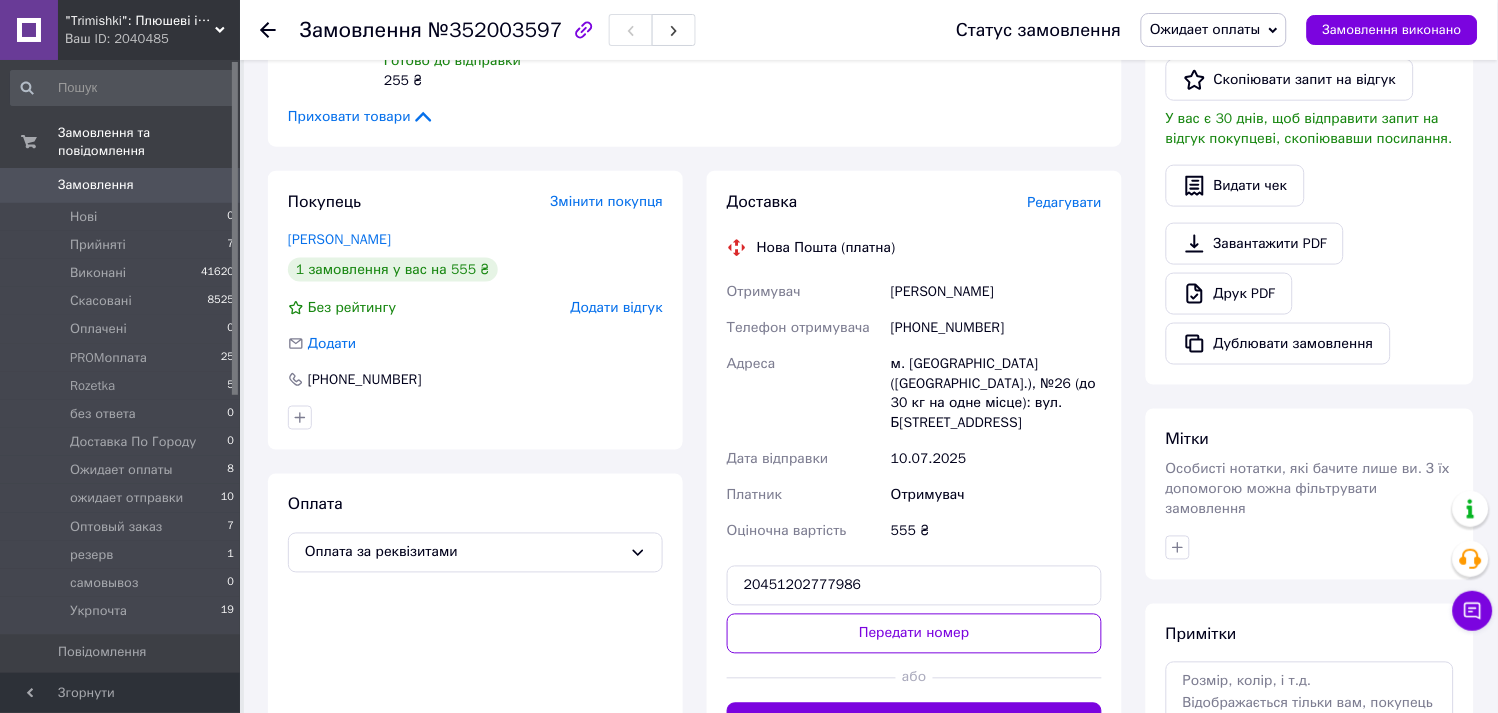 click on "Передати номер" at bounding box center [914, 634] 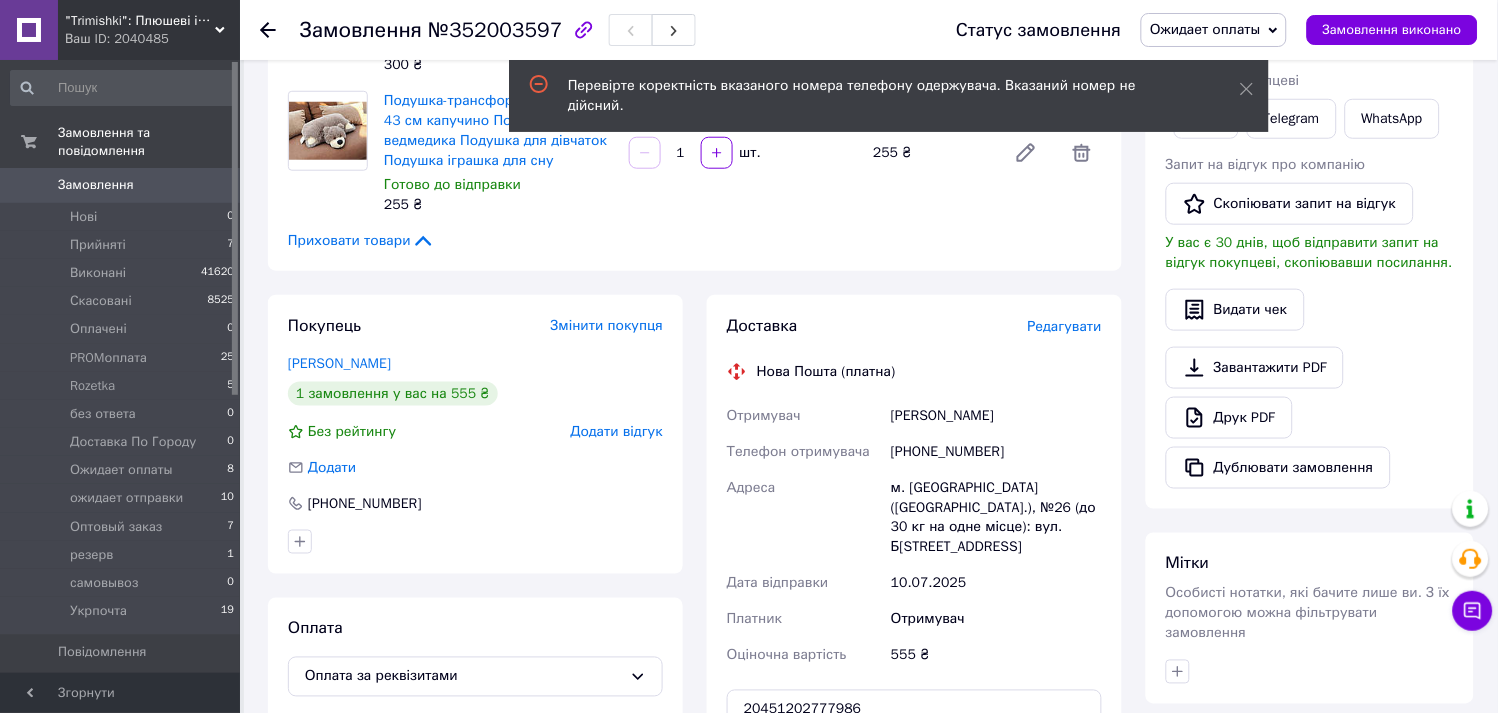 scroll, scrollTop: 444, scrollLeft: 0, axis: vertical 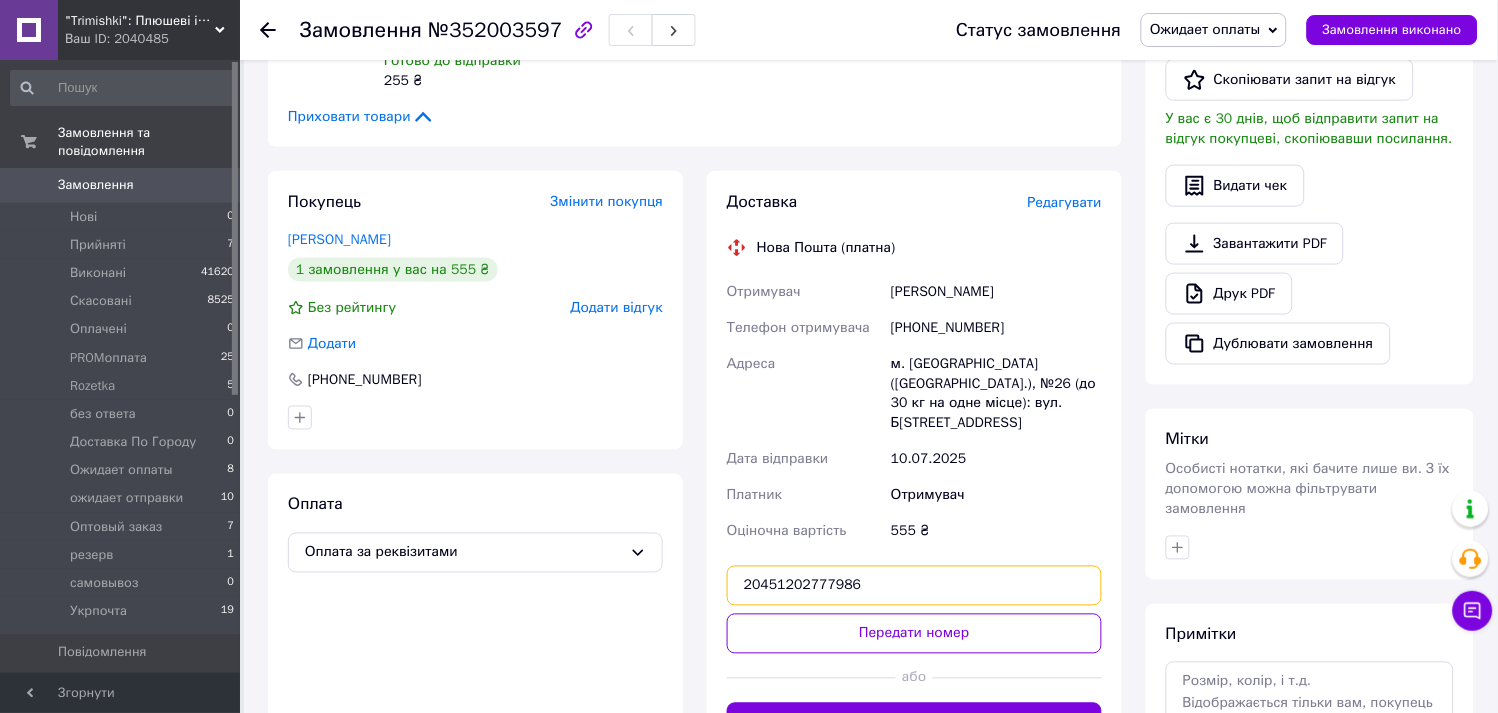 drag, startPoint x: 872, startPoint y: 564, endPoint x: 700, endPoint y: 558, distance: 172.10461 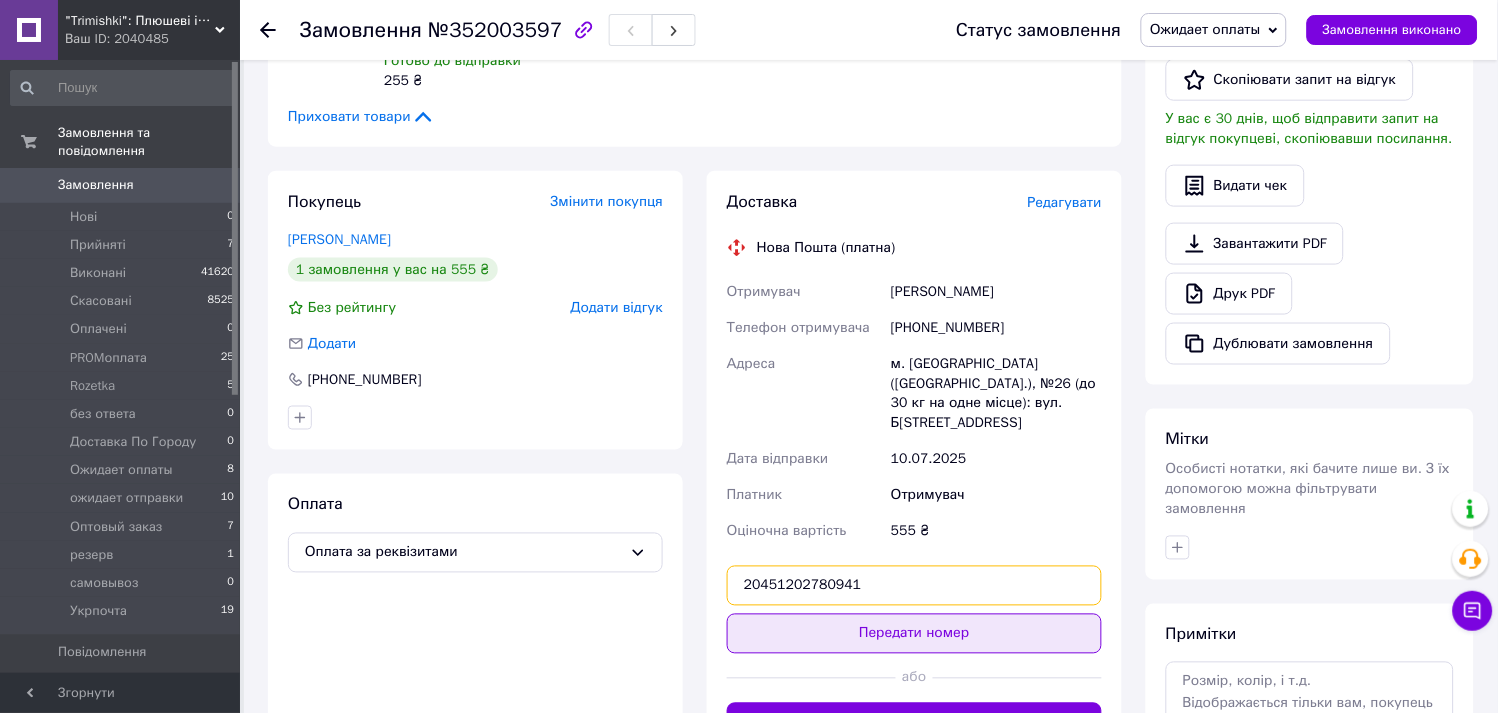 type on "20451202780941" 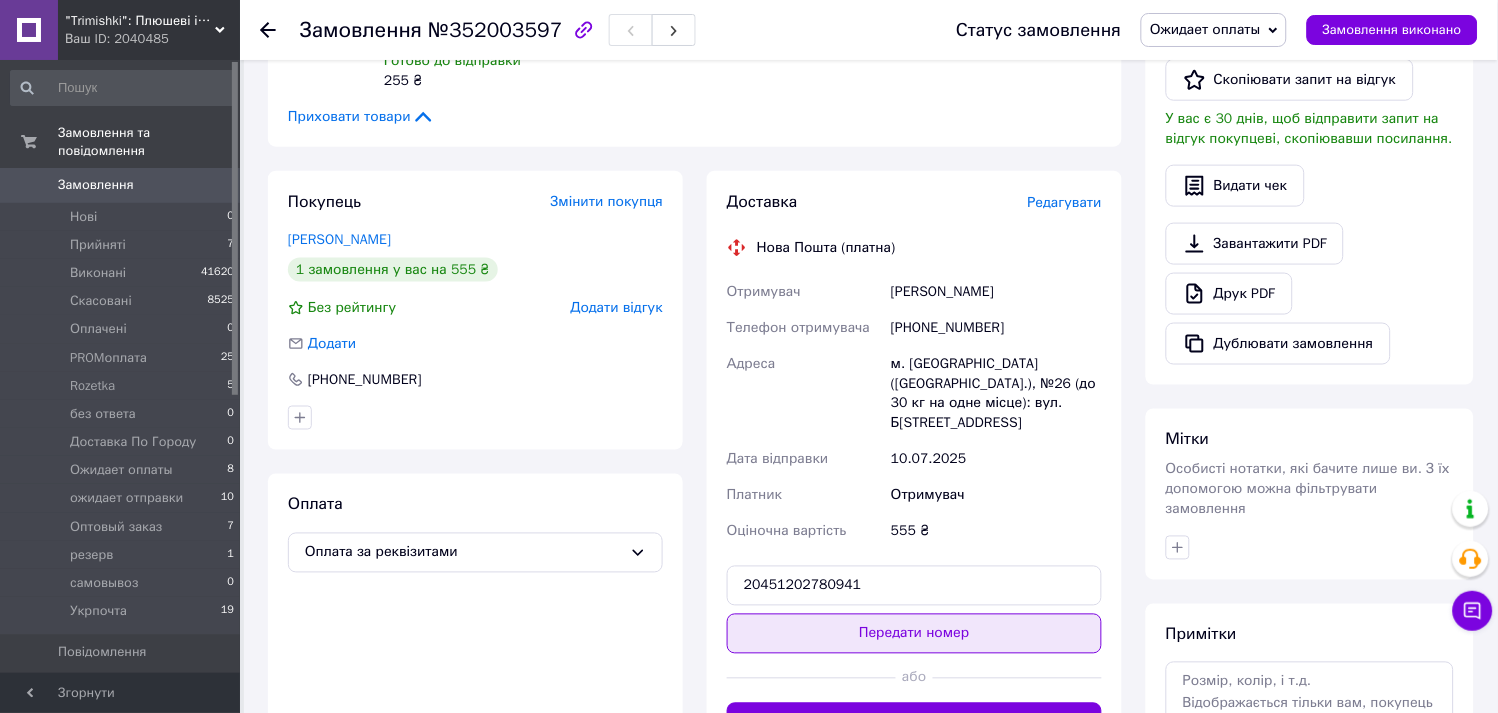 click on "Передати номер" at bounding box center [914, 634] 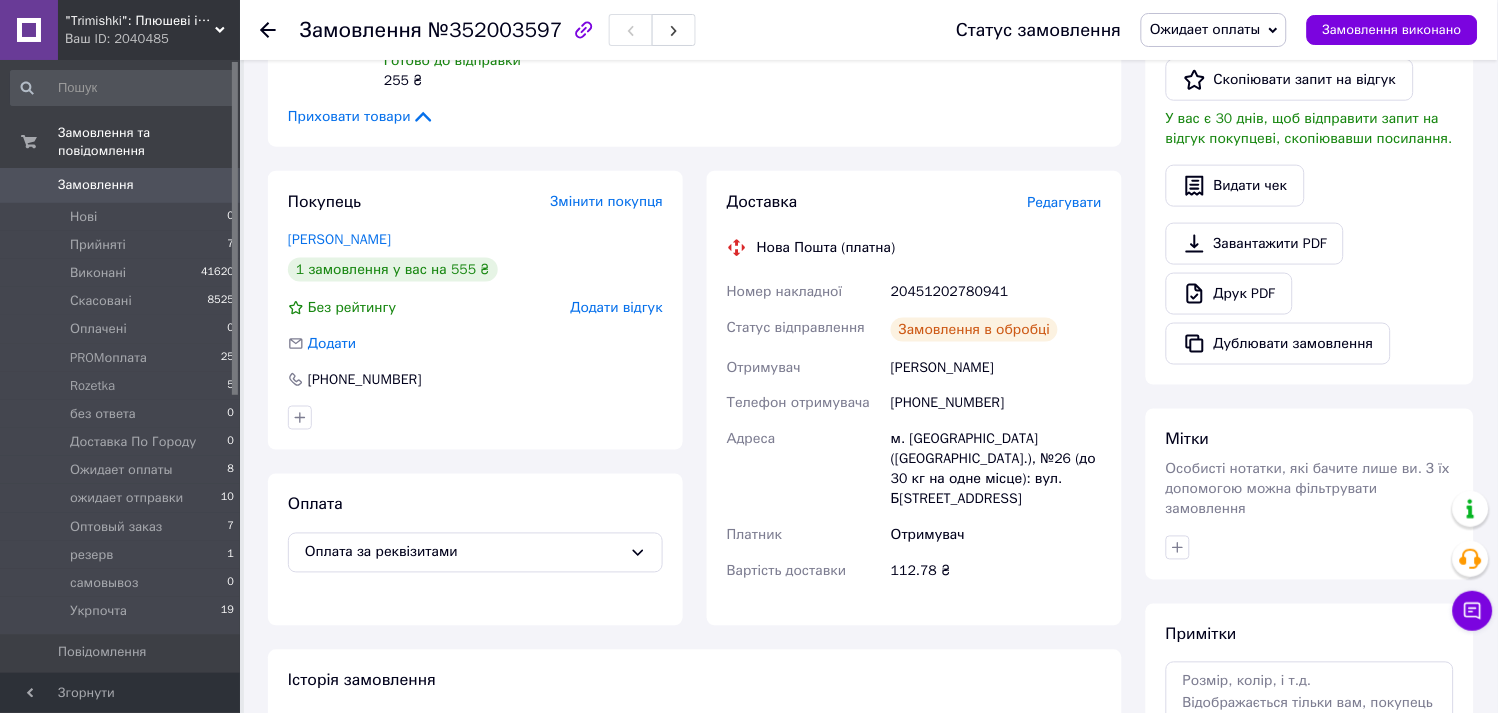 click on "Ожидает оплаты" at bounding box center (1205, 29) 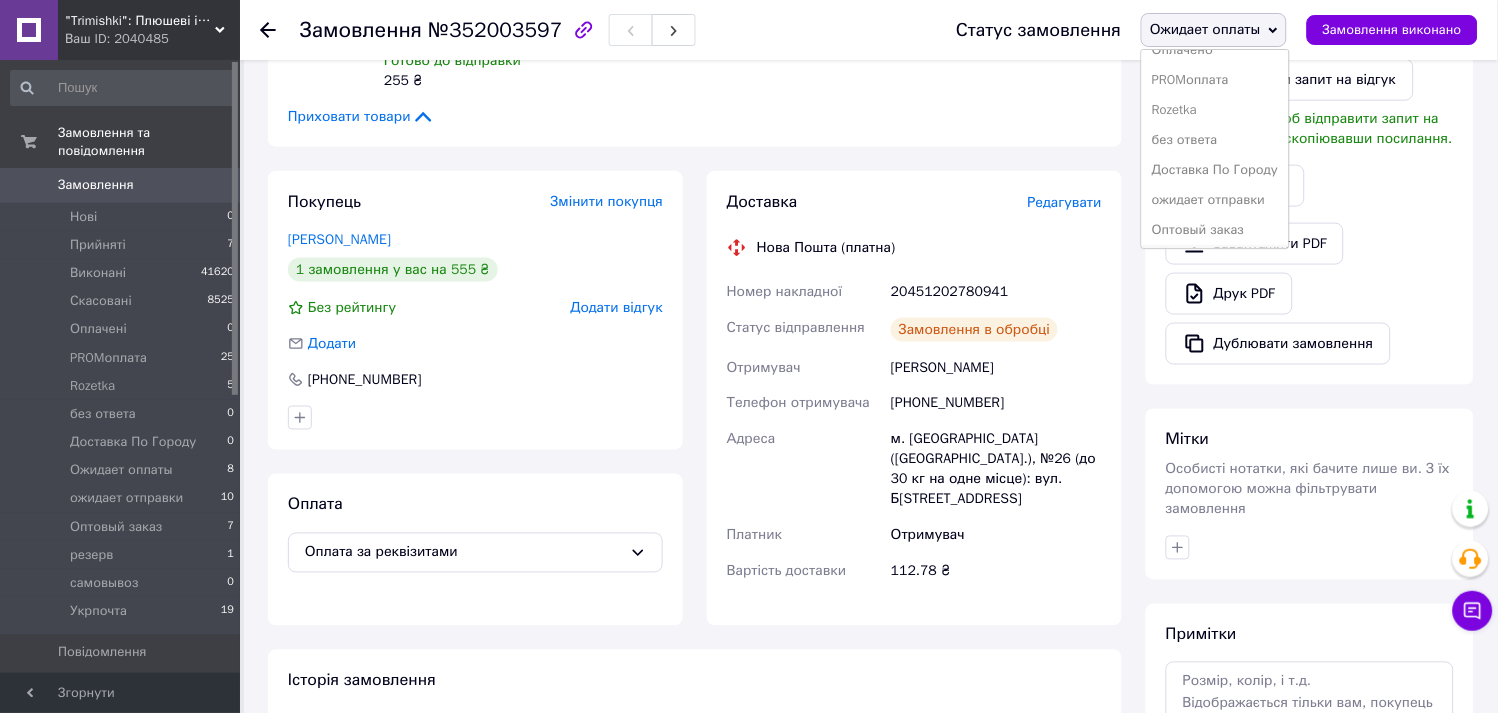 scroll, scrollTop: 202, scrollLeft: 0, axis: vertical 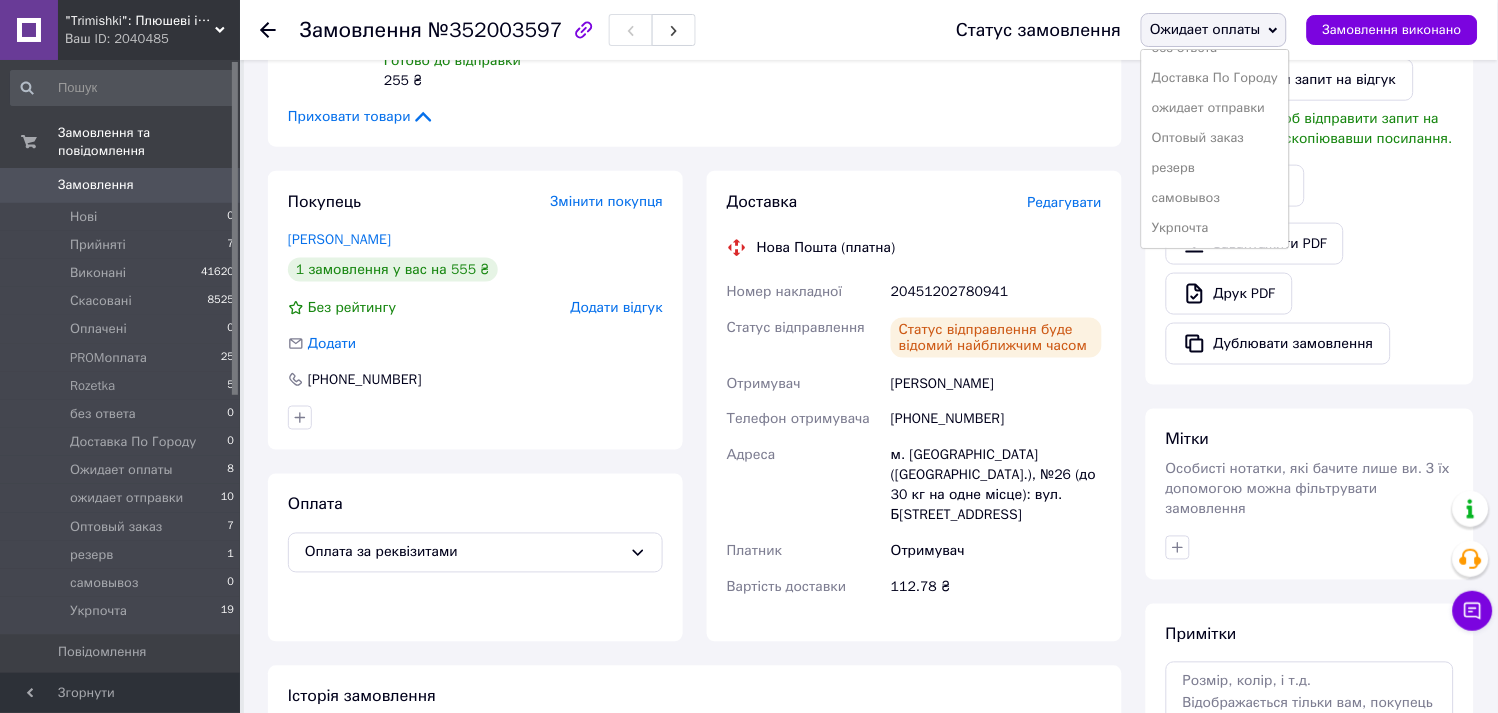 drag, startPoint x: 1200, startPoint y: 106, endPoint x: 1068, endPoint y: 245, distance: 191.68985 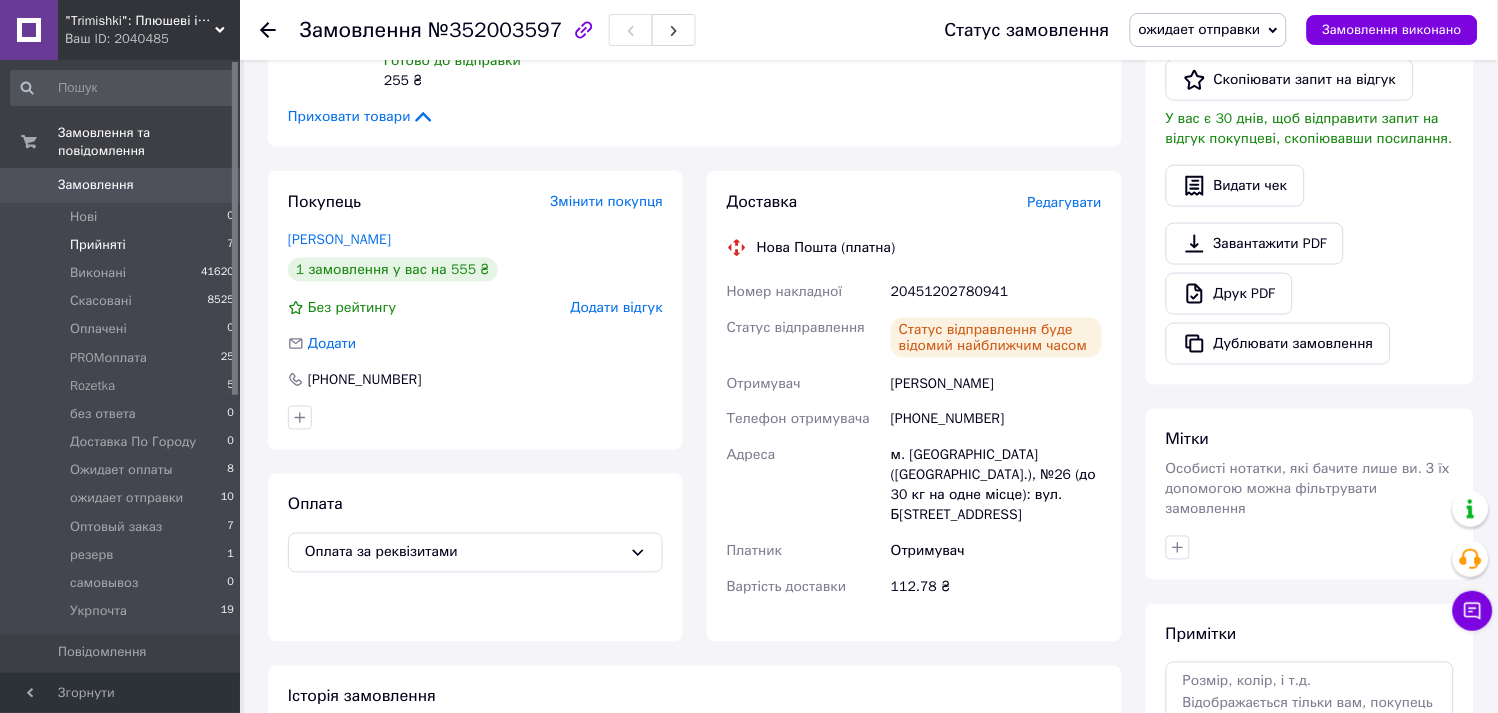 click on "Прийняті" at bounding box center (98, 245) 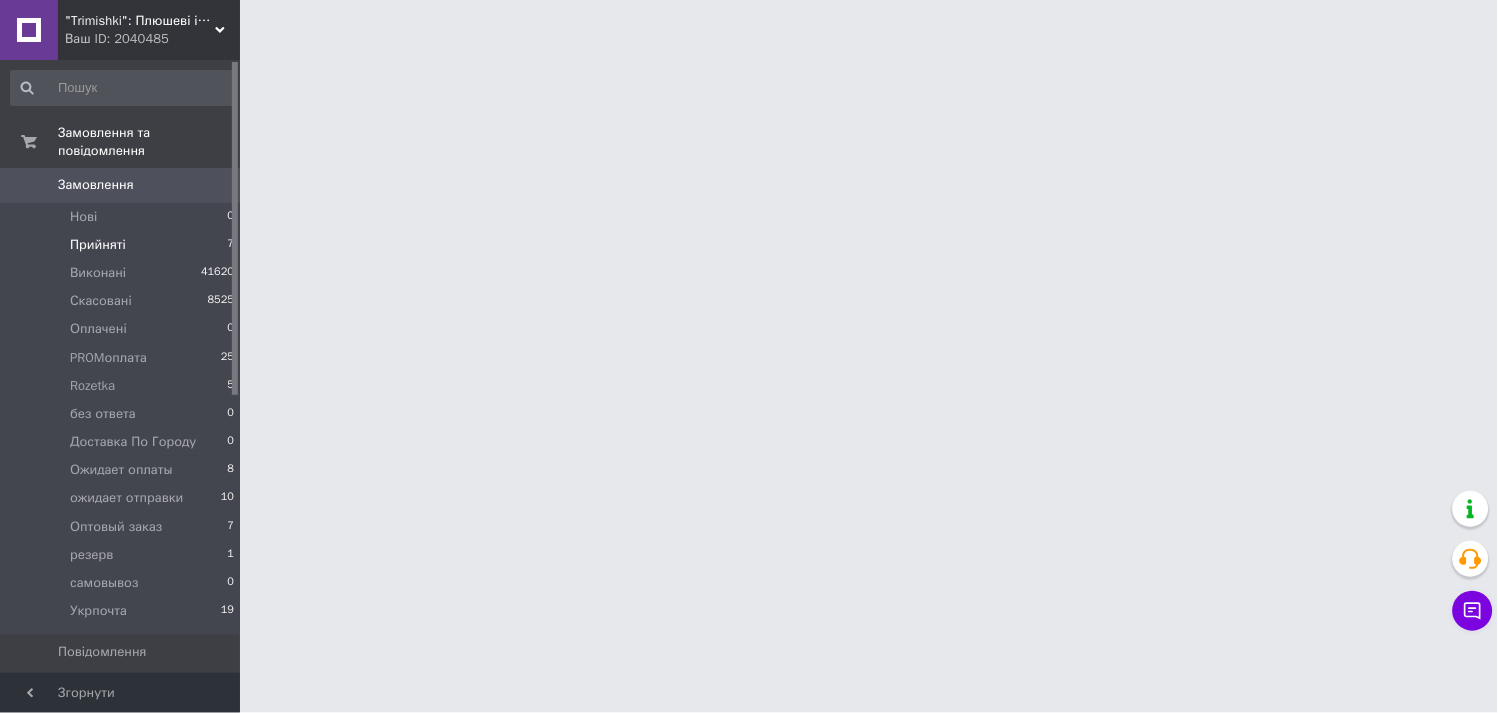 scroll, scrollTop: 0, scrollLeft: 0, axis: both 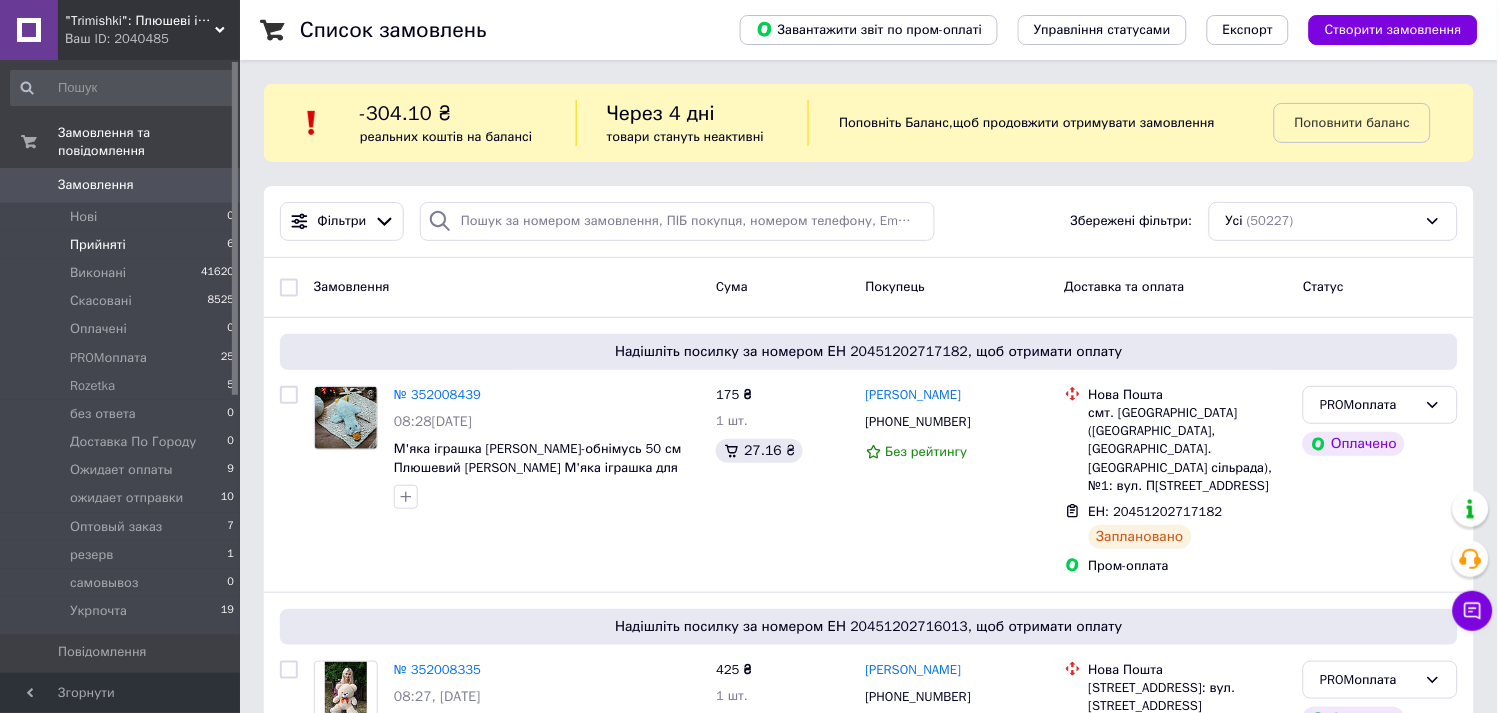 click on "Прийняті 6" at bounding box center [123, 245] 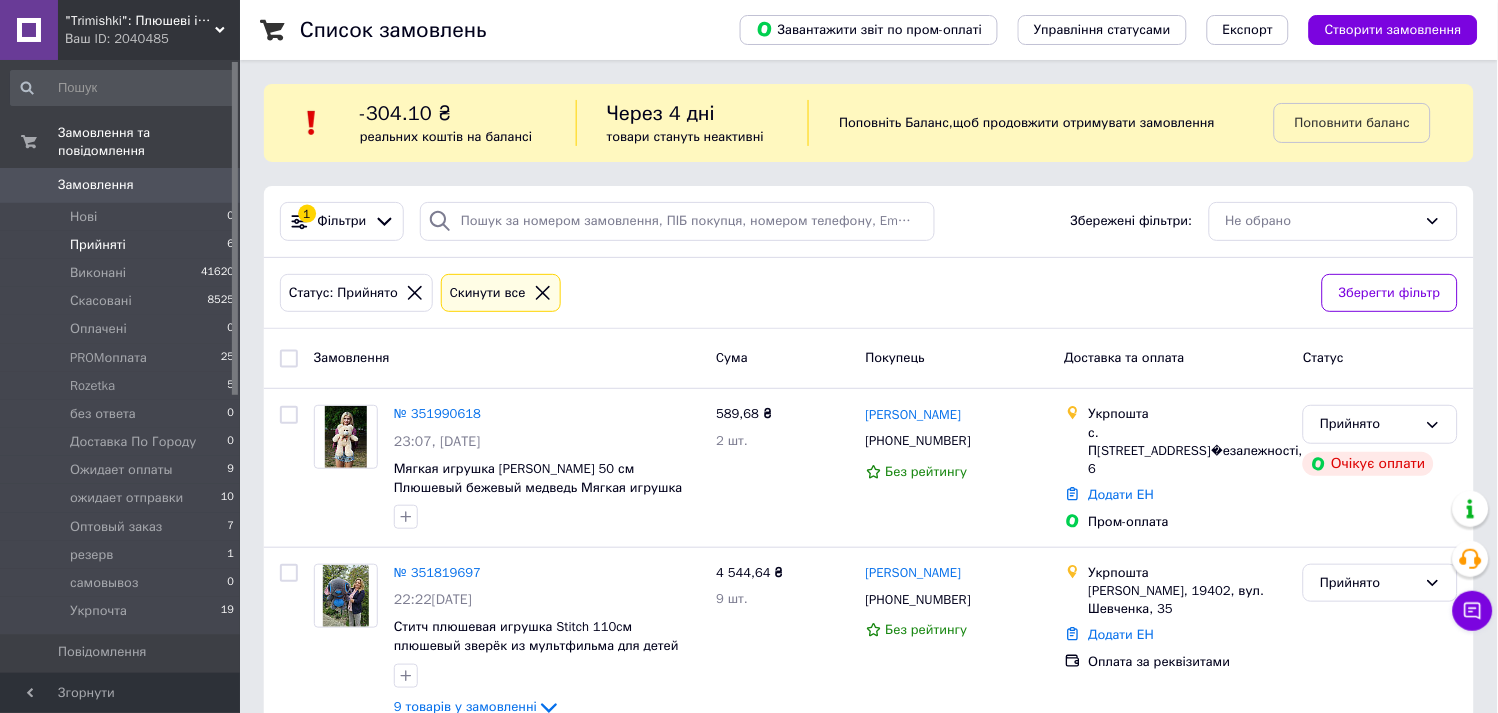 click on "Прийняті" at bounding box center [98, 245] 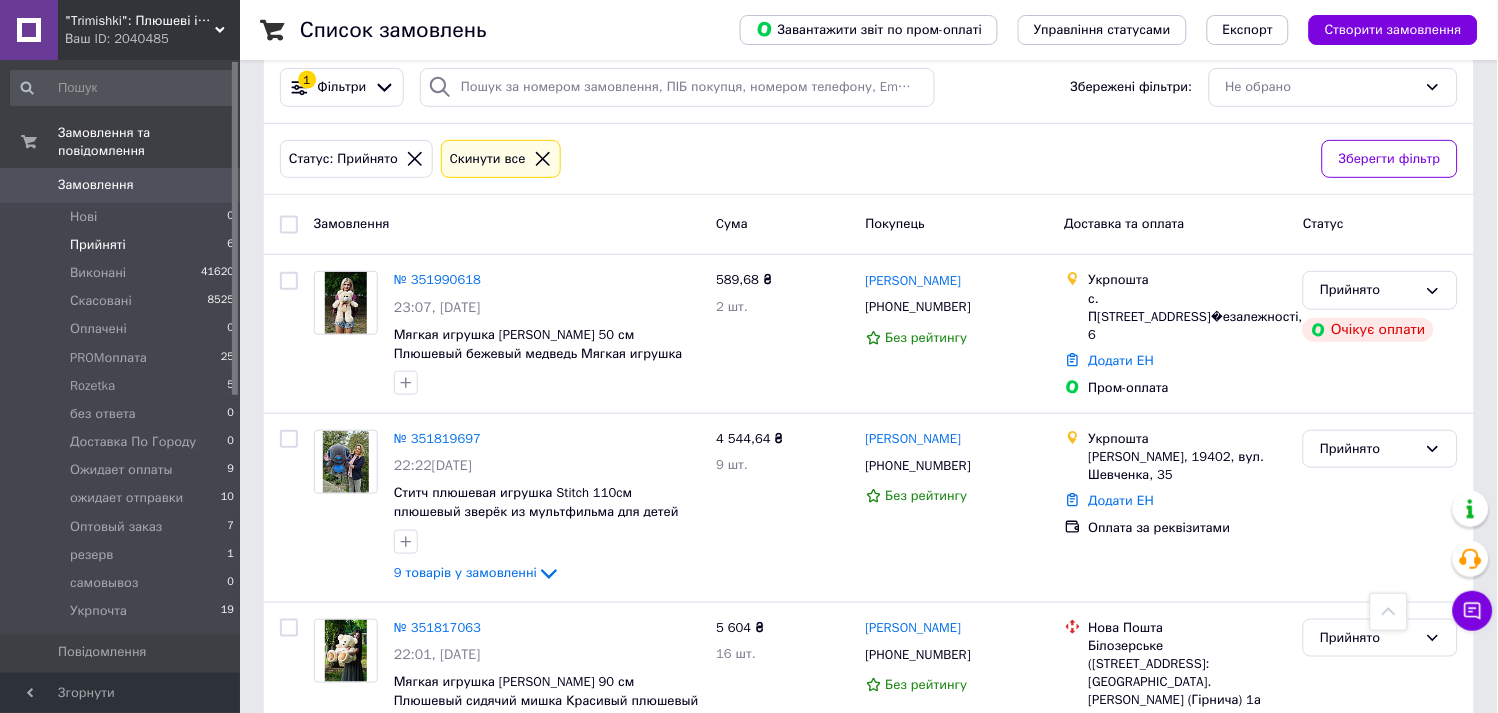 scroll, scrollTop: 133, scrollLeft: 0, axis: vertical 